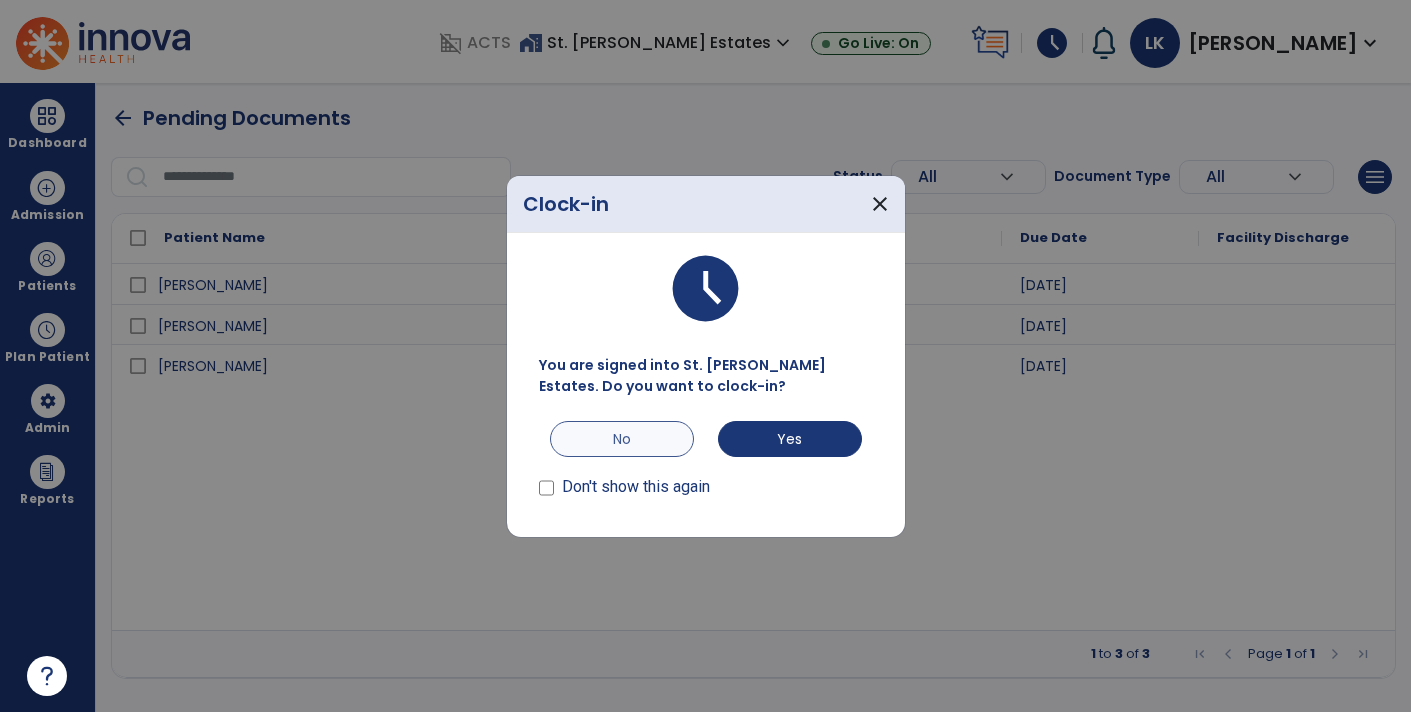 scroll, scrollTop: 0, scrollLeft: 0, axis: both 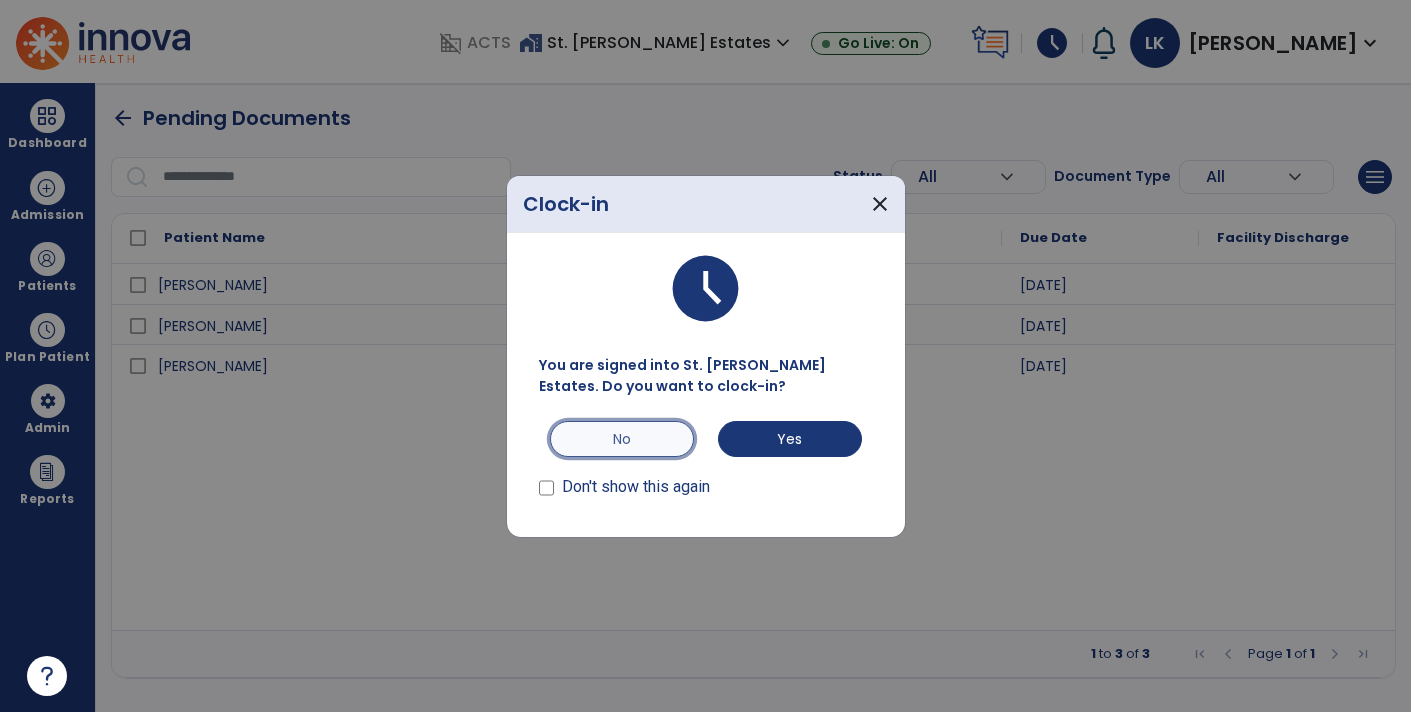 click on "No" at bounding box center [622, 439] 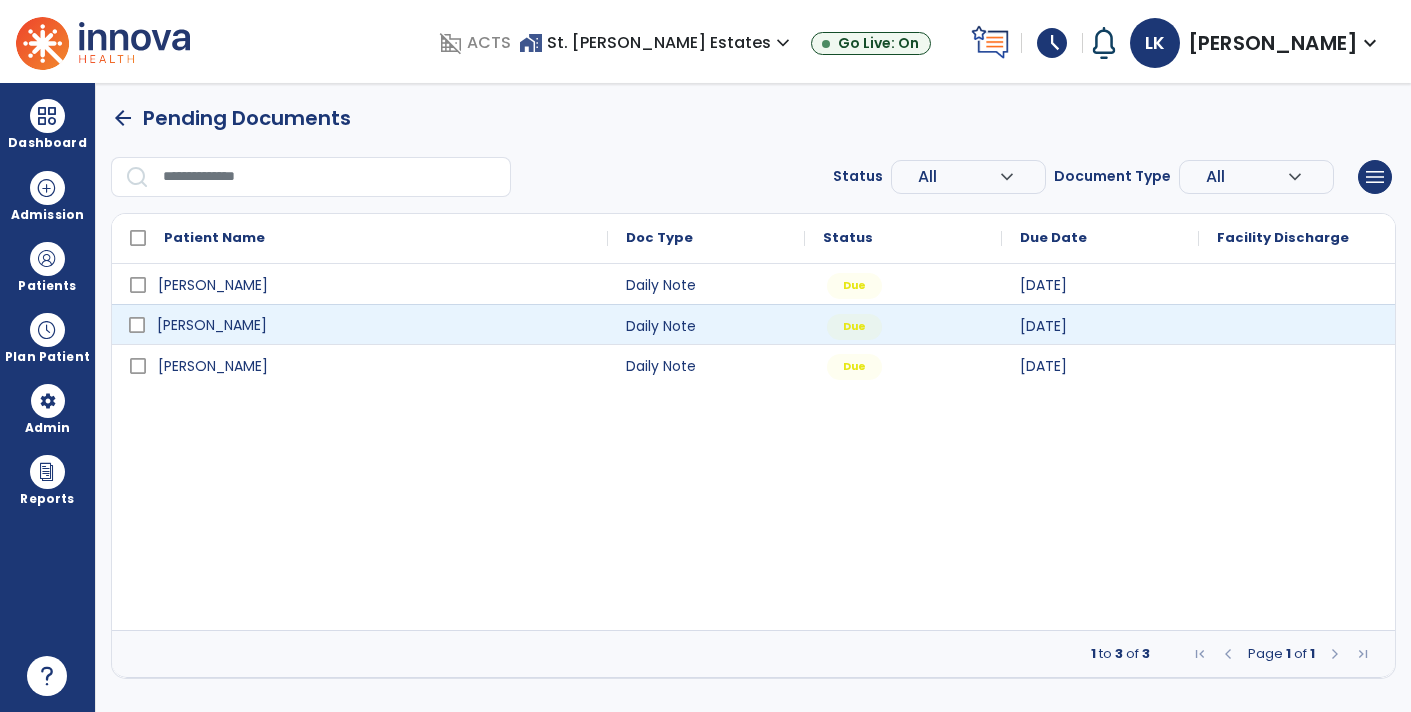 click on "[PERSON_NAME]" at bounding box center [374, 325] 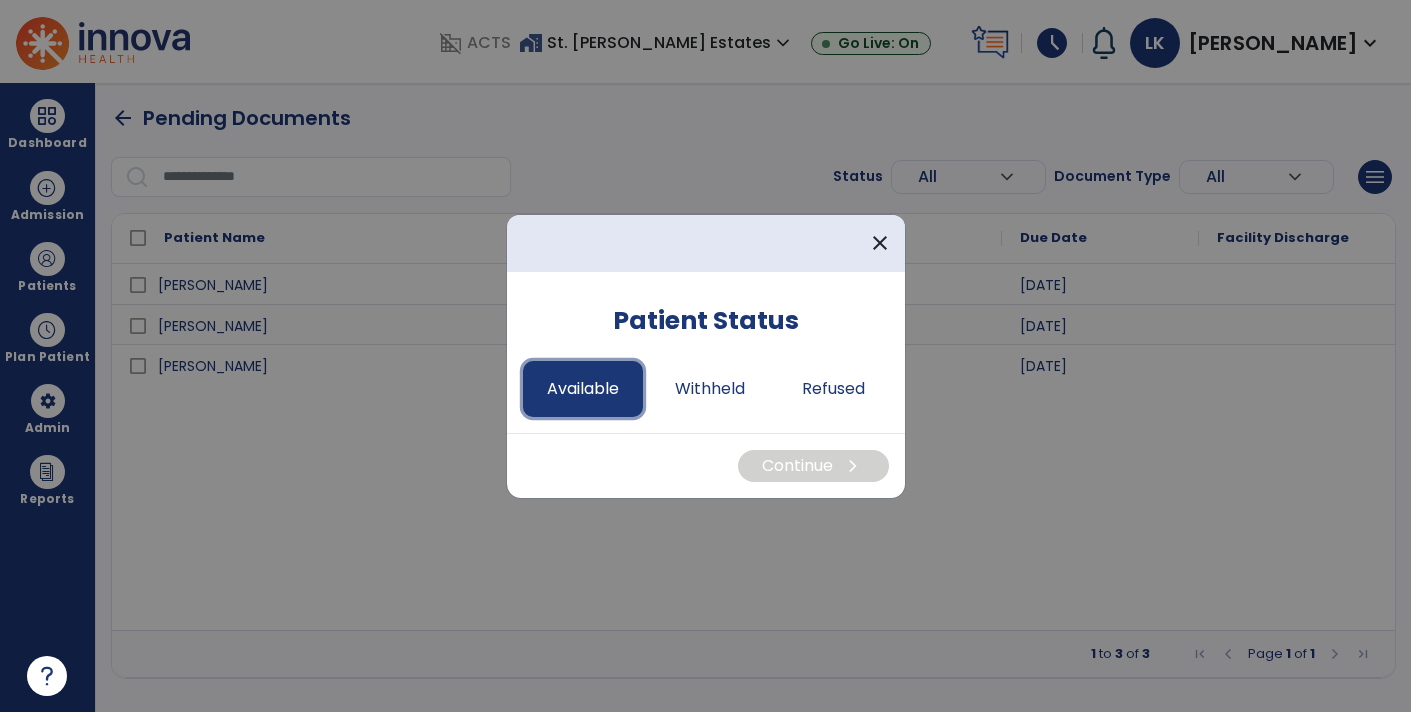 click on "Available" at bounding box center [583, 389] 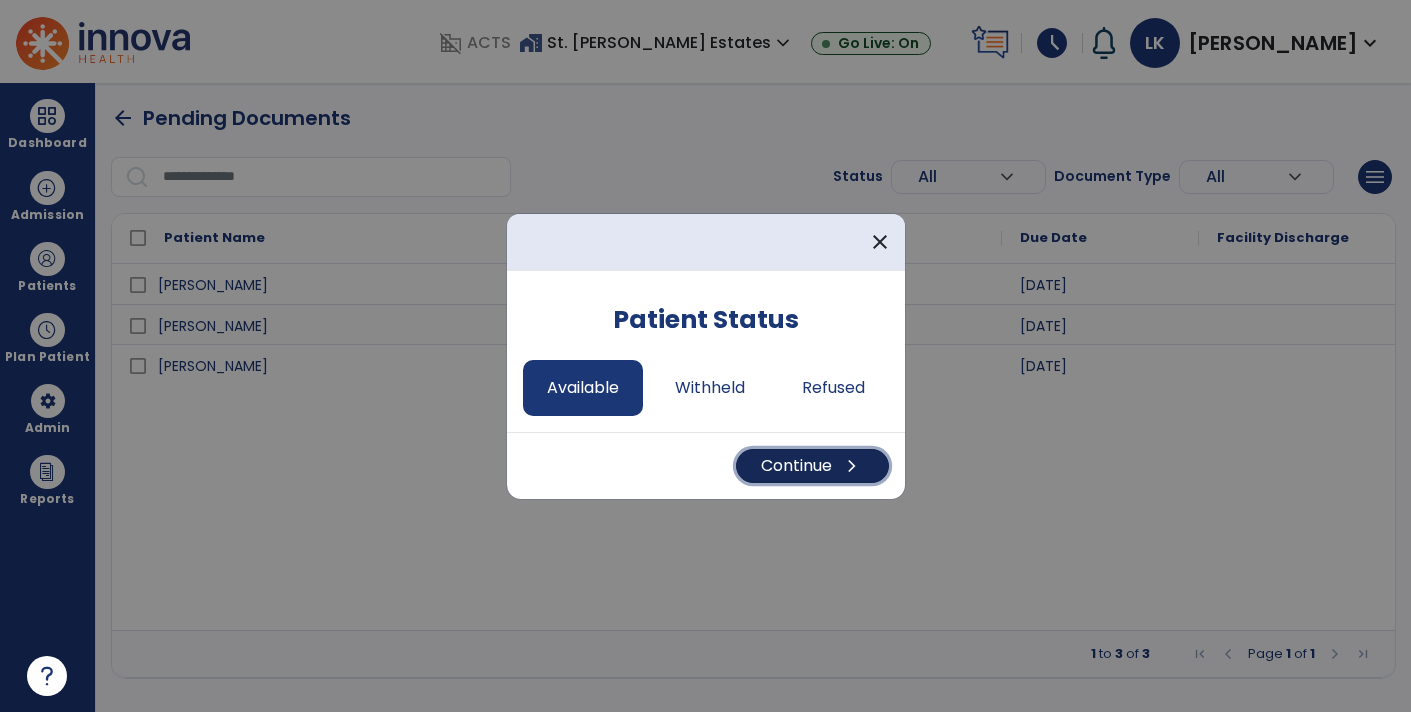 click on "Continue   chevron_right" at bounding box center (812, 466) 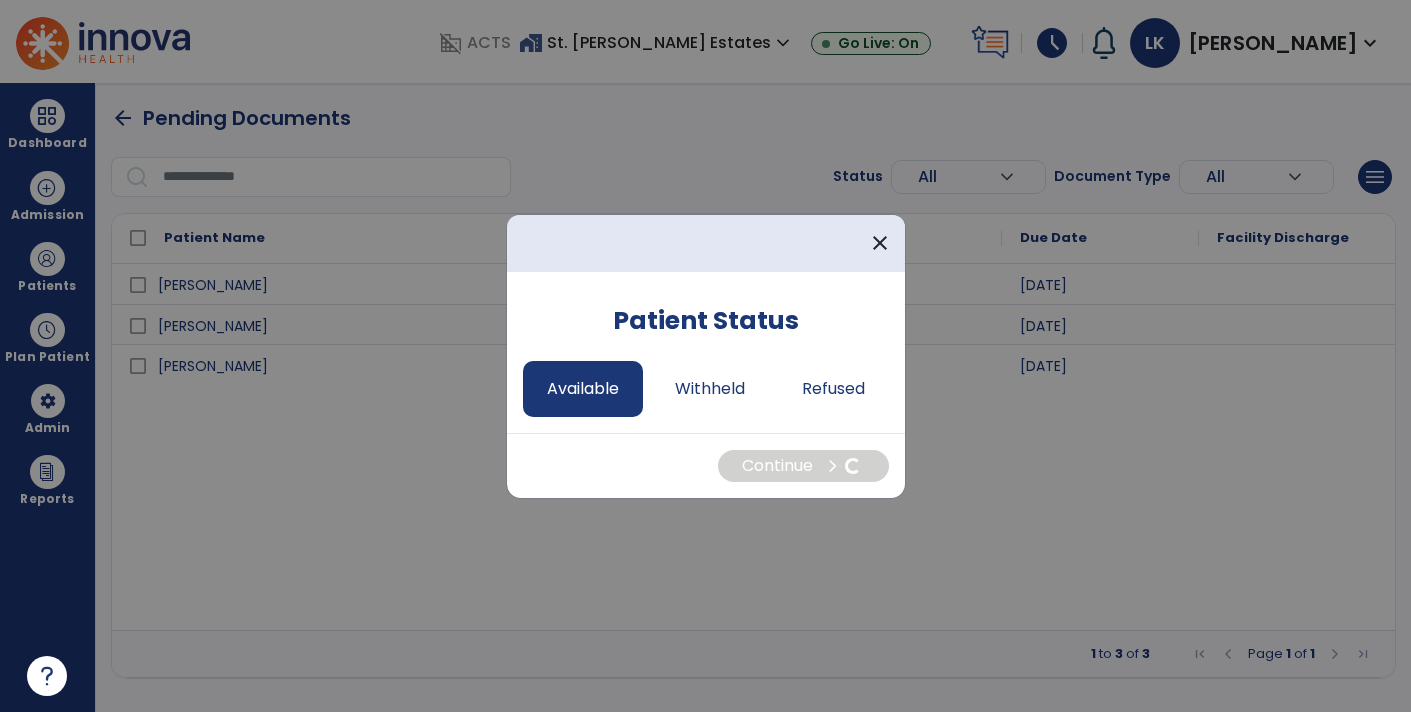 select on "*" 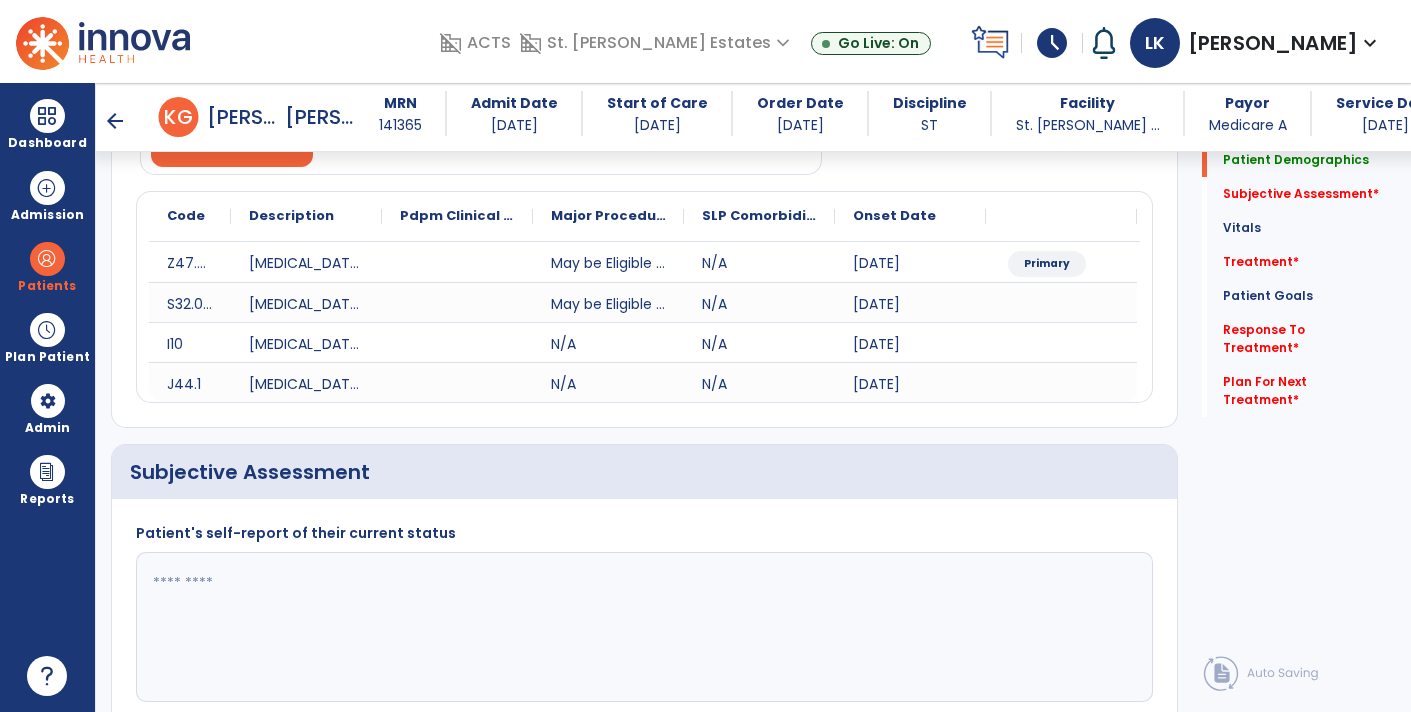 scroll, scrollTop: 204, scrollLeft: 0, axis: vertical 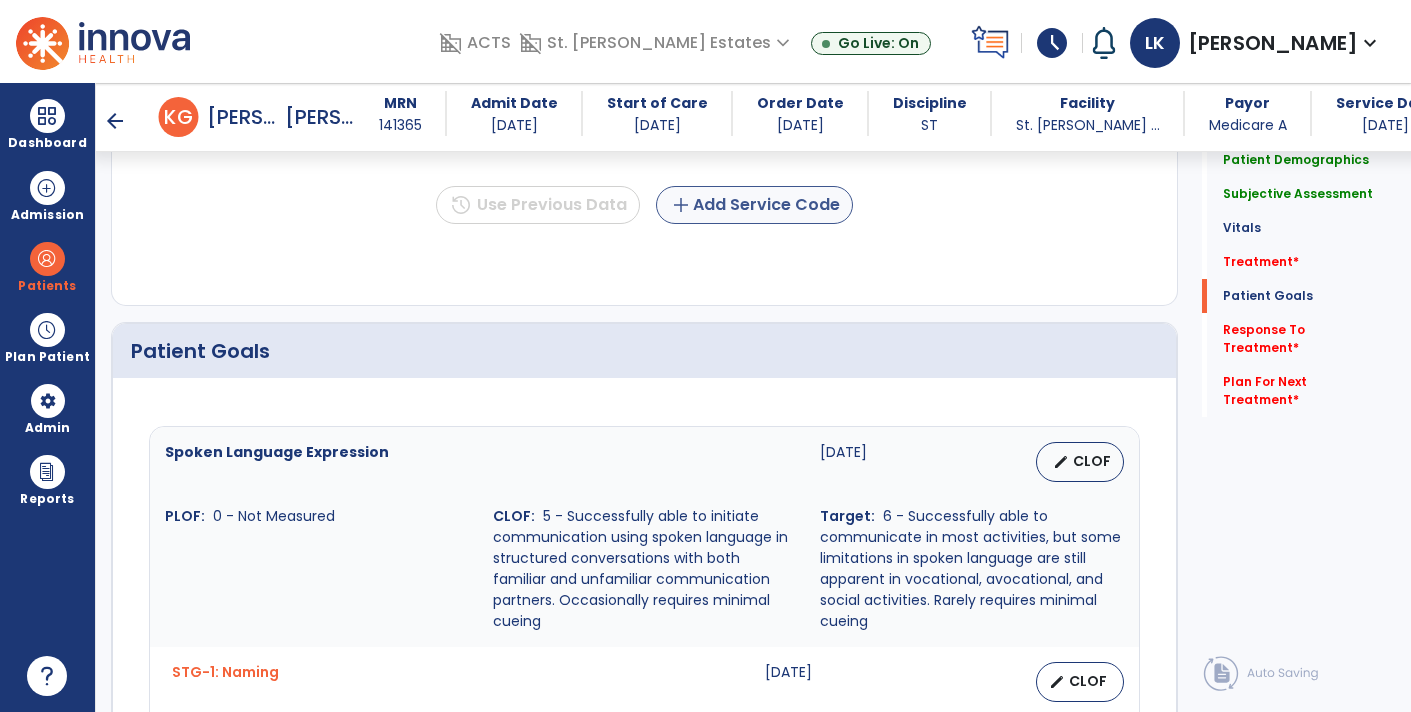 type on "**********" 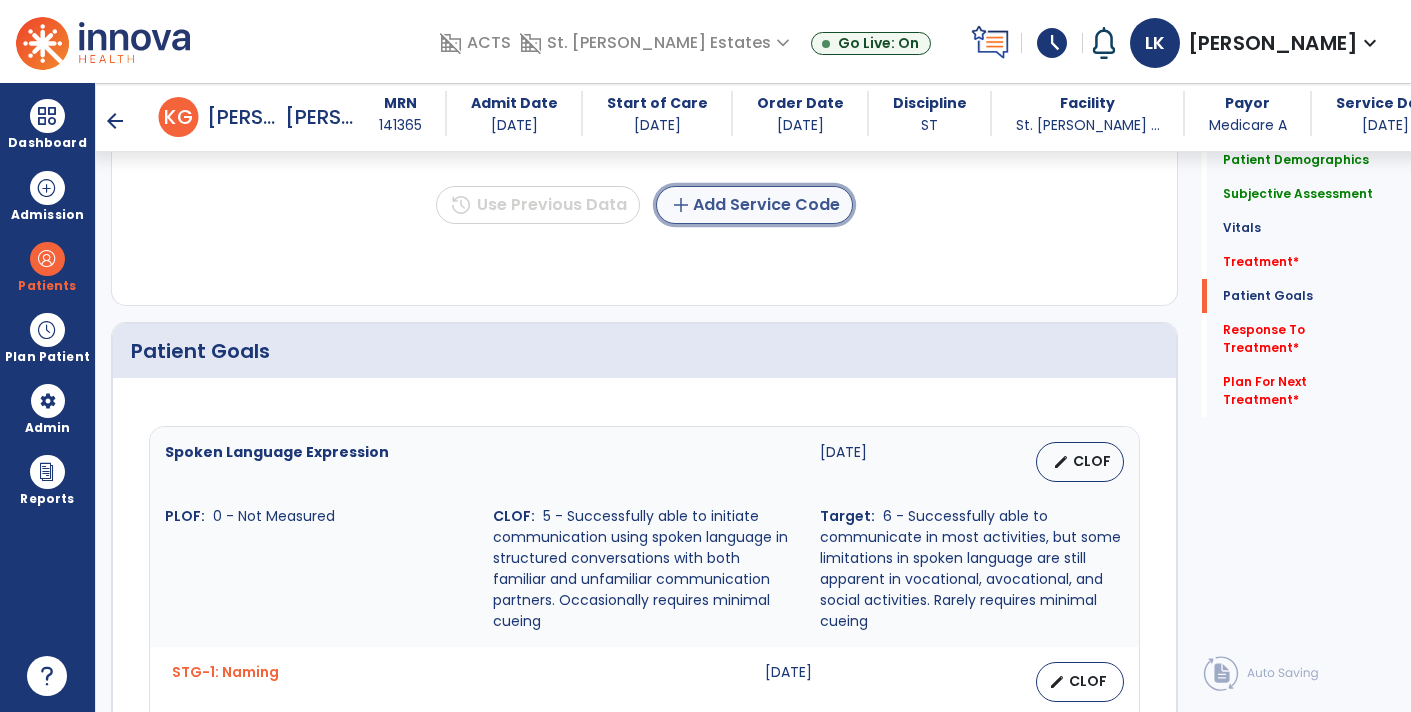 click on "add  Add Service Code" 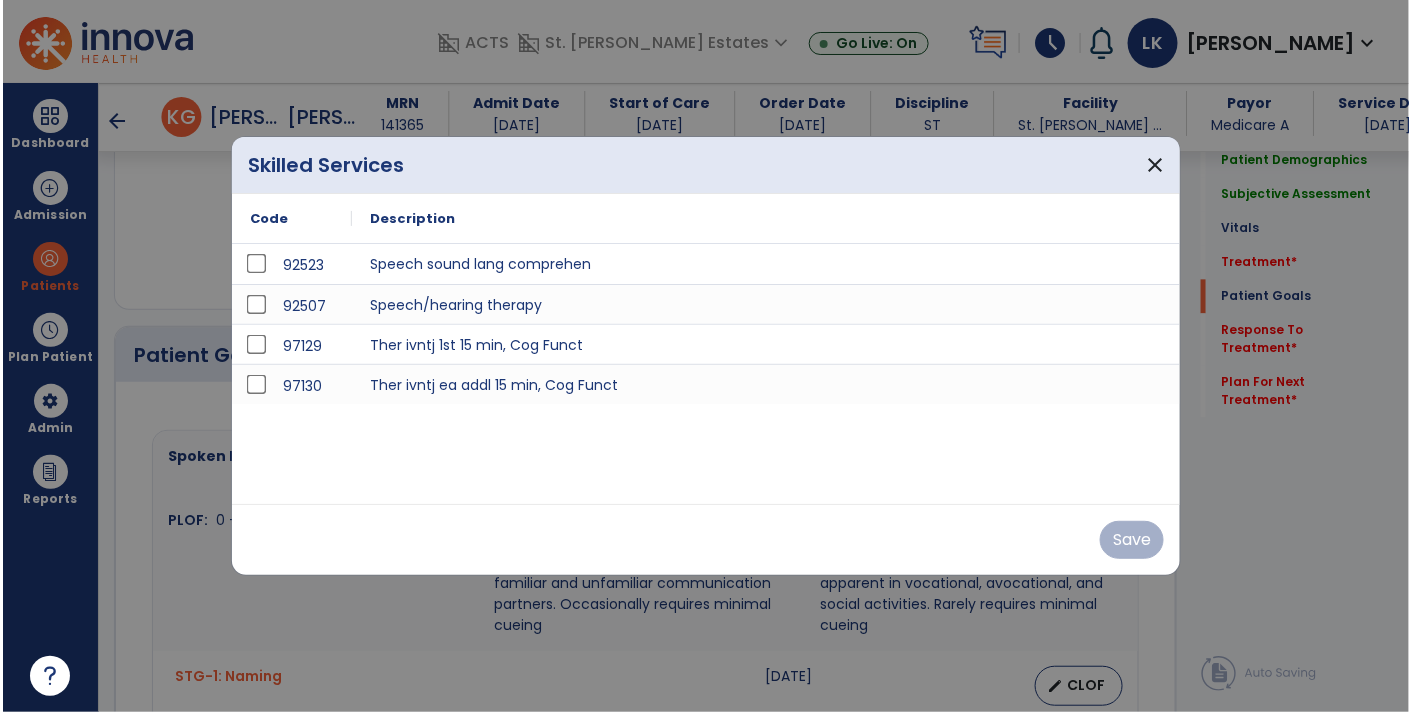 scroll, scrollTop: 1319, scrollLeft: 0, axis: vertical 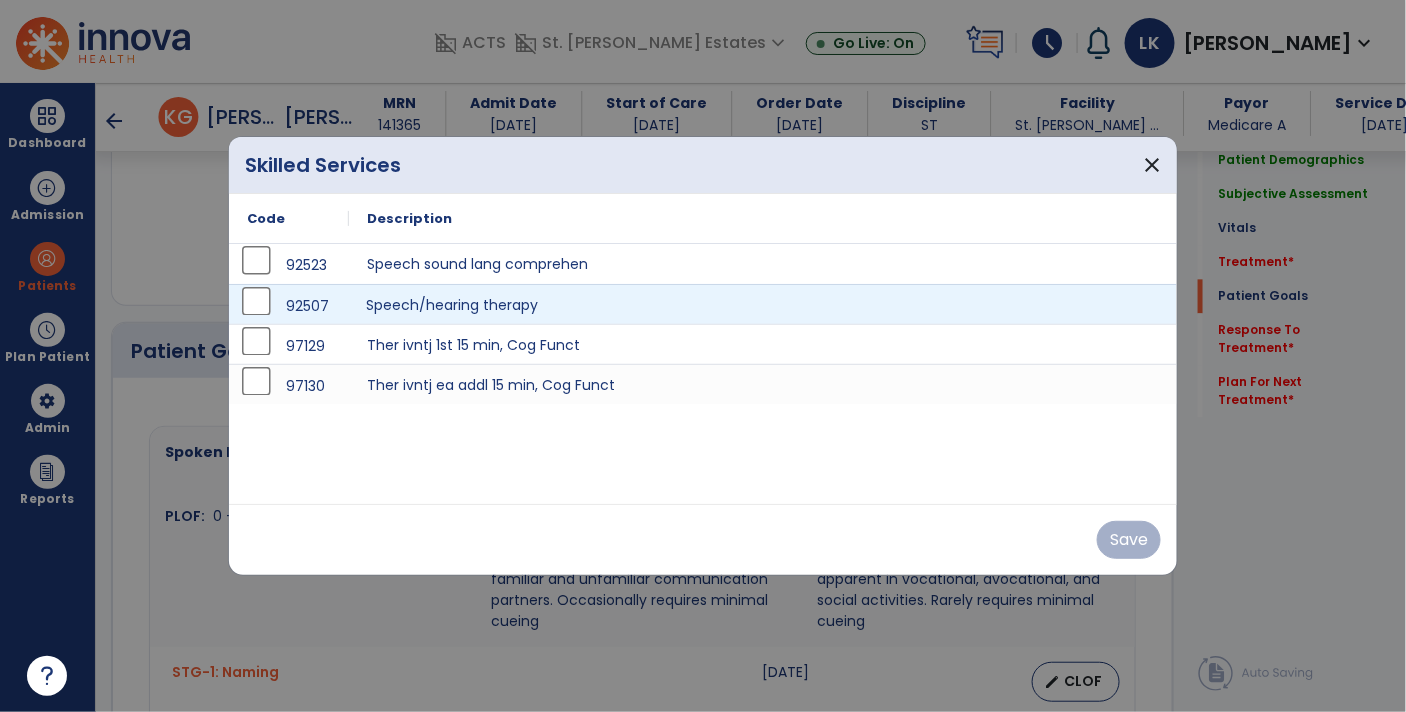 click on "Speech/hearing therapy" at bounding box center [763, 304] 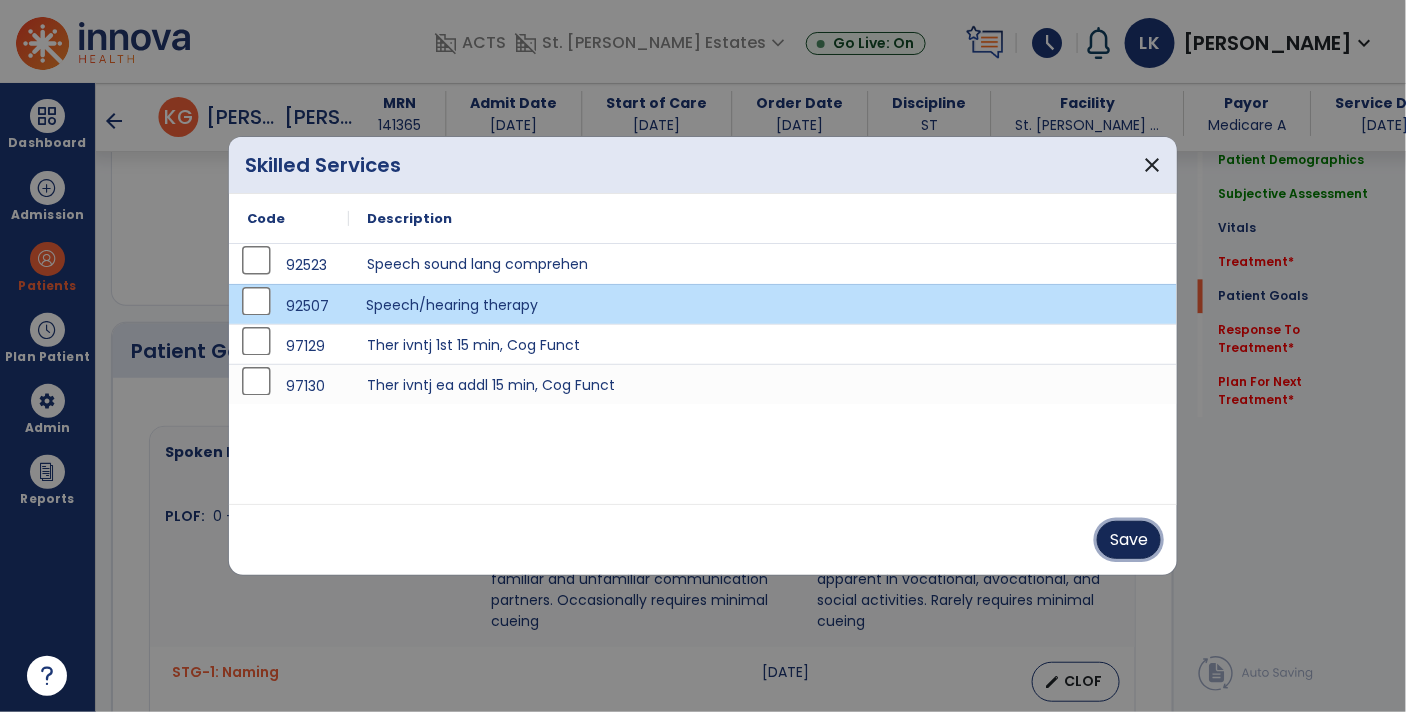 click on "Save" at bounding box center [1129, 540] 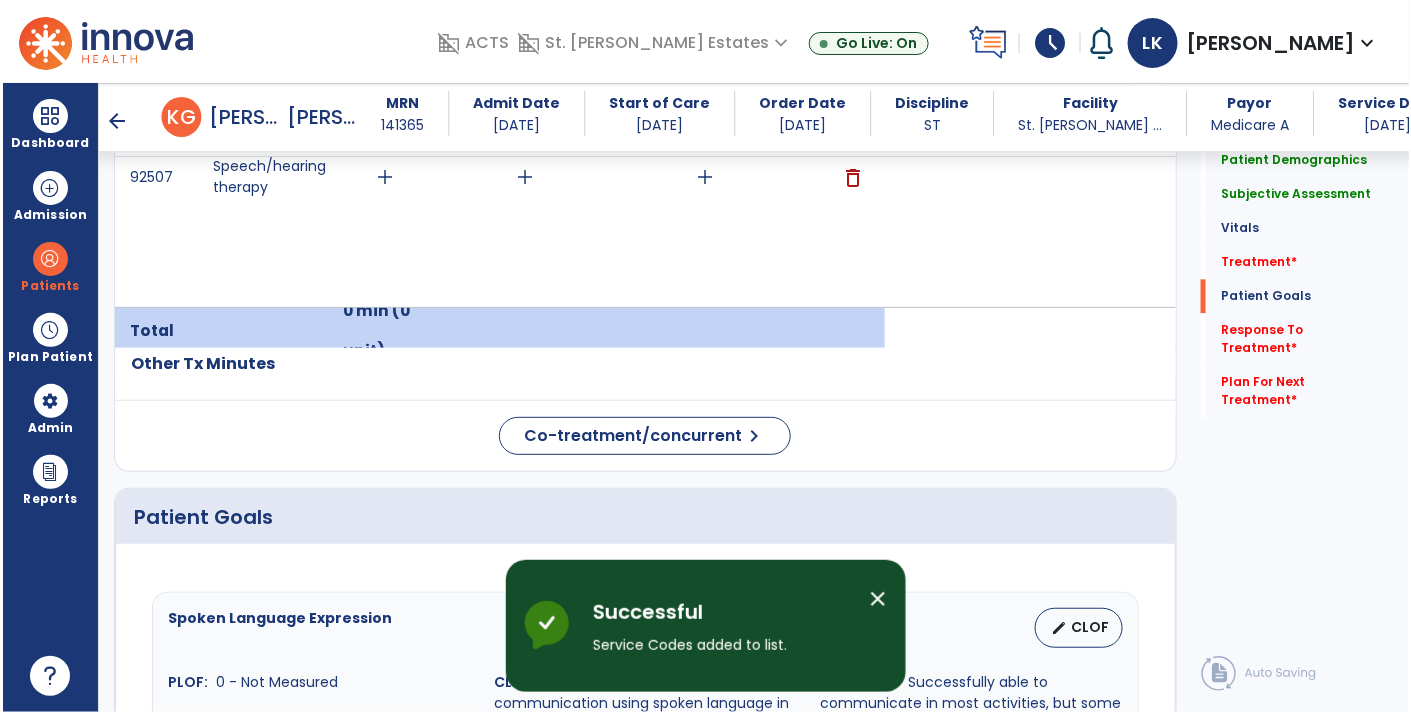 scroll, scrollTop: 1319, scrollLeft: 0, axis: vertical 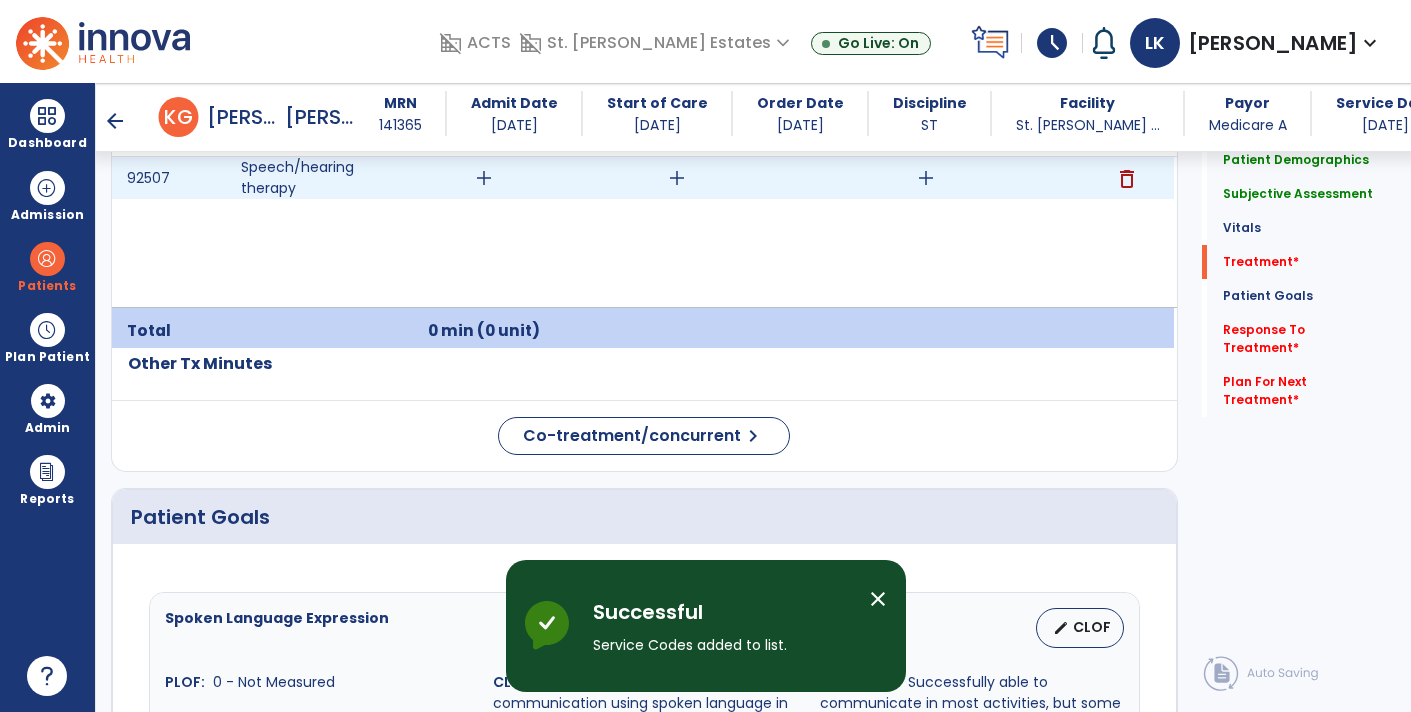 click on "add" at bounding box center (484, 178) 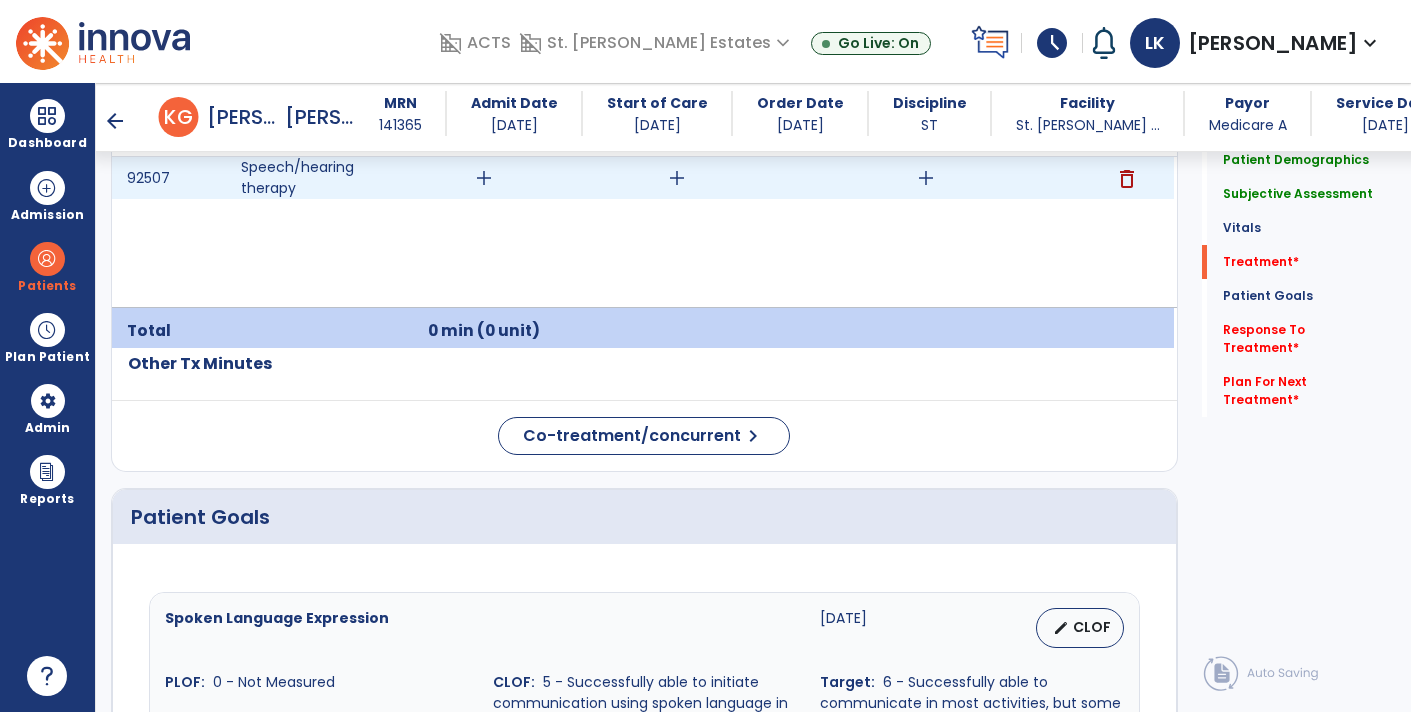 click on "add" at bounding box center [484, 178] 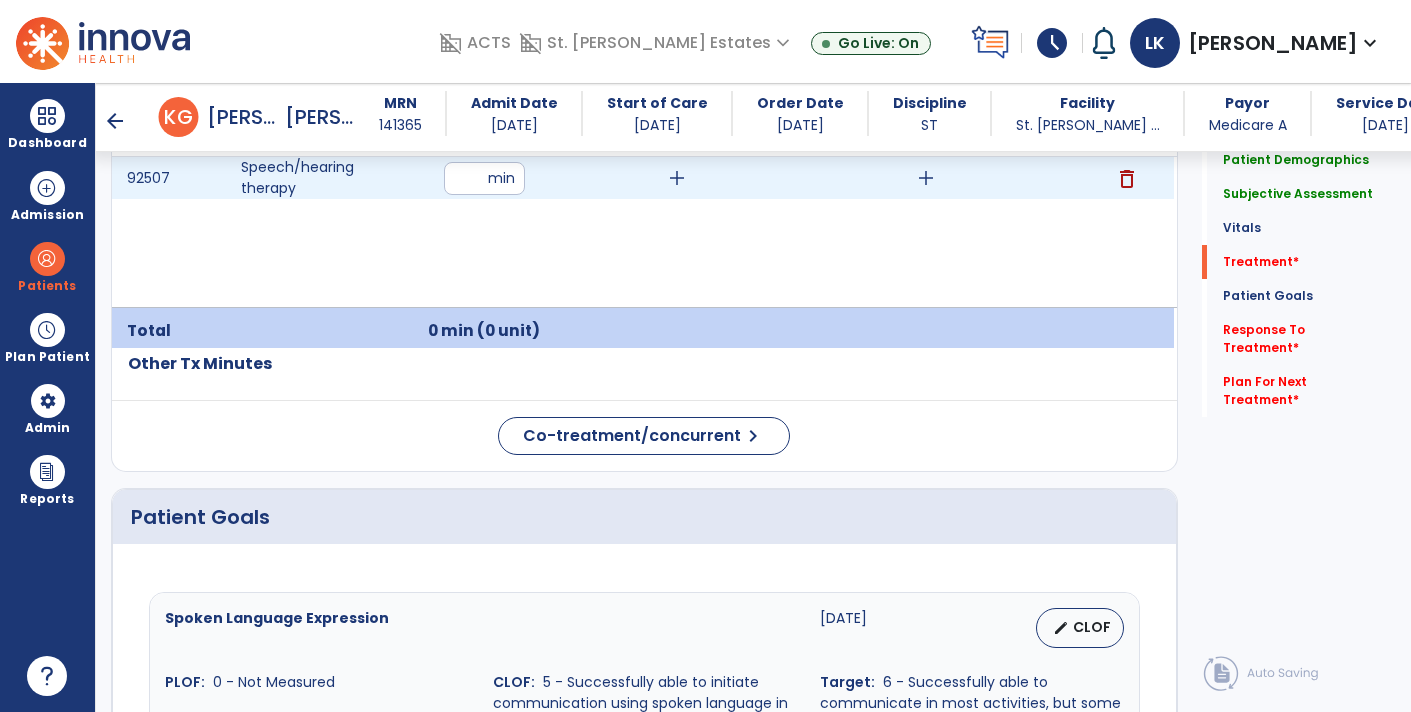 type on "**" 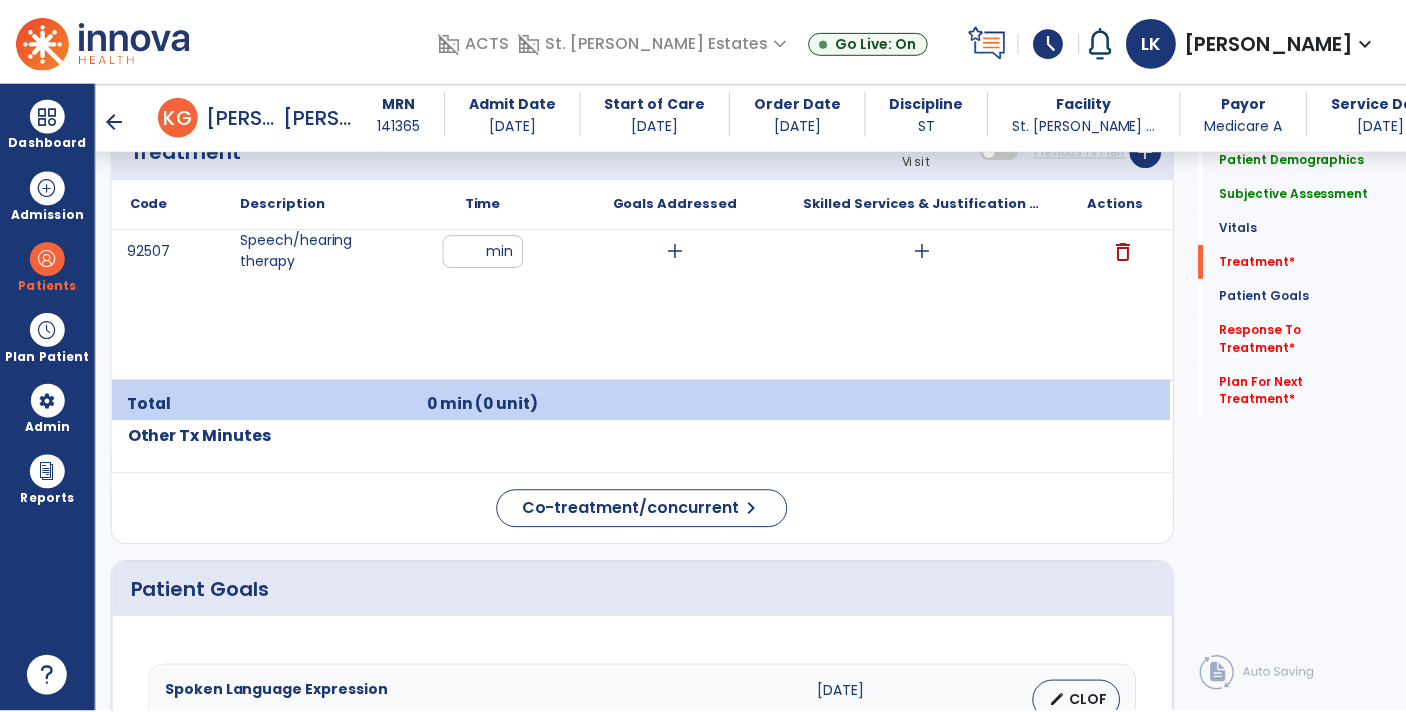 scroll, scrollTop: 1245, scrollLeft: 0, axis: vertical 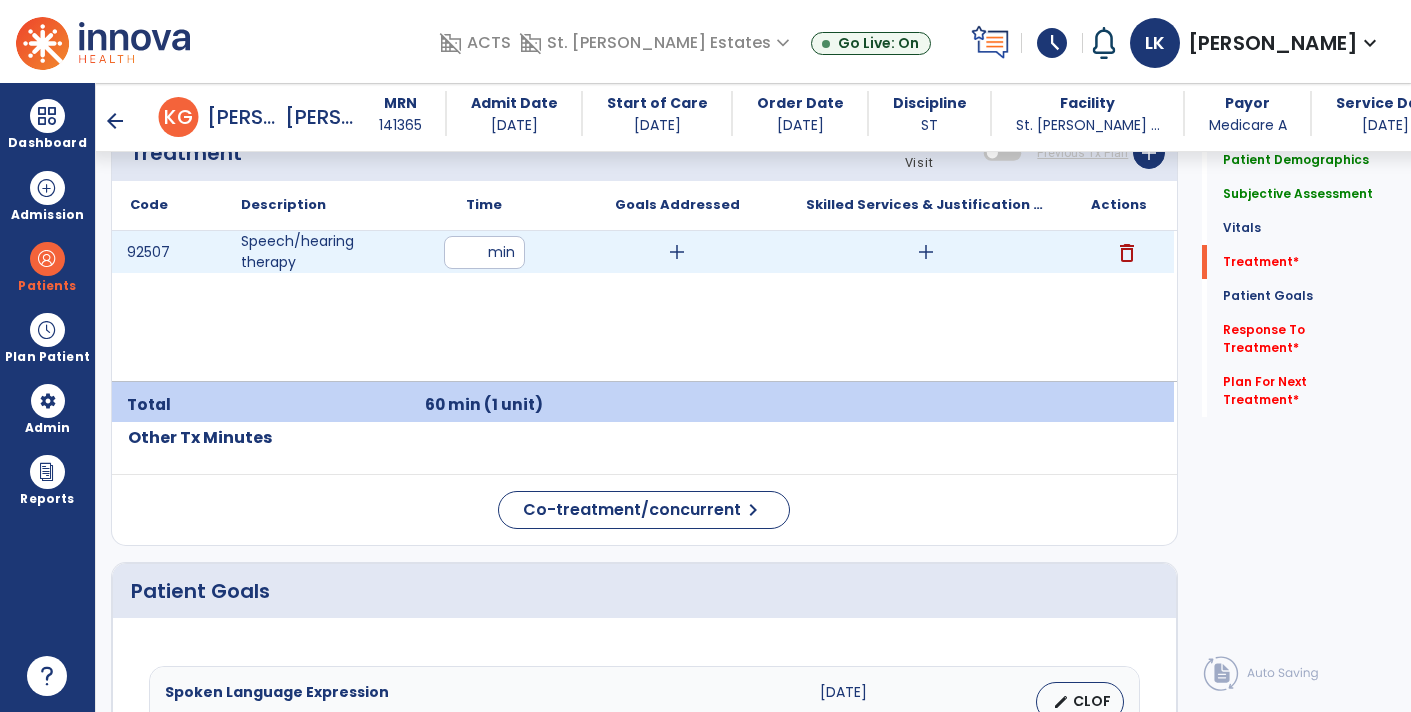 click on "add" at bounding box center (926, 252) 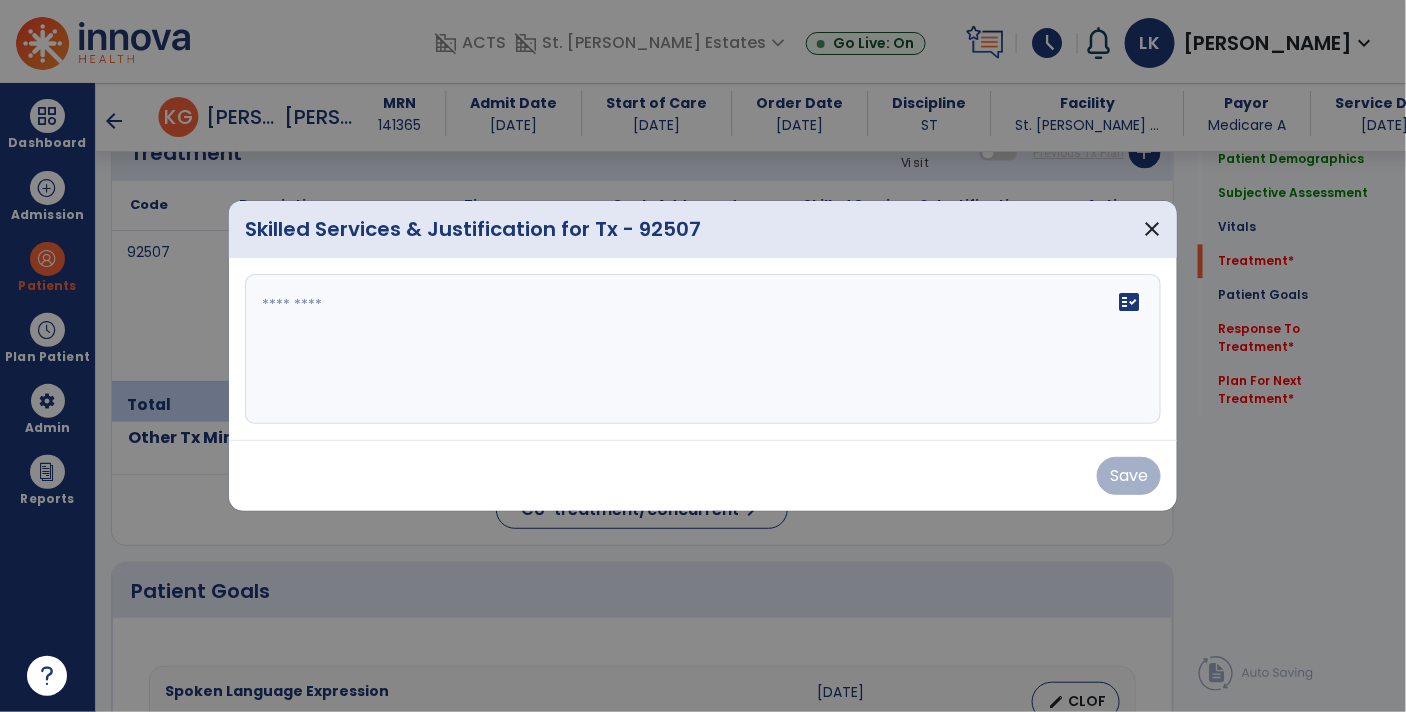 scroll, scrollTop: 1245, scrollLeft: 0, axis: vertical 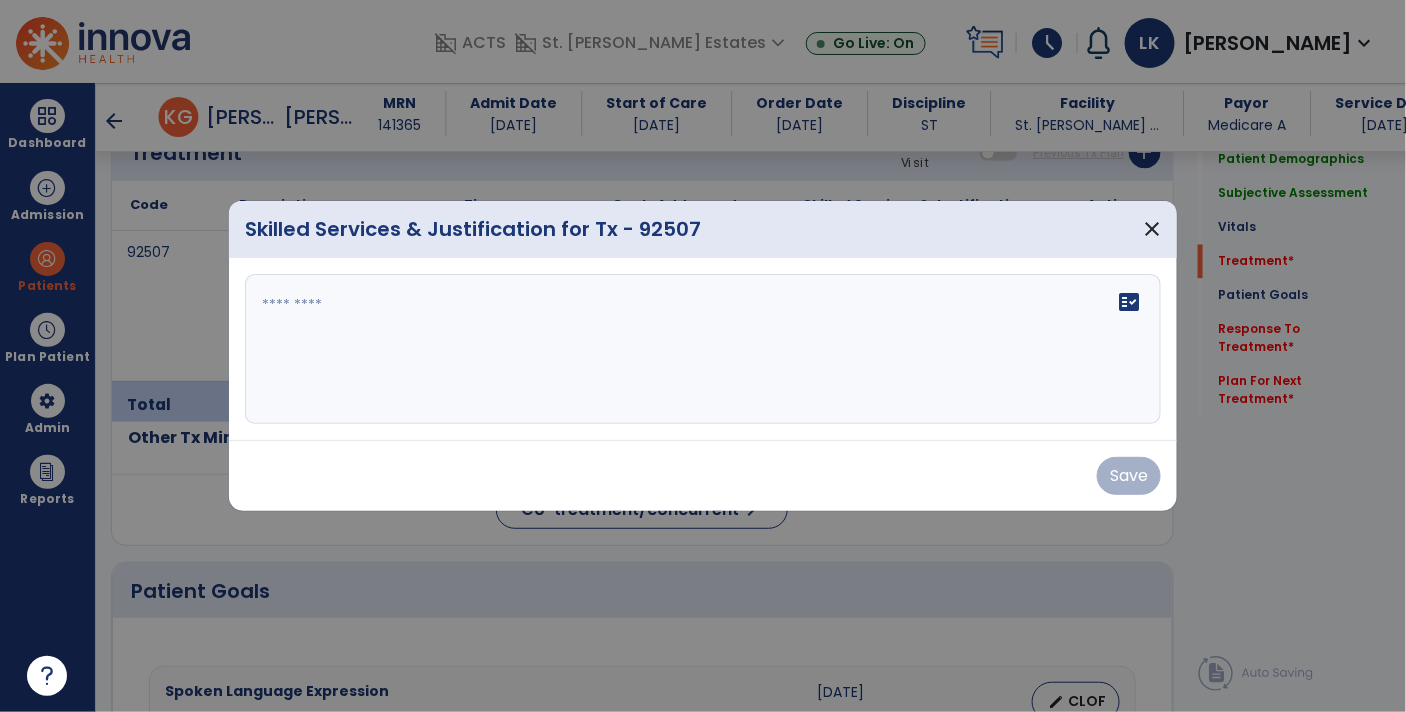 click on "fact_check" at bounding box center (703, 349) 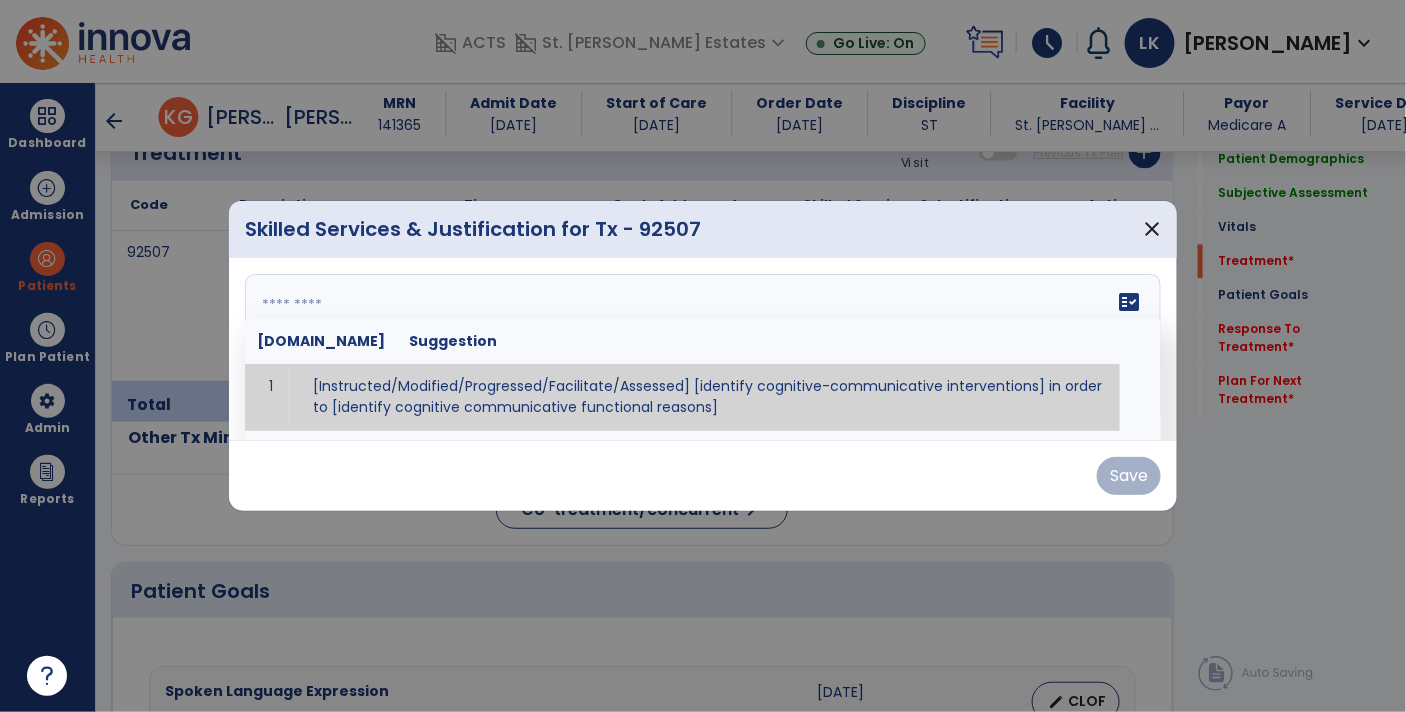 paste on "**********" 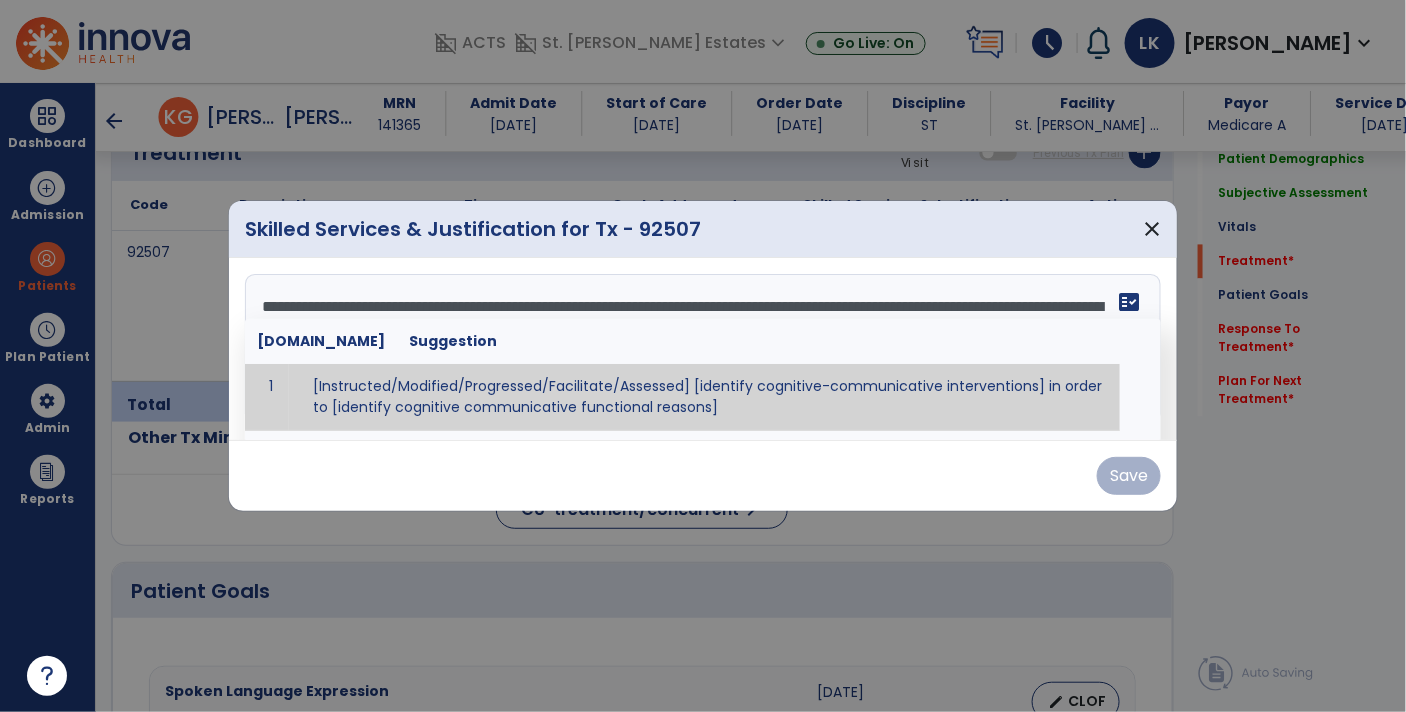 scroll, scrollTop: 38, scrollLeft: 0, axis: vertical 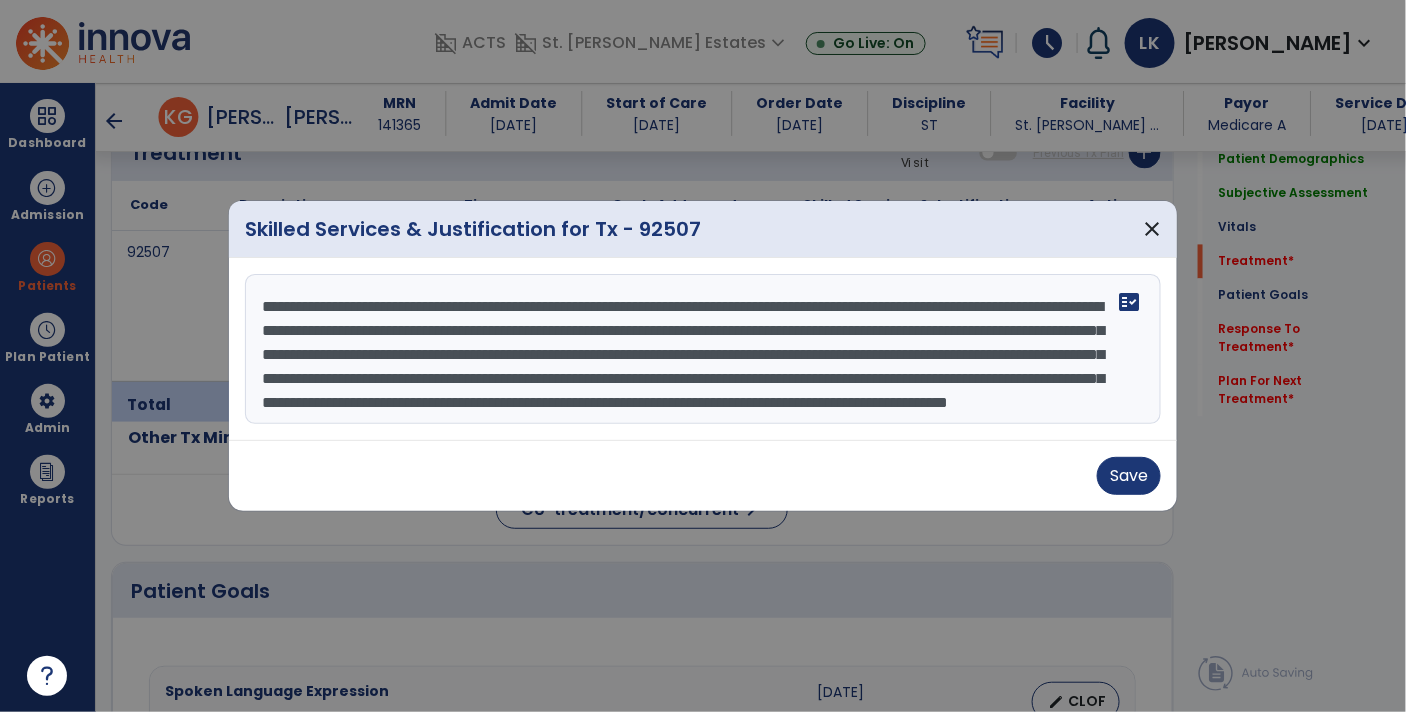 click on "**********" at bounding box center (703, 349) 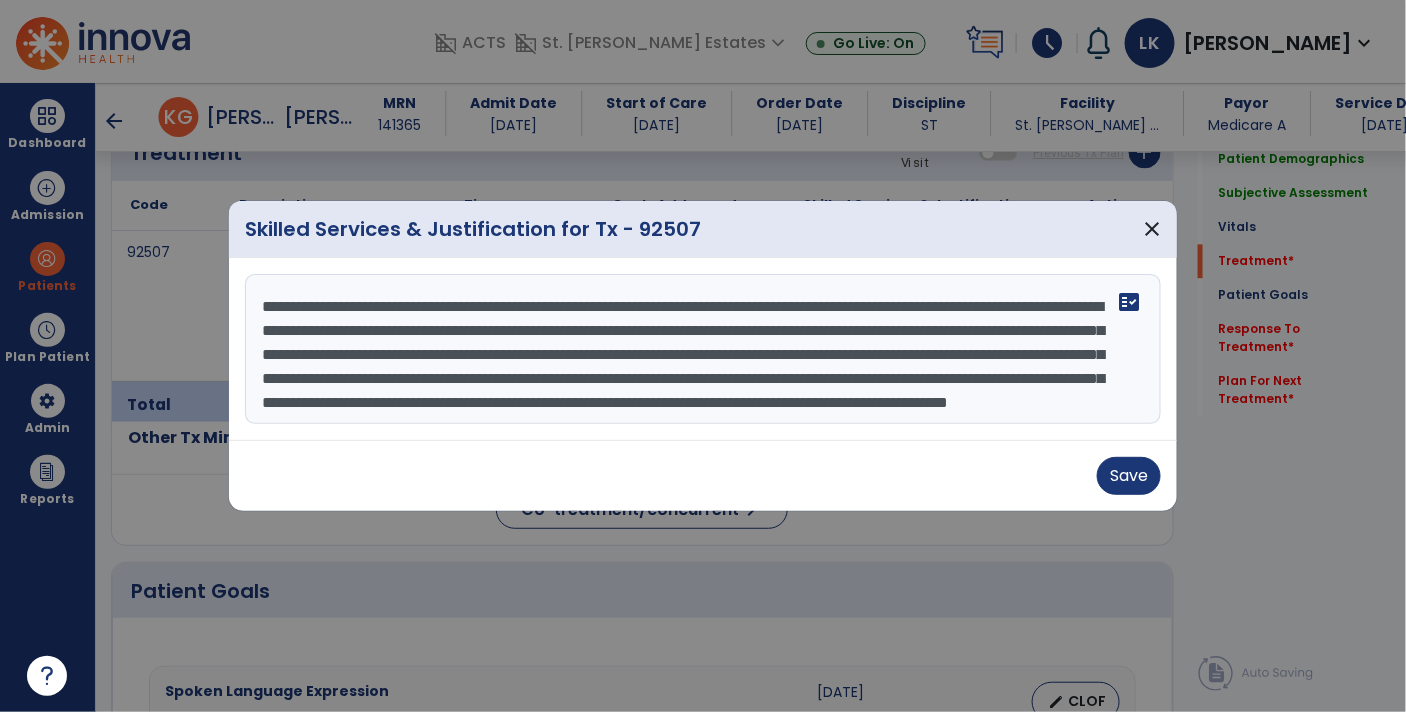 click on "**********" at bounding box center (703, 349) 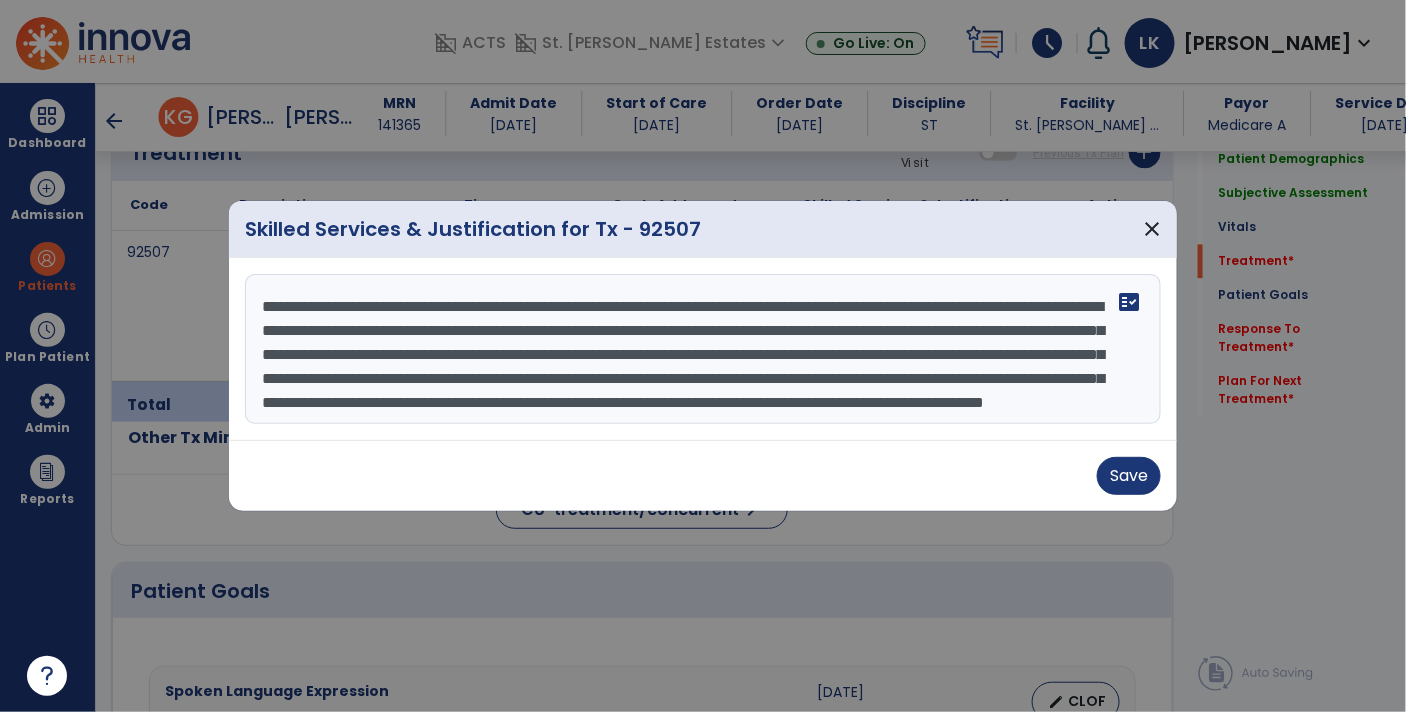click on "**********" at bounding box center (703, 349) 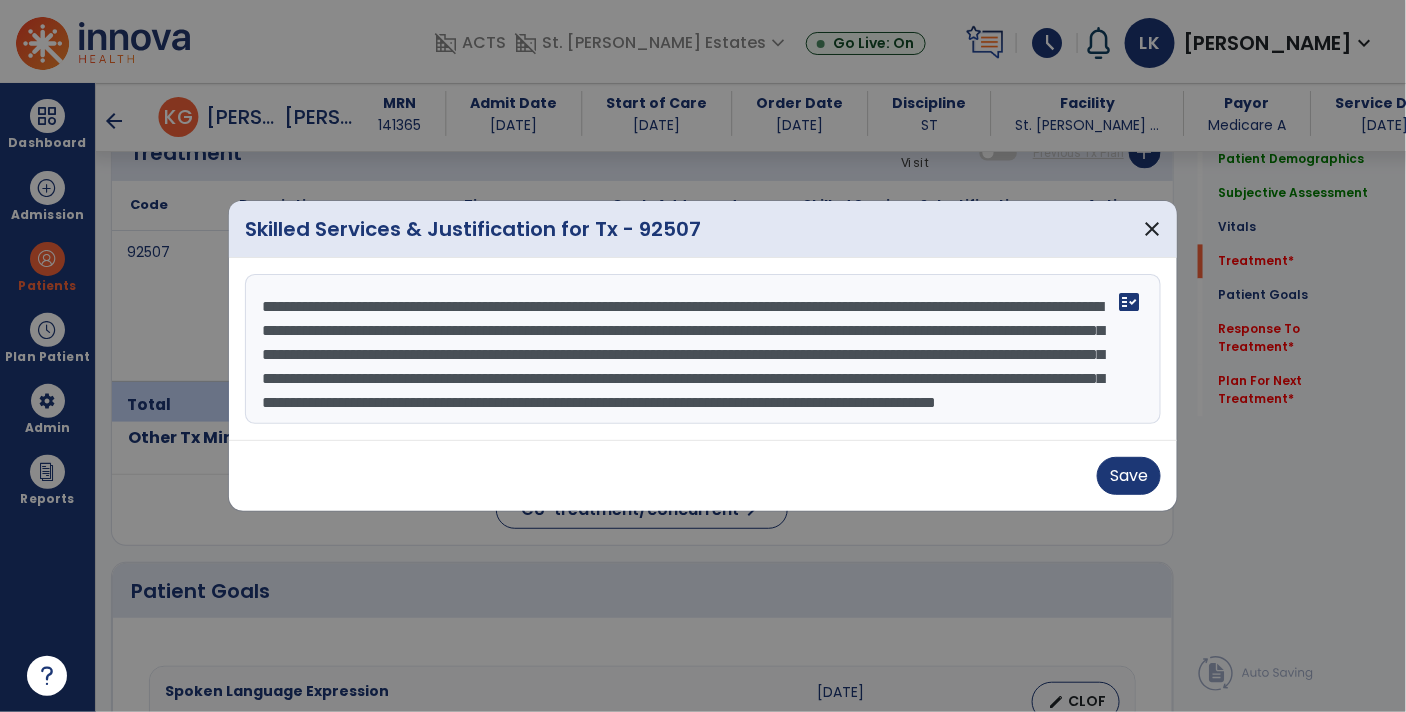 click on "**********" at bounding box center (703, 349) 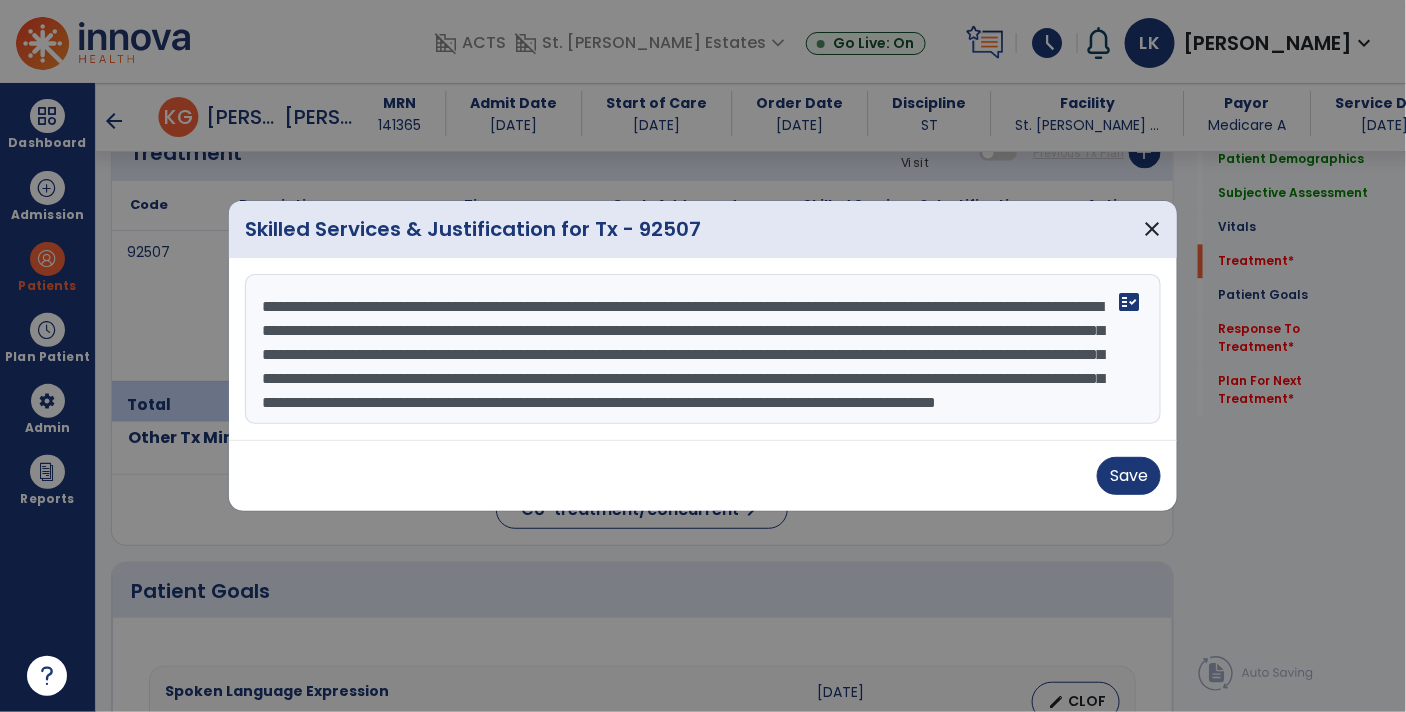 click on "**********" at bounding box center [703, 349] 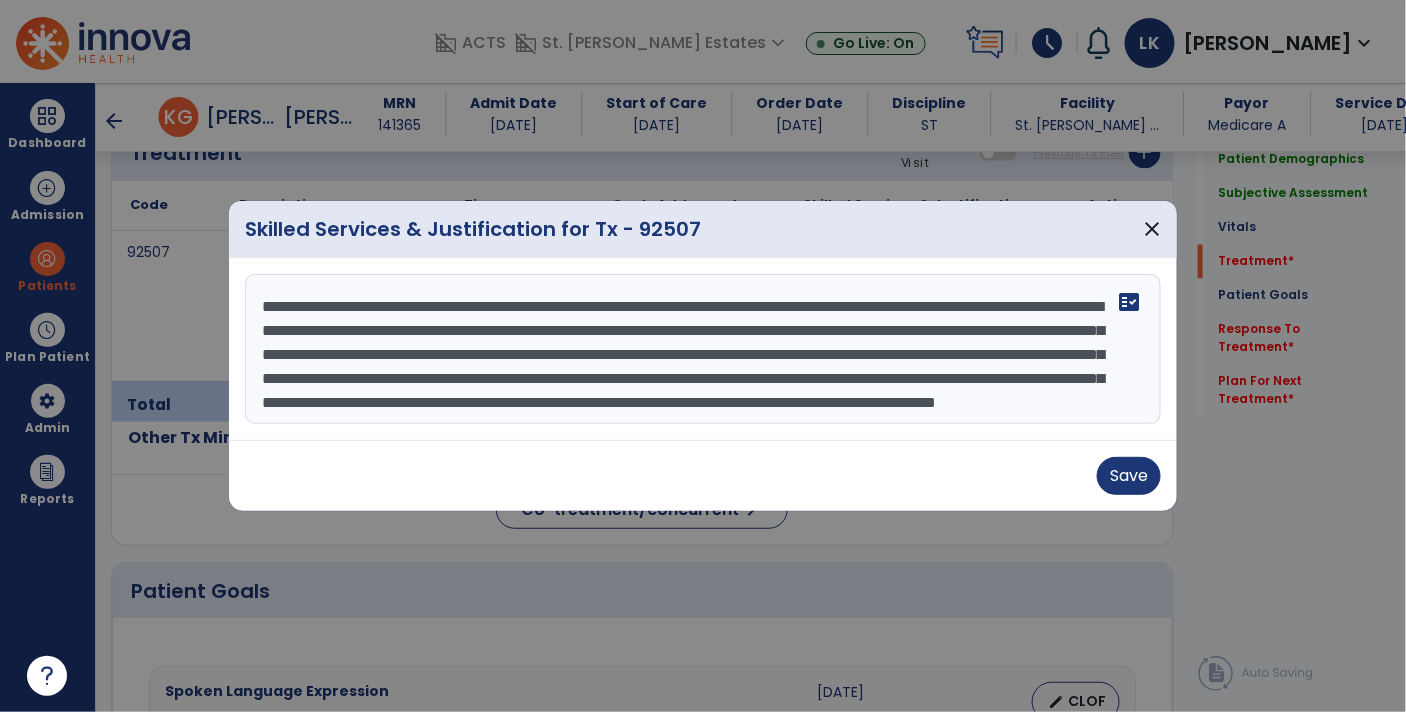 click on "**********" at bounding box center [703, 349] 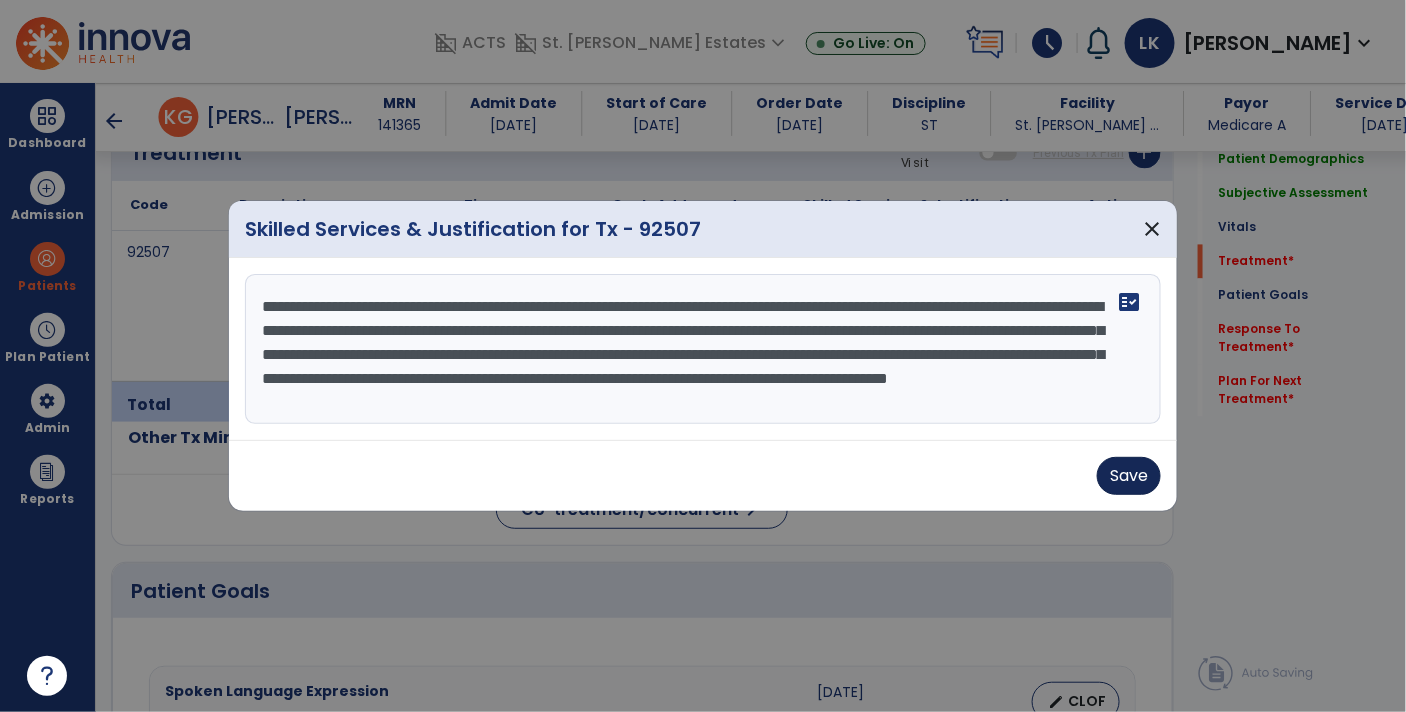 type on "**********" 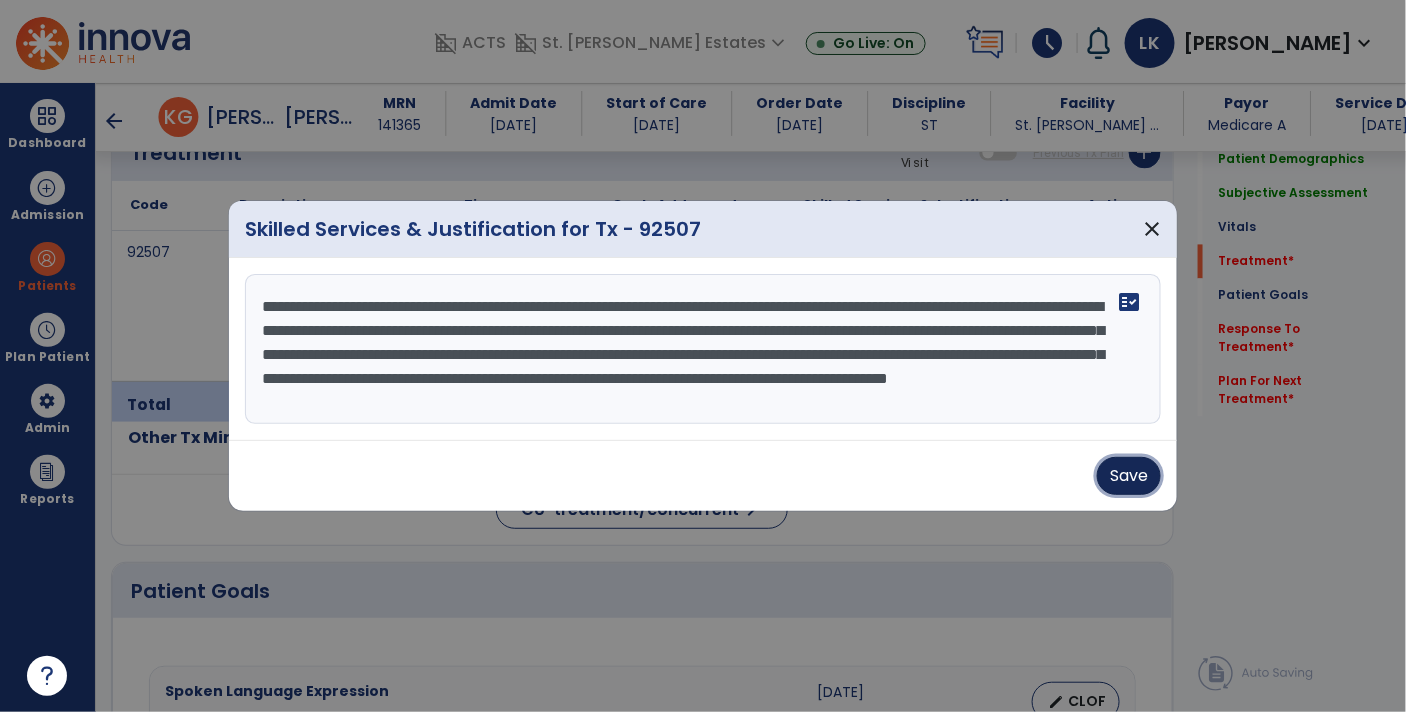 click on "Save" at bounding box center (1129, 476) 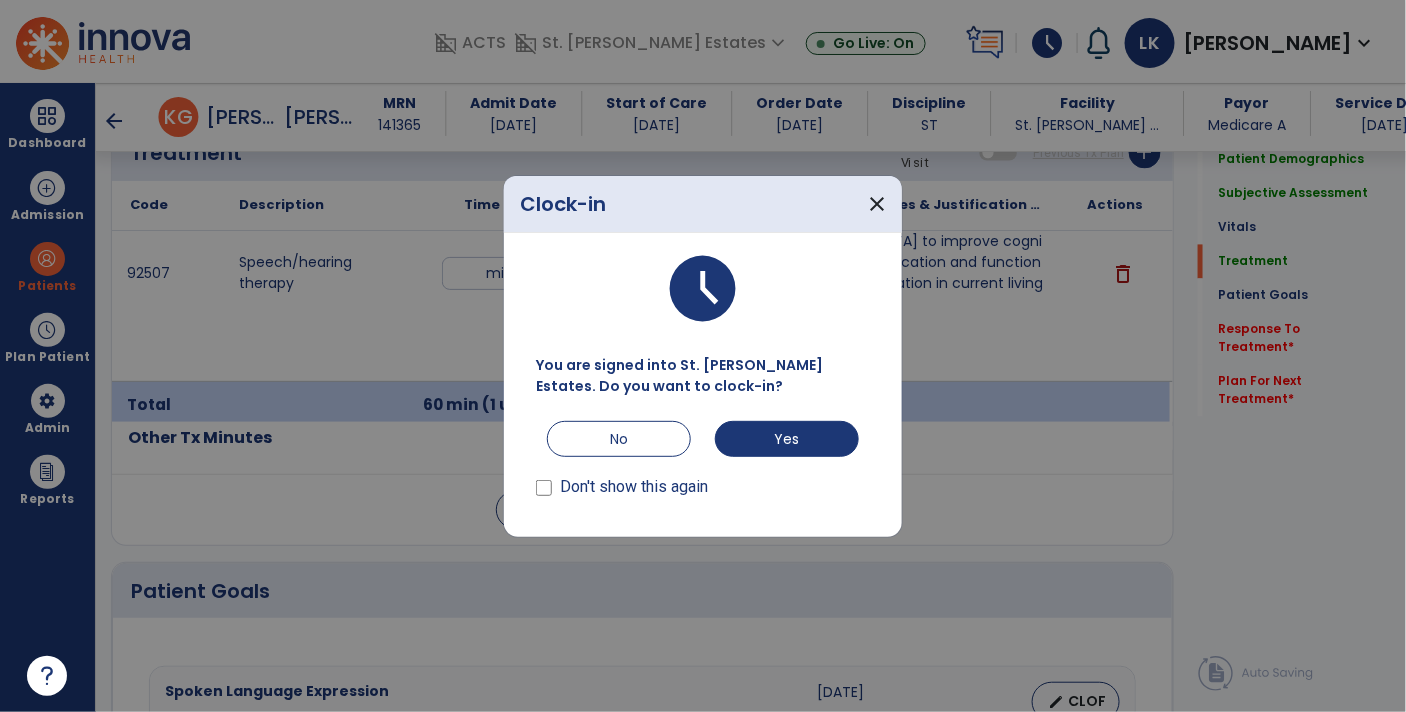 scroll, scrollTop: 1245, scrollLeft: 0, axis: vertical 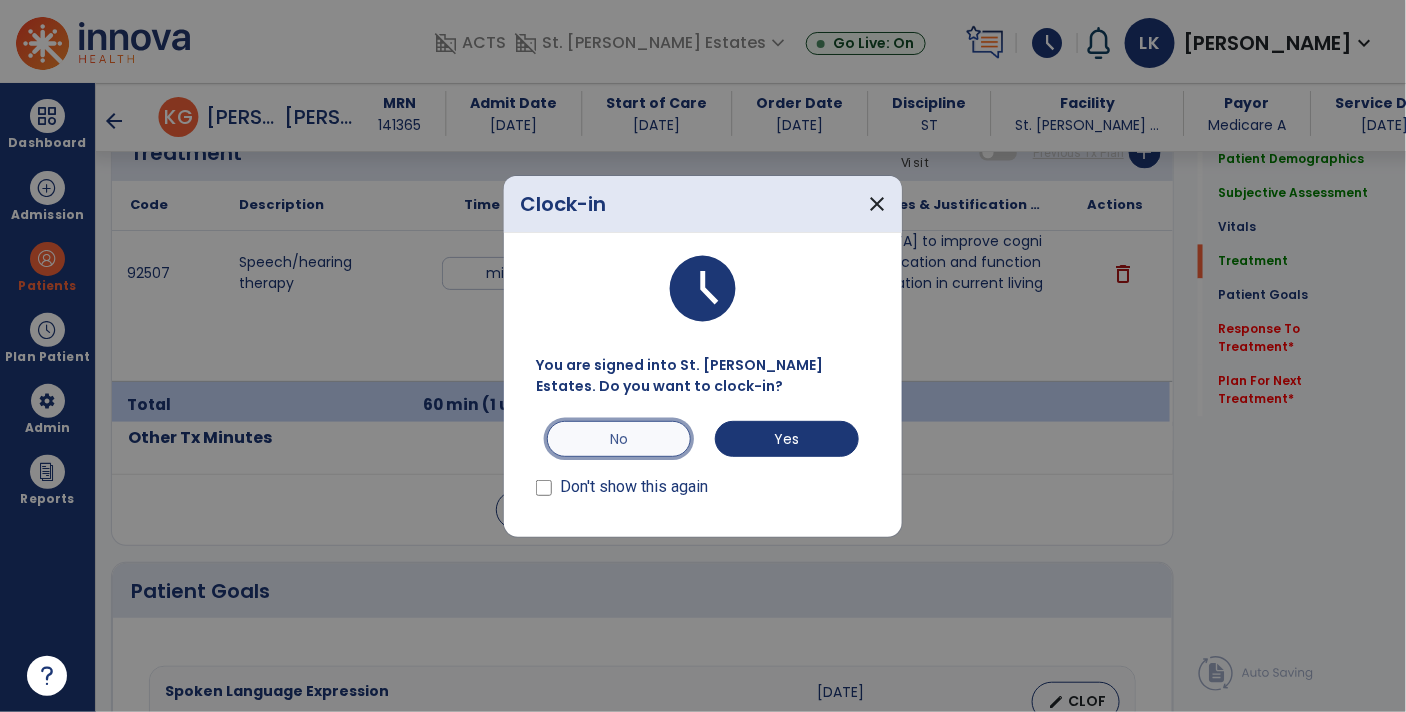 click on "No" at bounding box center (619, 439) 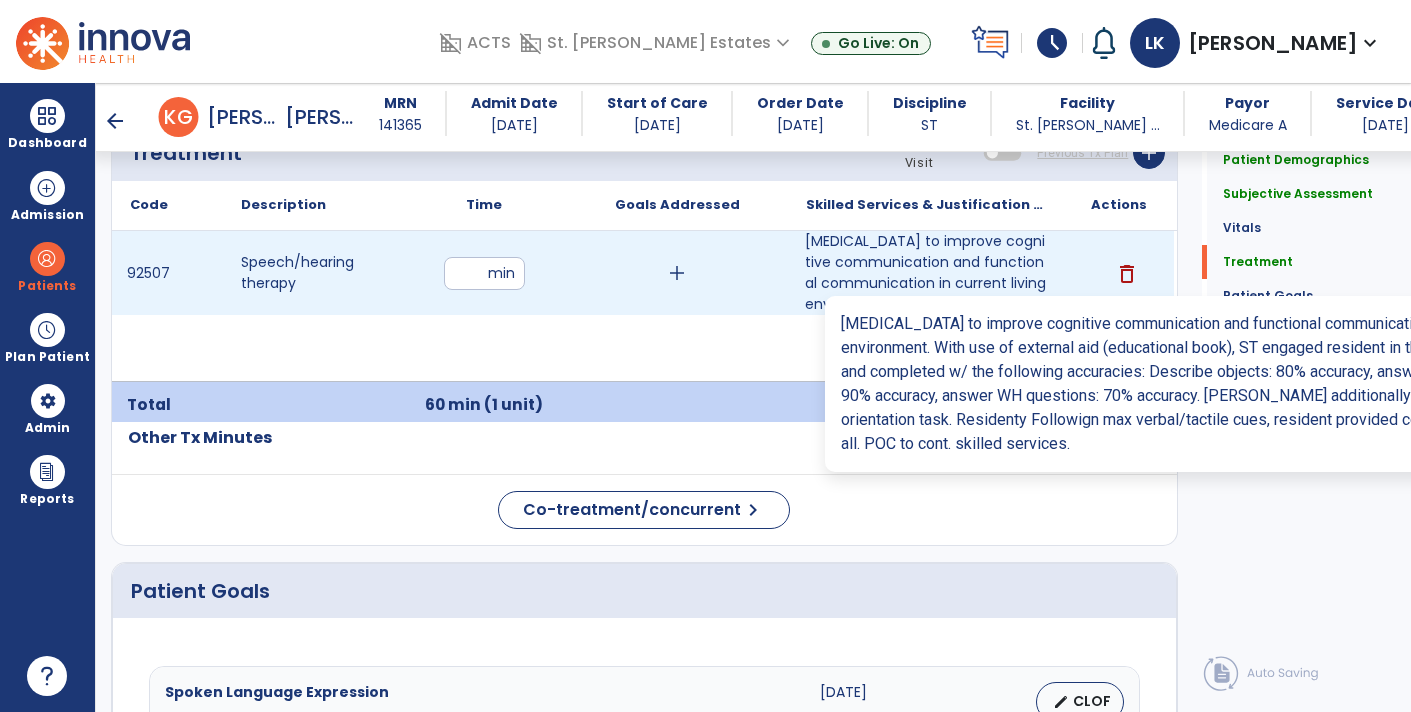 click on "[MEDICAL_DATA] to improve cognitive communication and functional communication in current living env..." at bounding box center (926, 273) 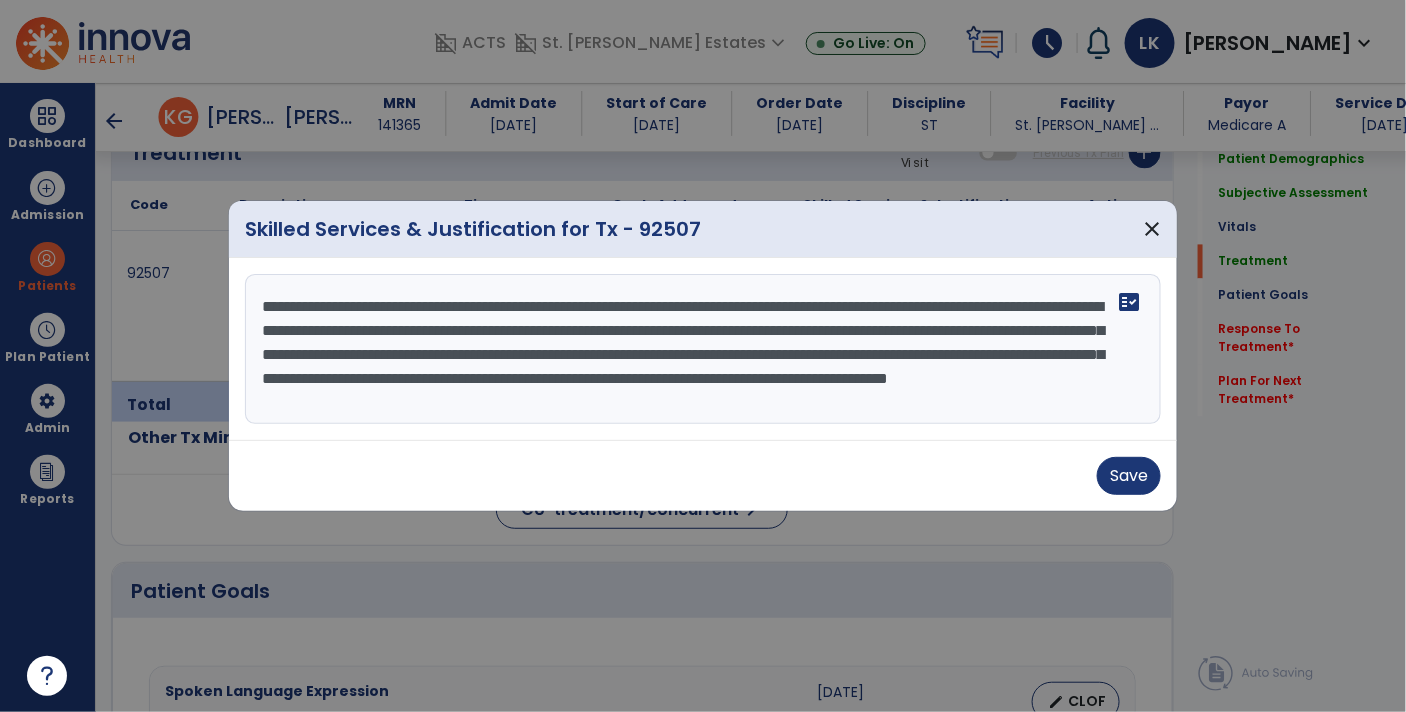 scroll, scrollTop: 1245, scrollLeft: 0, axis: vertical 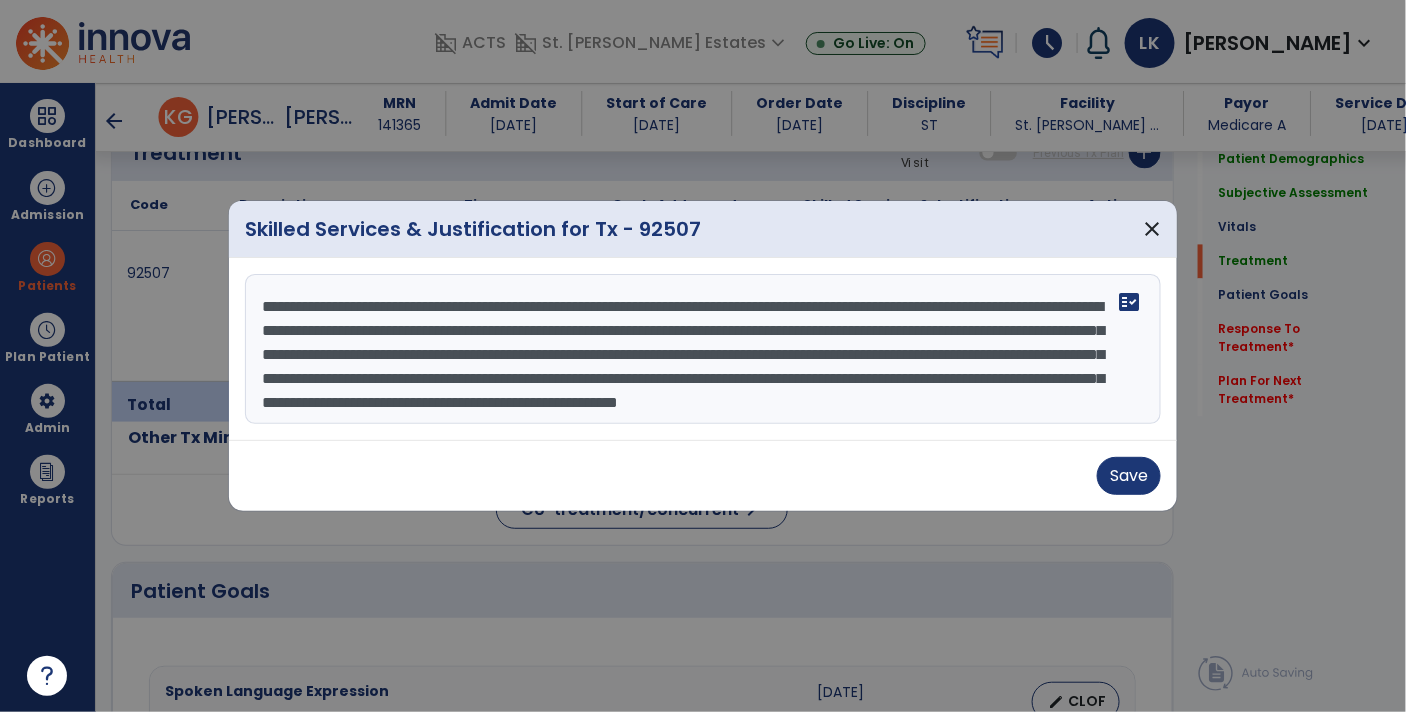 click on "**********" at bounding box center [703, 349] 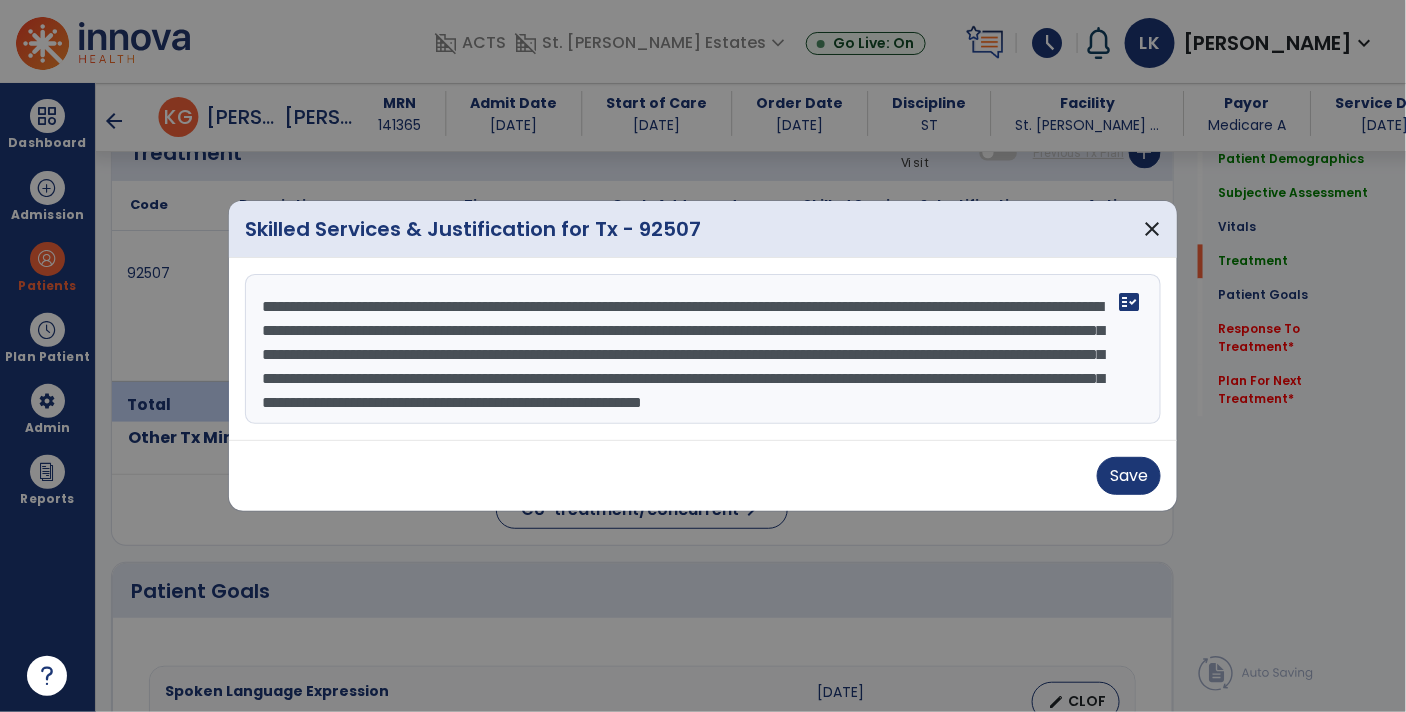 scroll, scrollTop: 47, scrollLeft: 0, axis: vertical 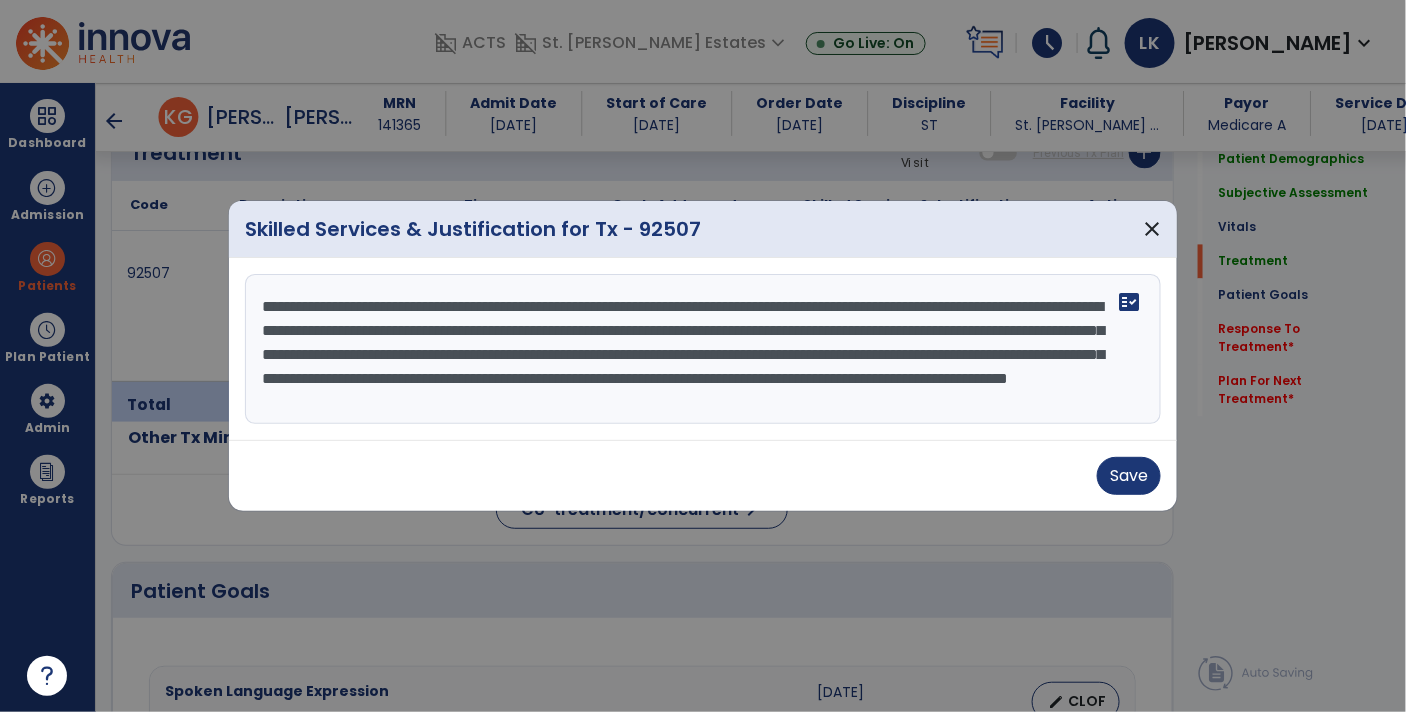 click on "**********" at bounding box center (703, 349) 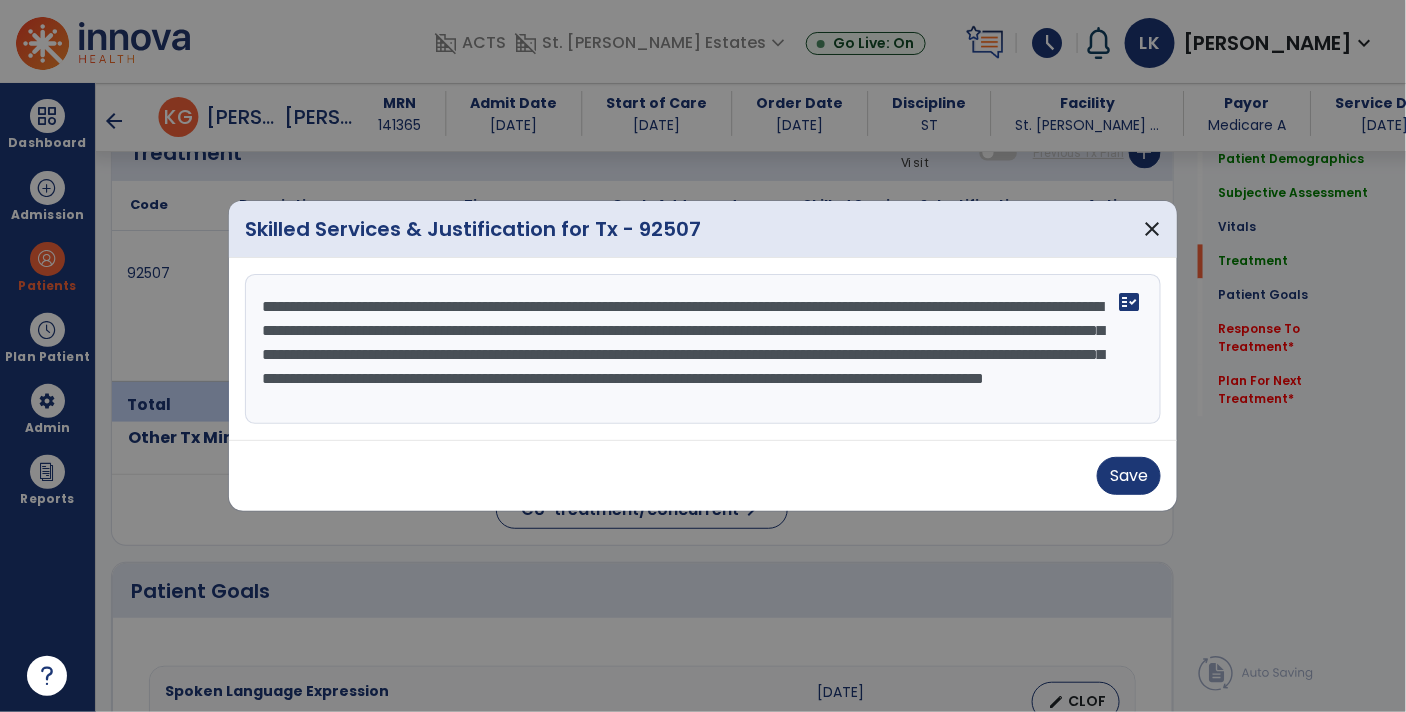 click on "**********" at bounding box center [703, 349] 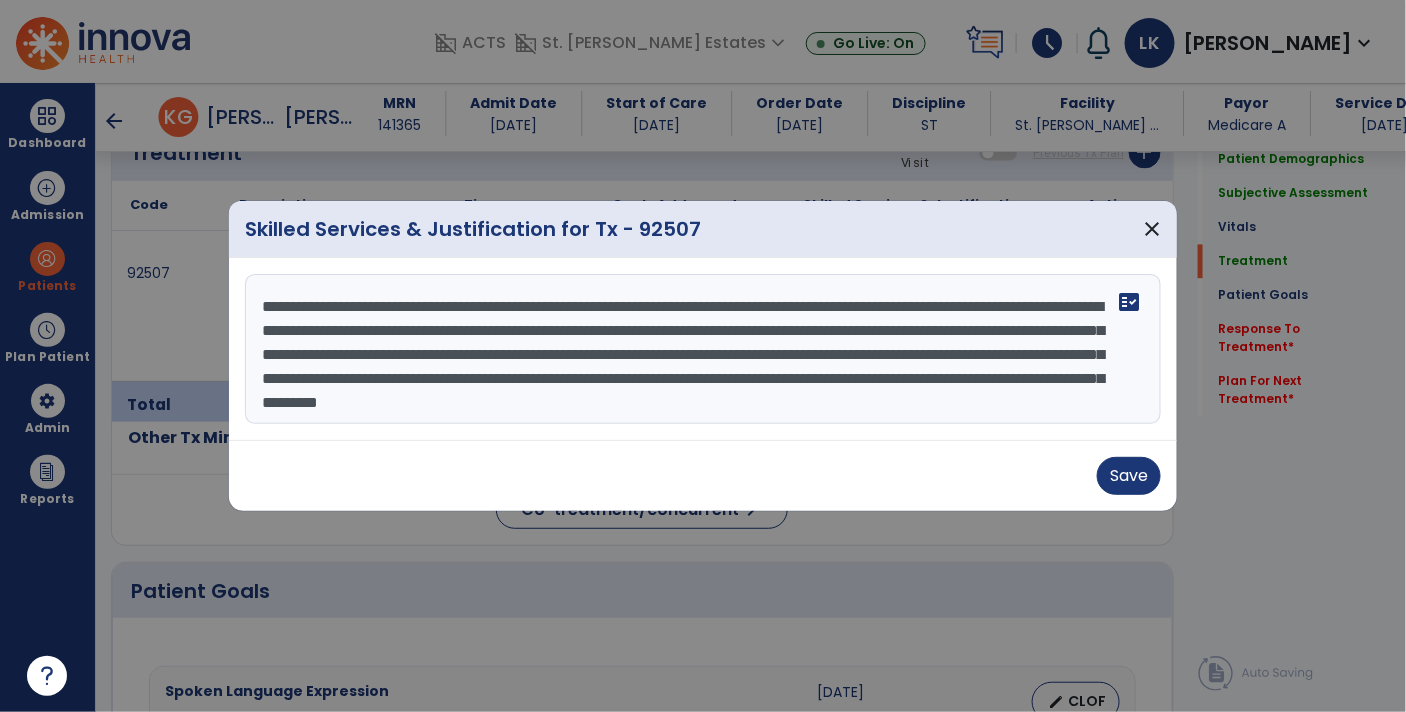 click on "**********" at bounding box center (703, 349) 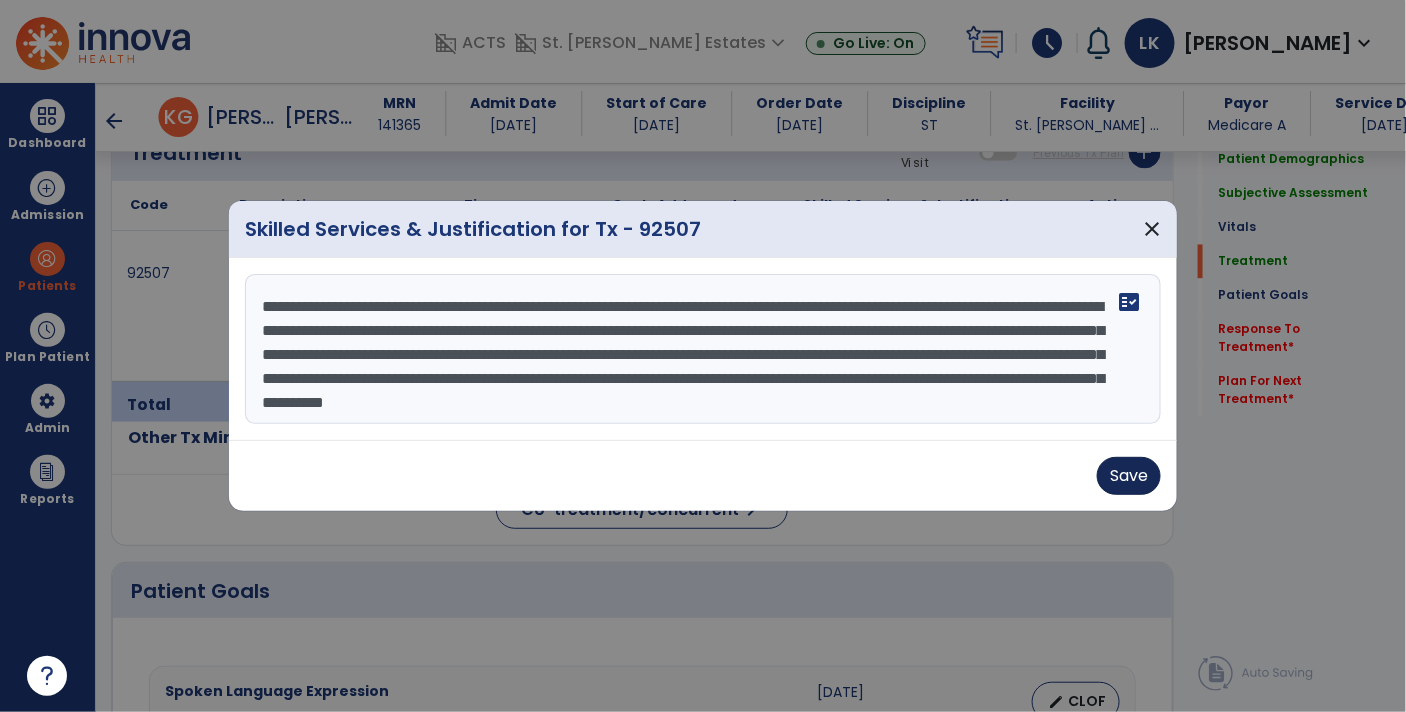 type on "**********" 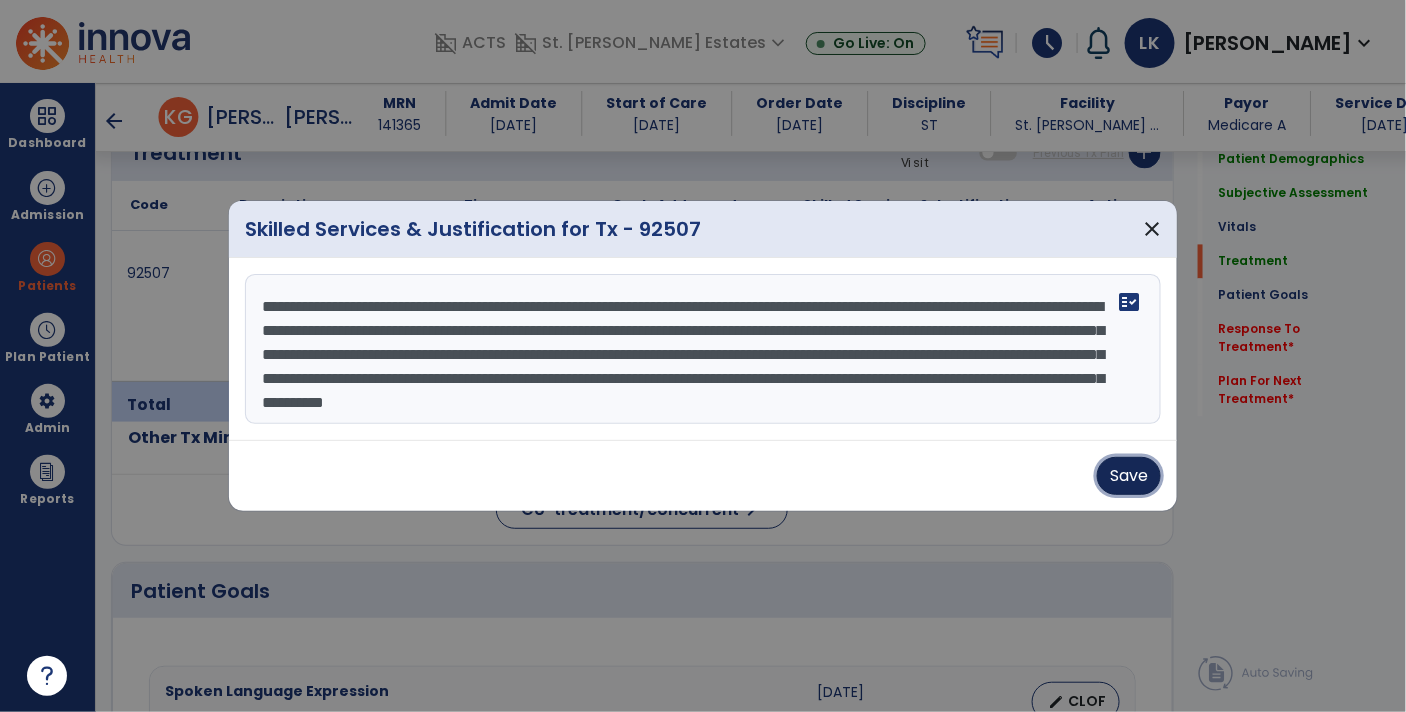 click on "Save" at bounding box center (1129, 476) 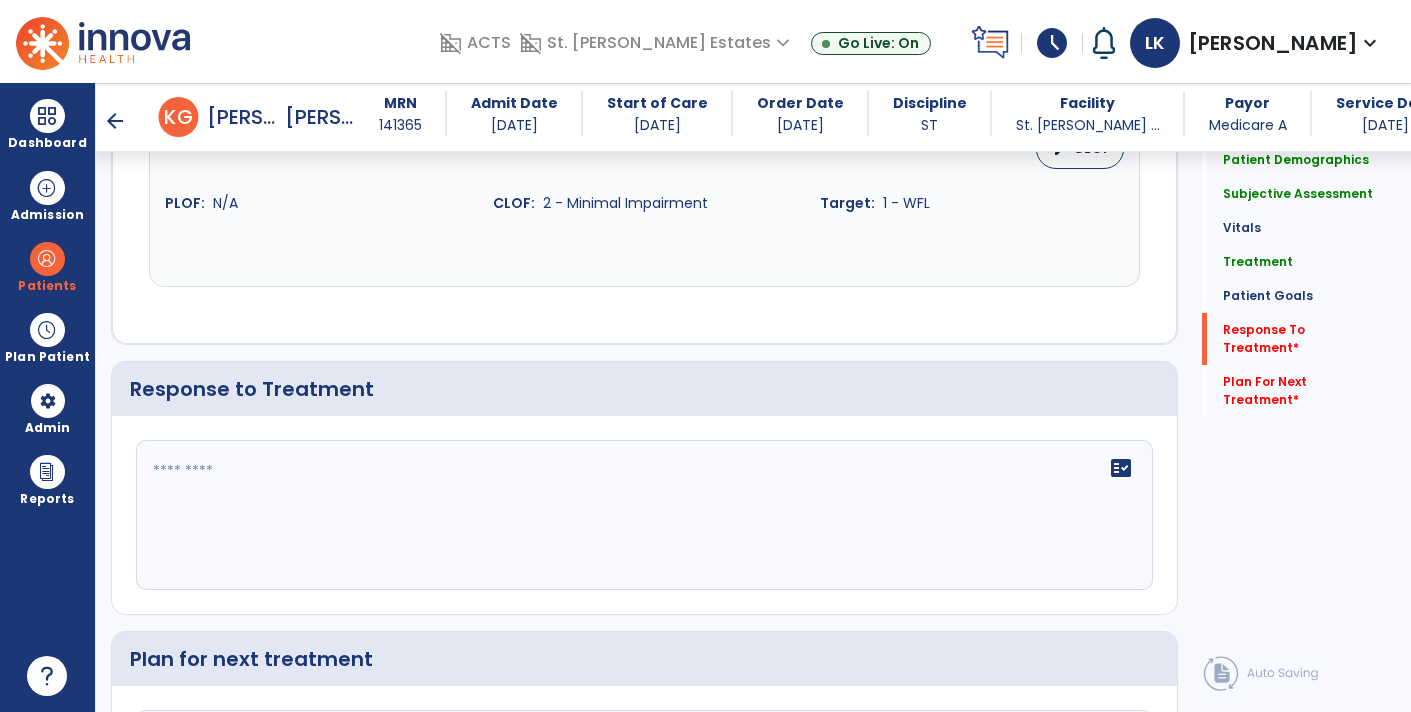 scroll, scrollTop: 2431, scrollLeft: 0, axis: vertical 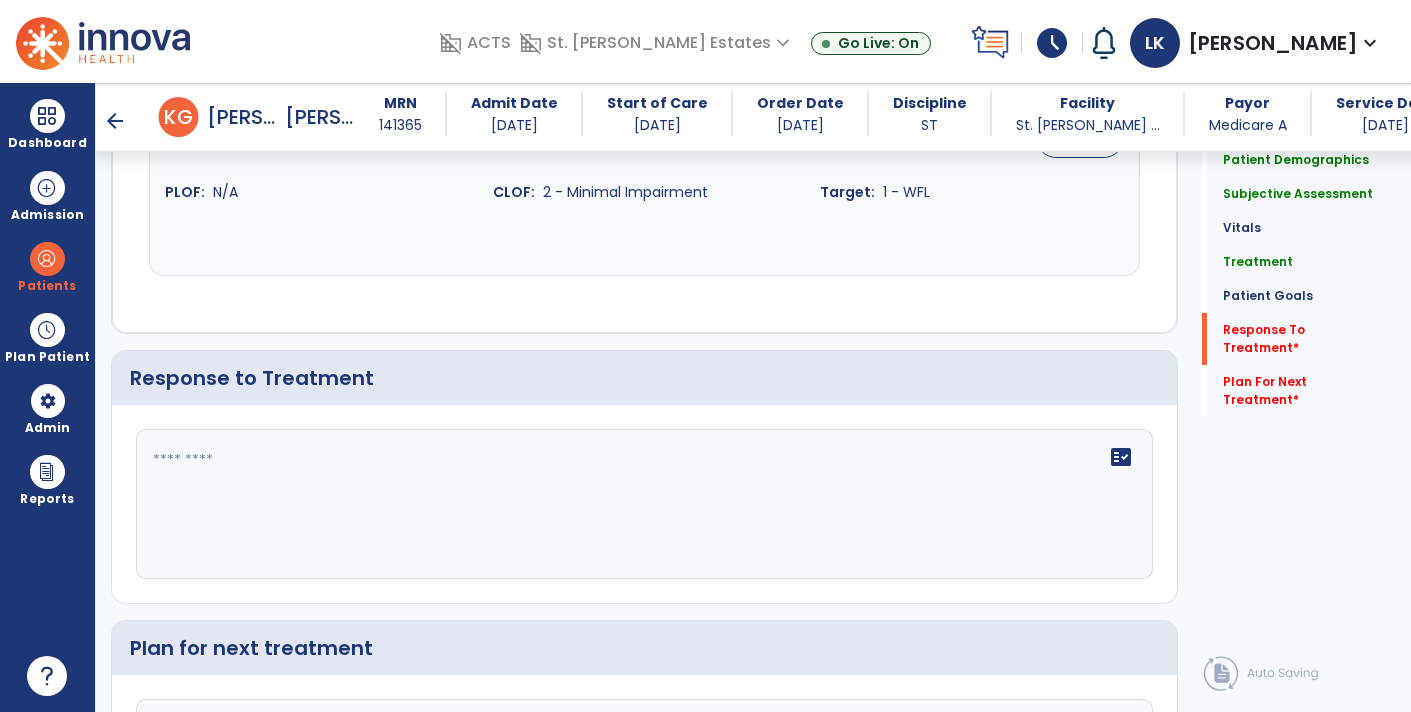 click on "fact_check" 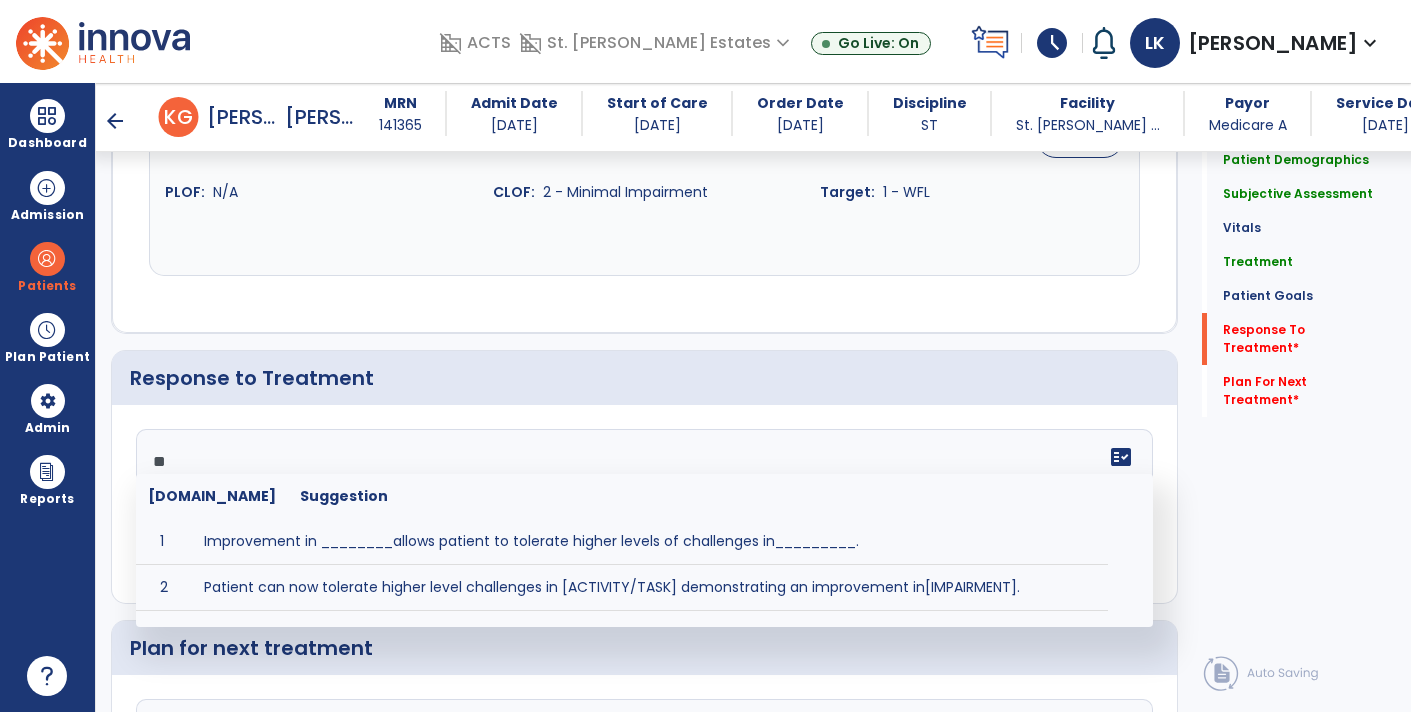 type on "*" 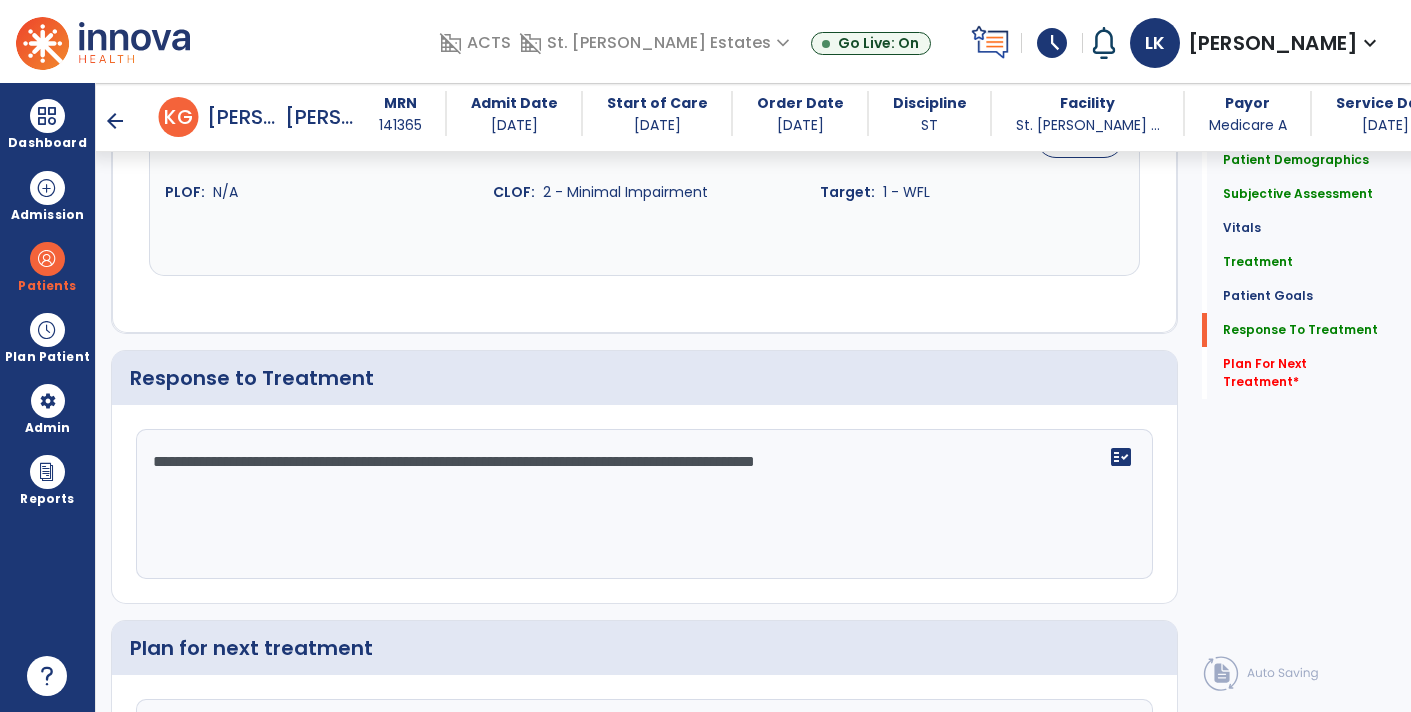 type on "**********" 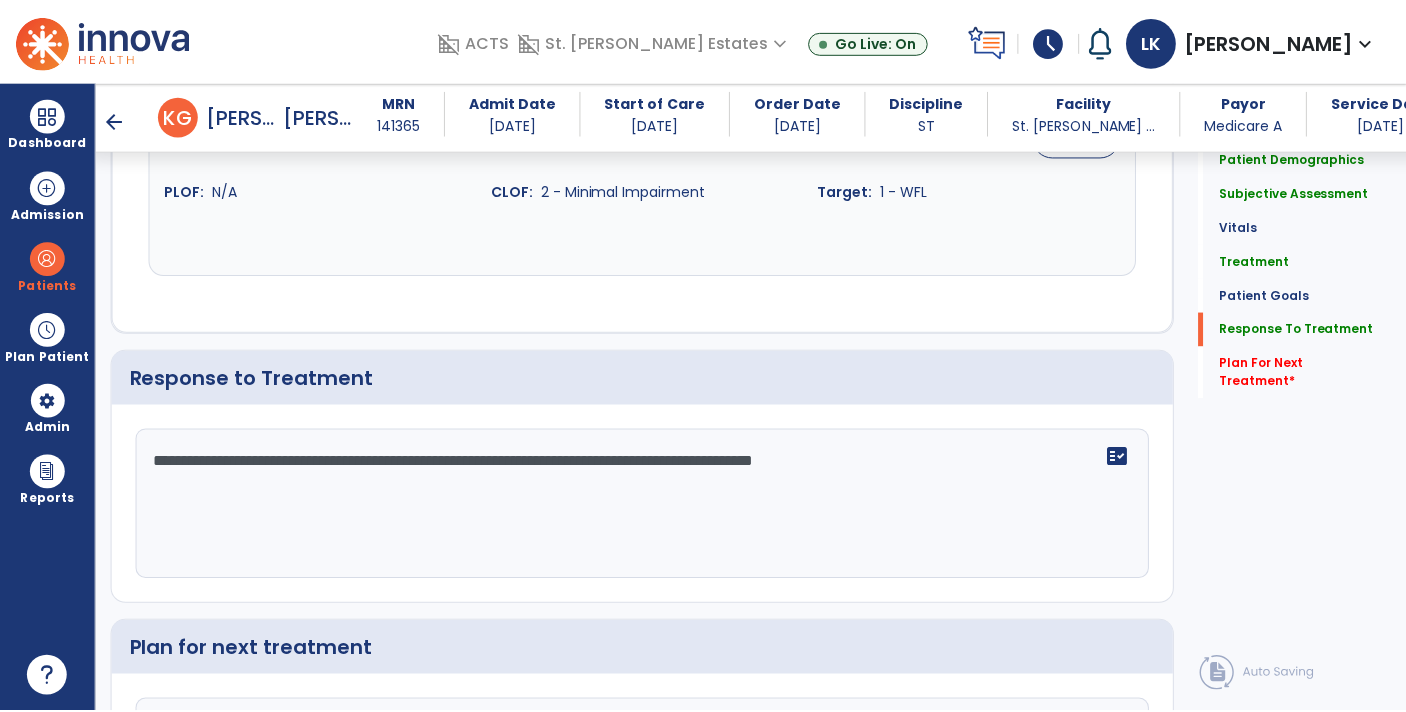 scroll, scrollTop: 2648, scrollLeft: 0, axis: vertical 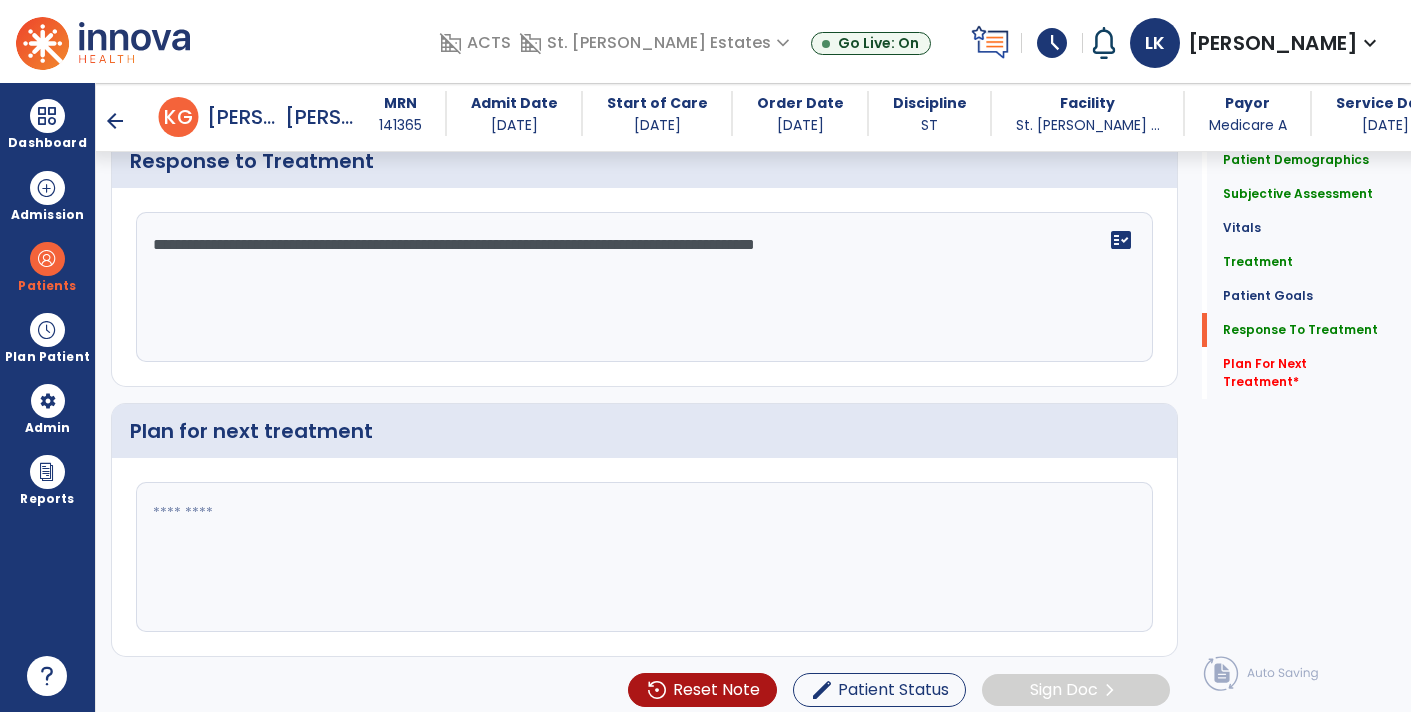 click 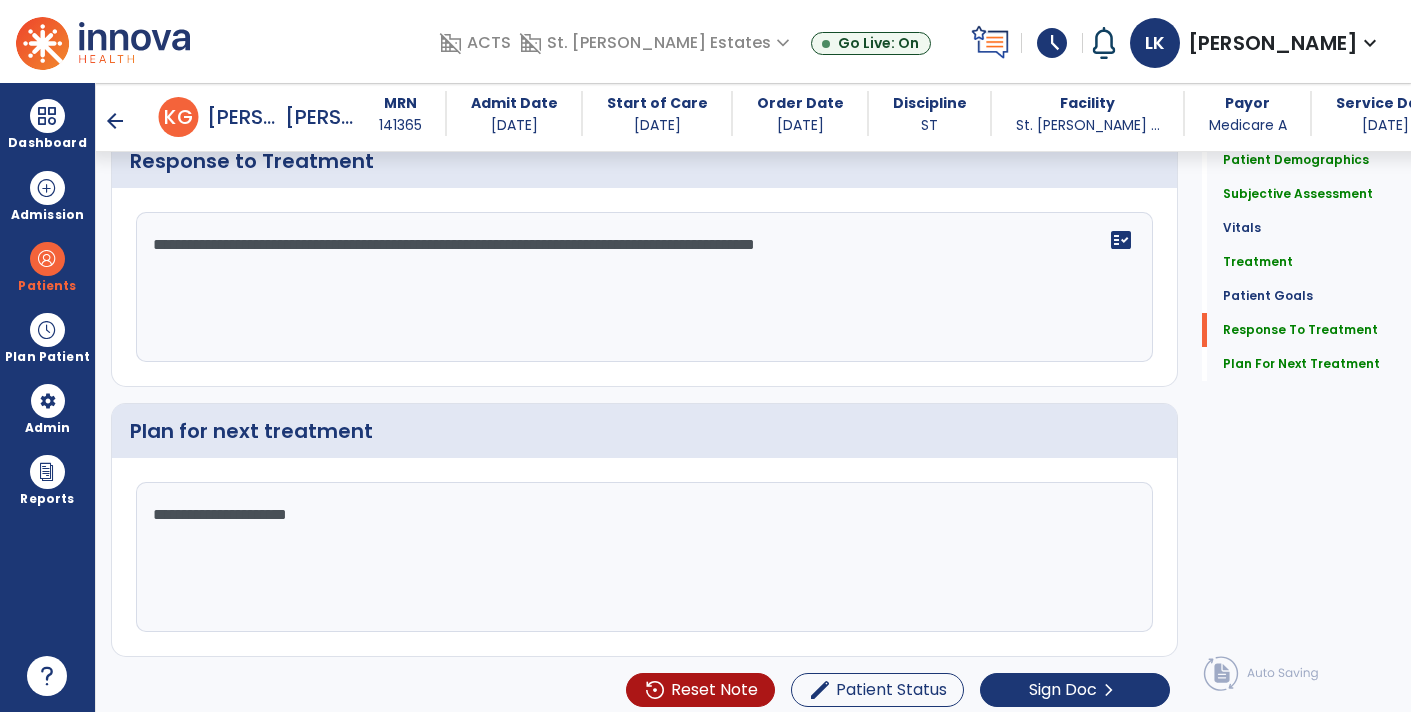 type on "**********" 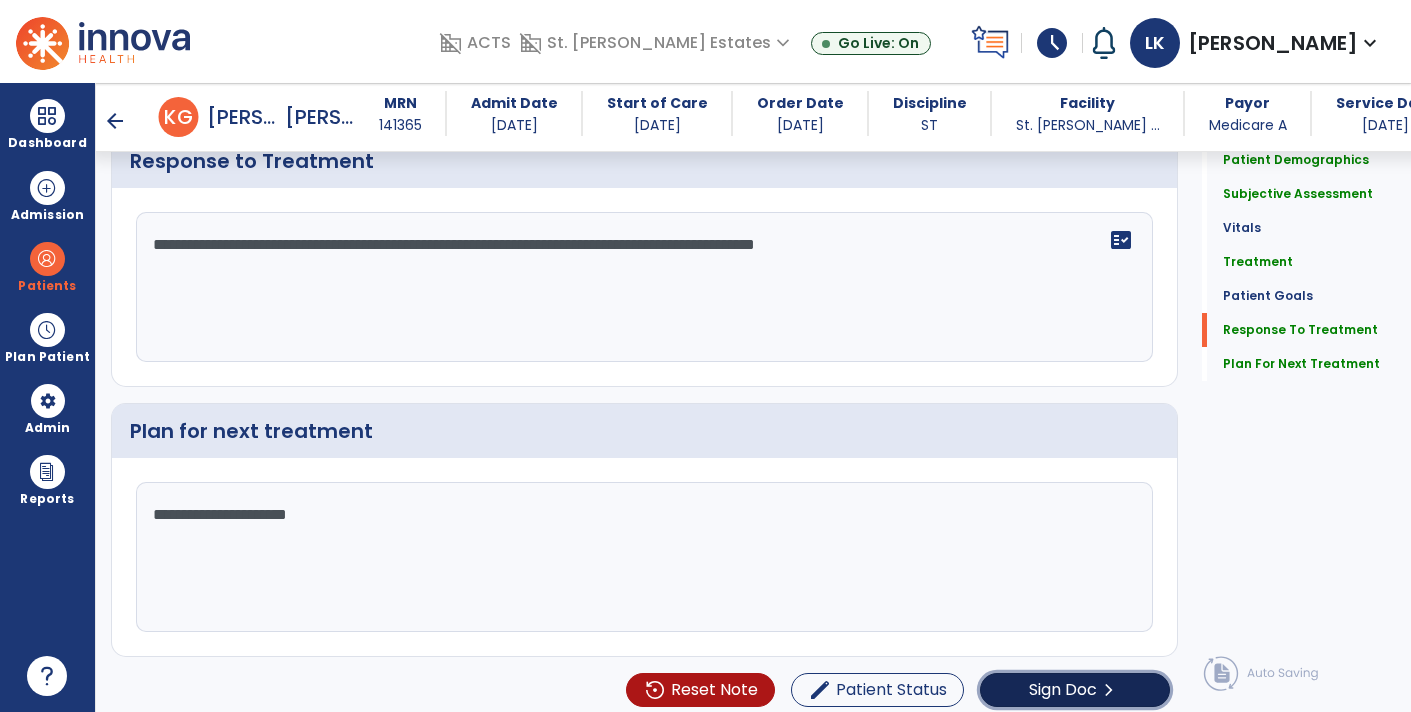 click on "Sign Doc  chevron_right" 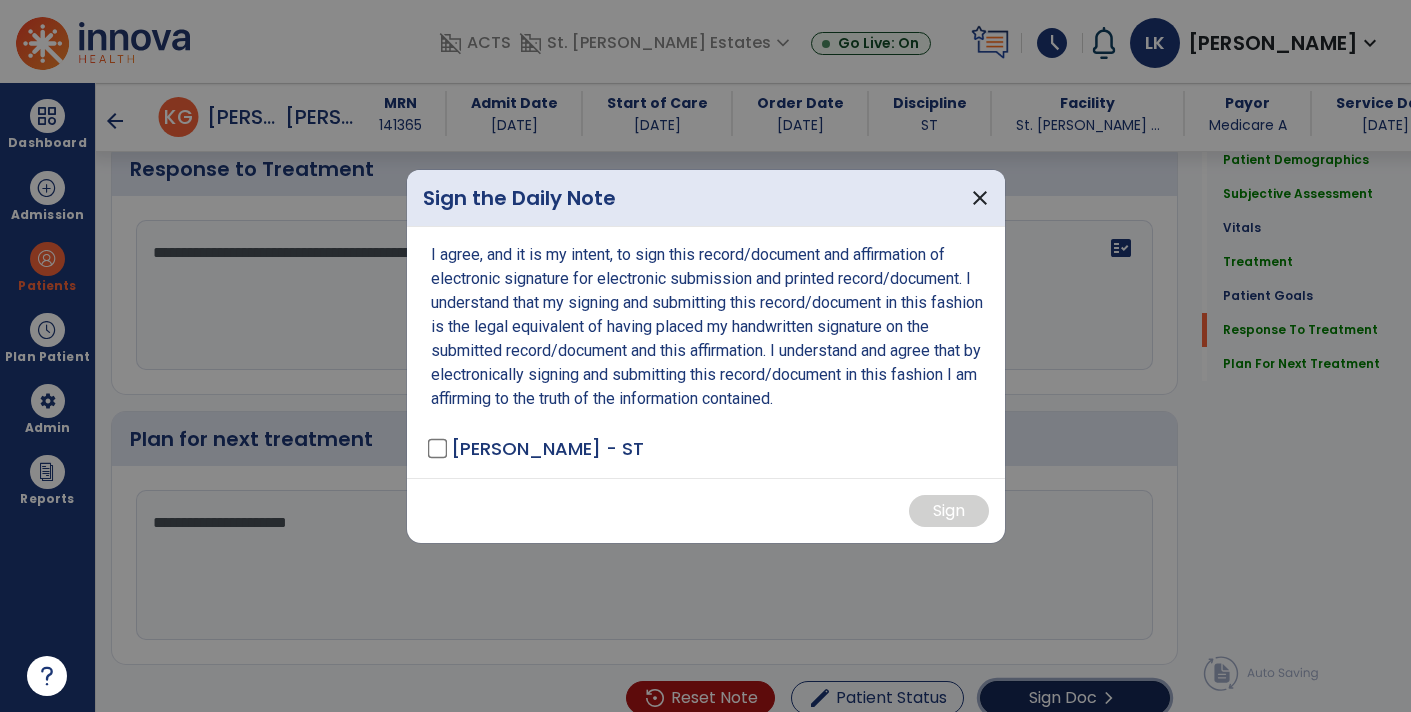 scroll, scrollTop: 2648, scrollLeft: 0, axis: vertical 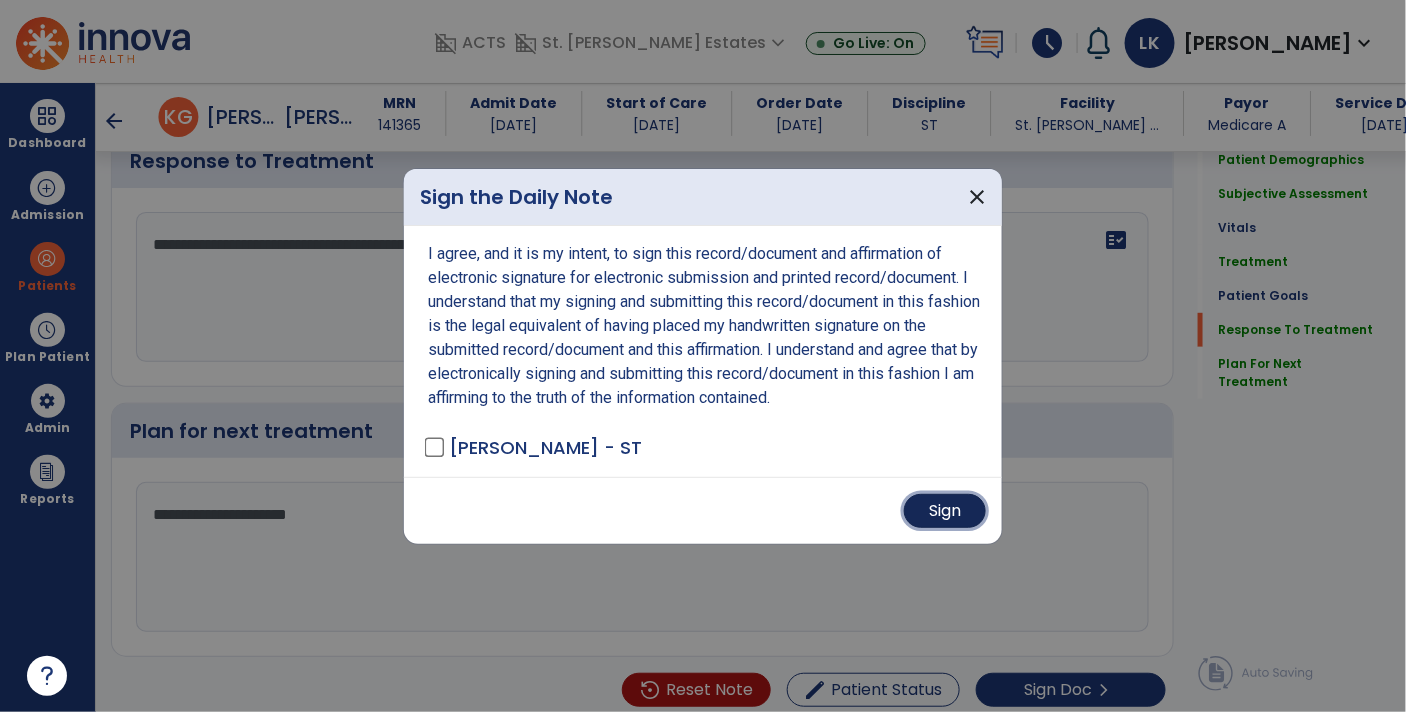 click on "Sign" at bounding box center [945, 511] 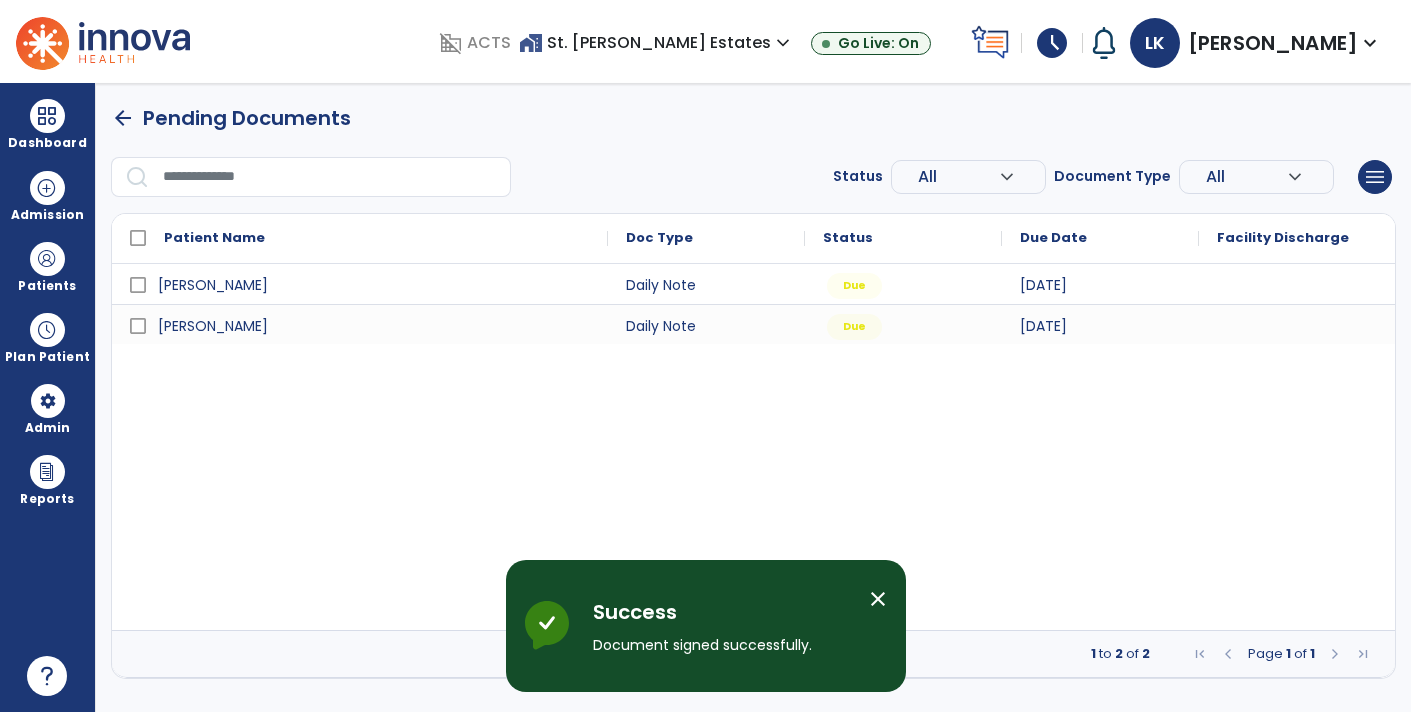 scroll, scrollTop: 0, scrollLeft: 0, axis: both 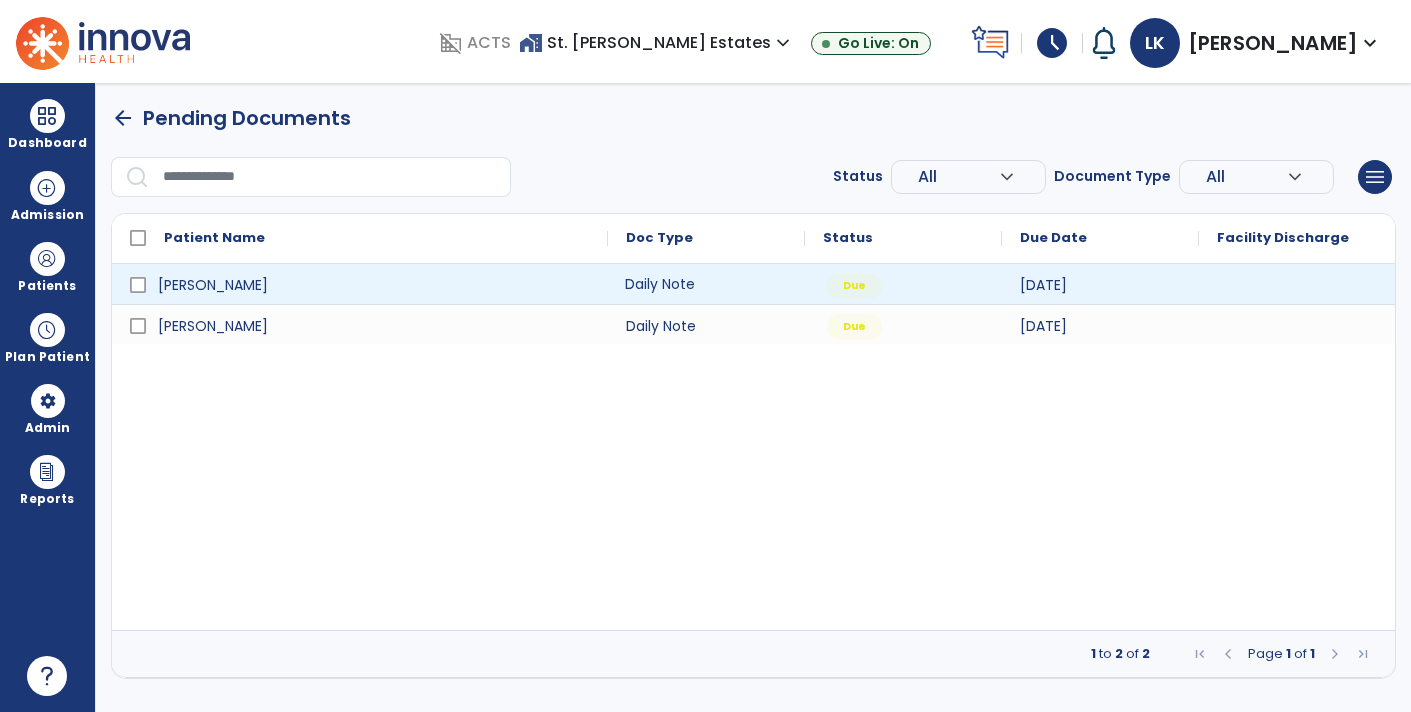 click on "Daily Note" at bounding box center [706, 284] 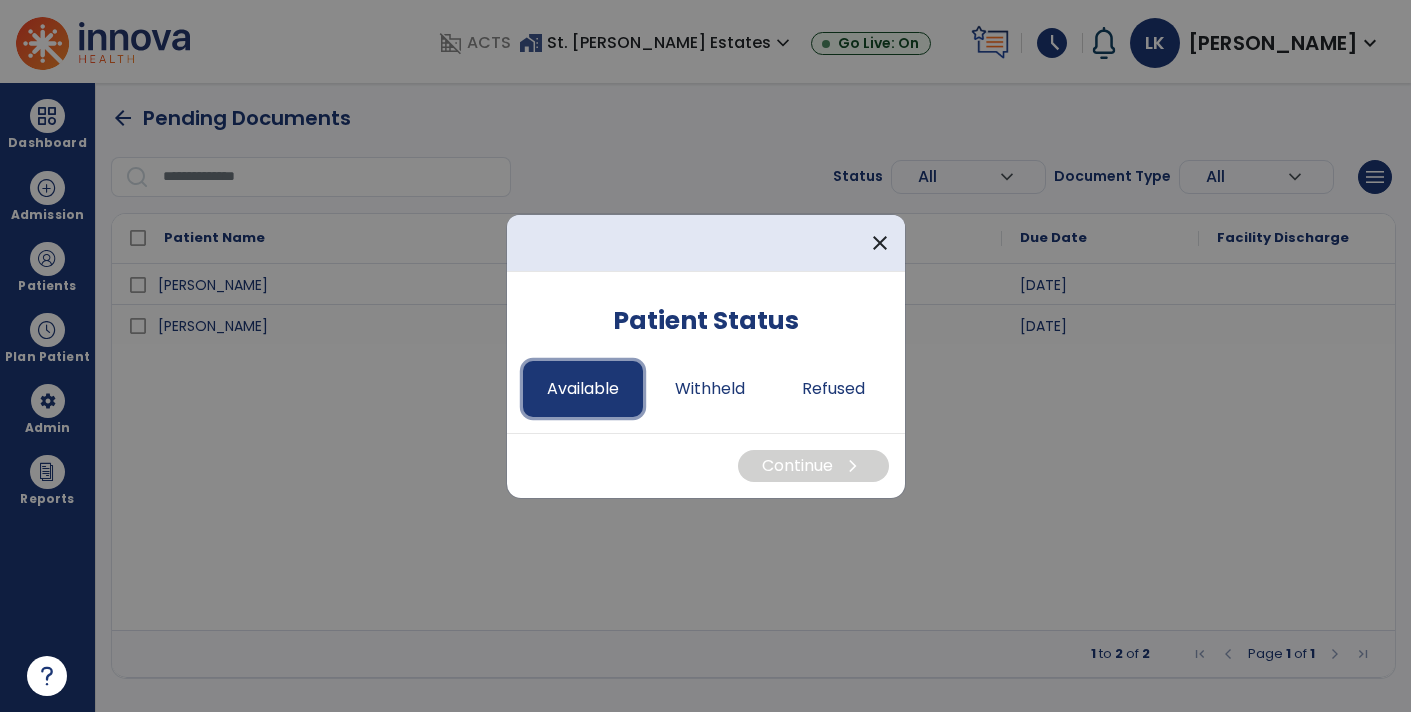 click on "Available" at bounding box center (583, 389) 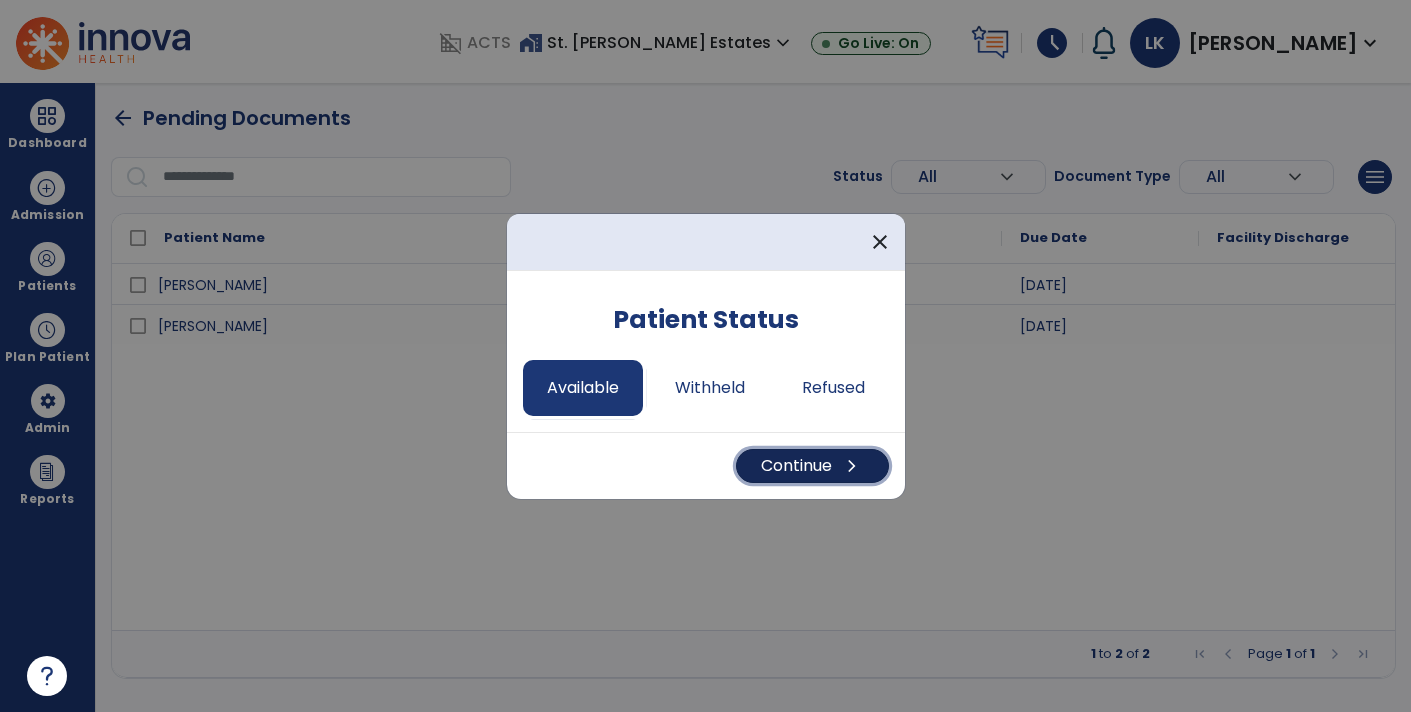 click on "Continue   chevron_right" at bounding box center (812, 466) 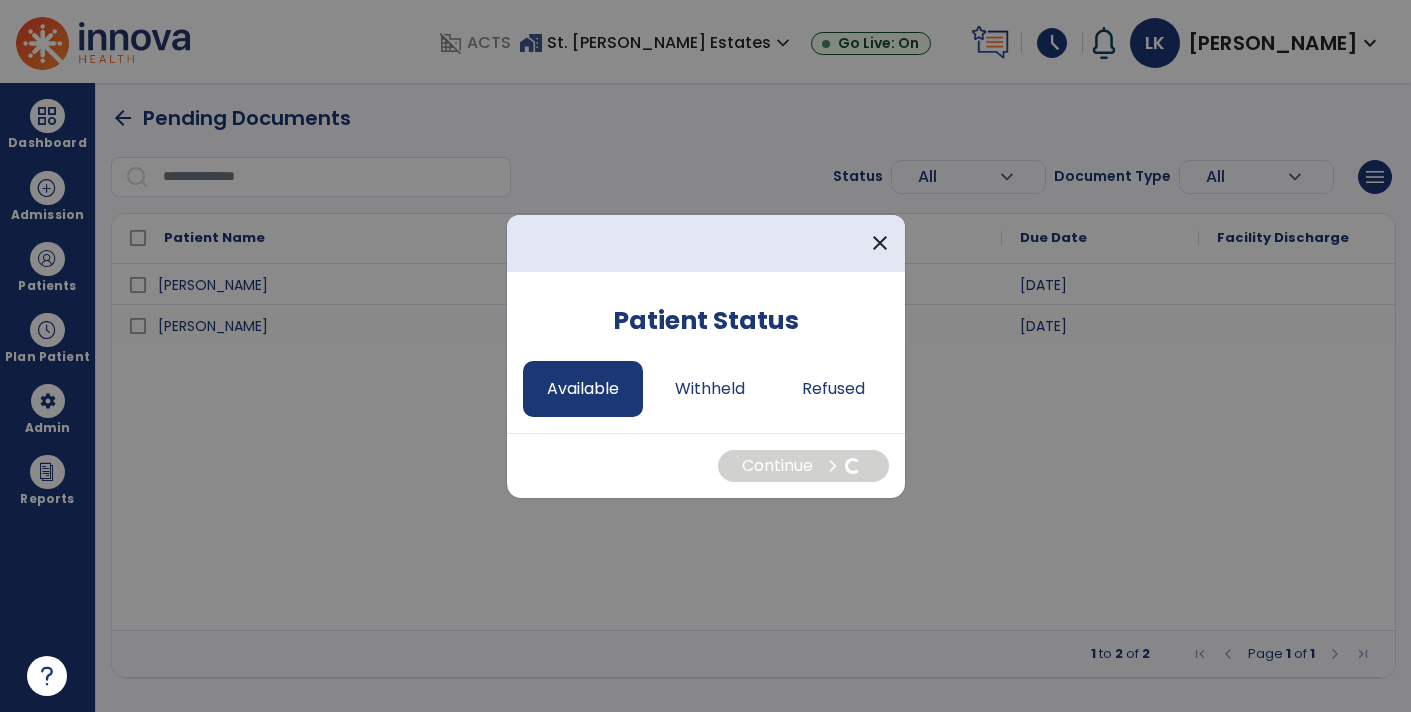 select on "*" 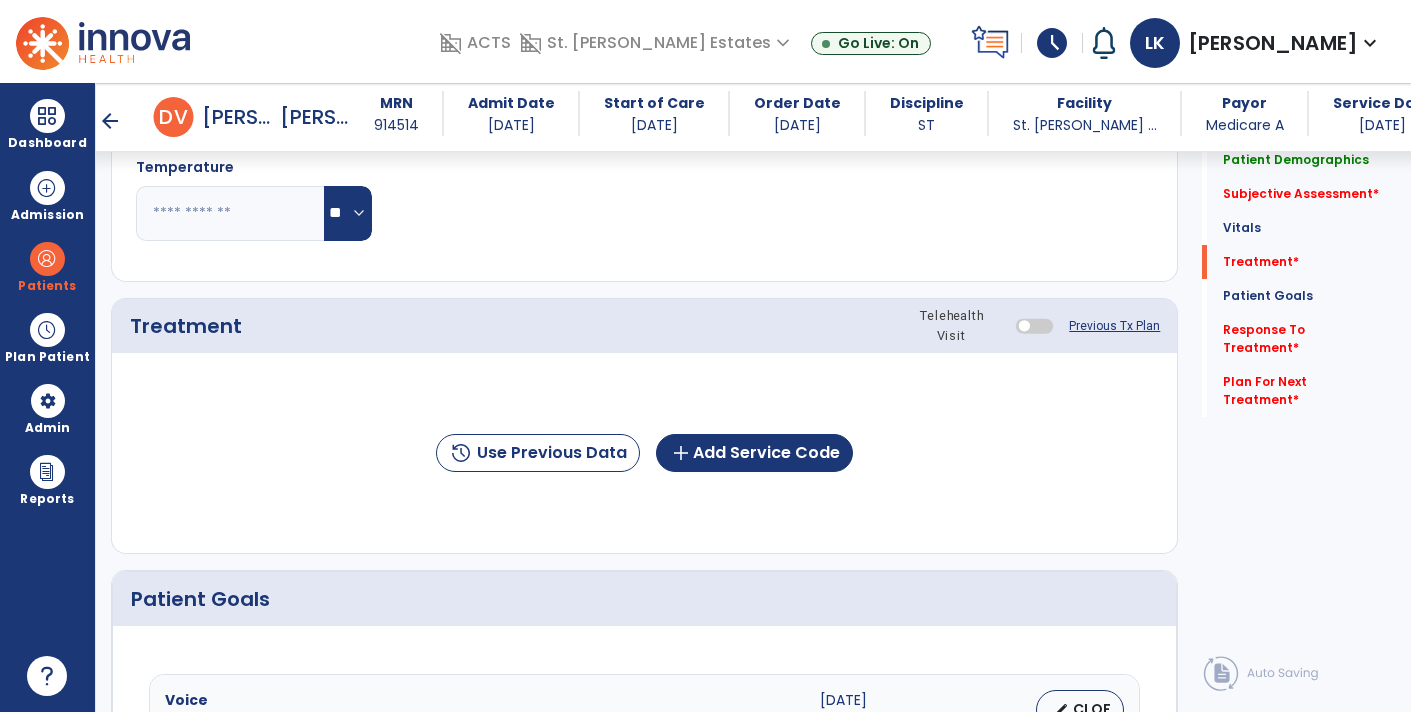 scroll, scrollTop: 0, scrollLeft: 0, axis: both 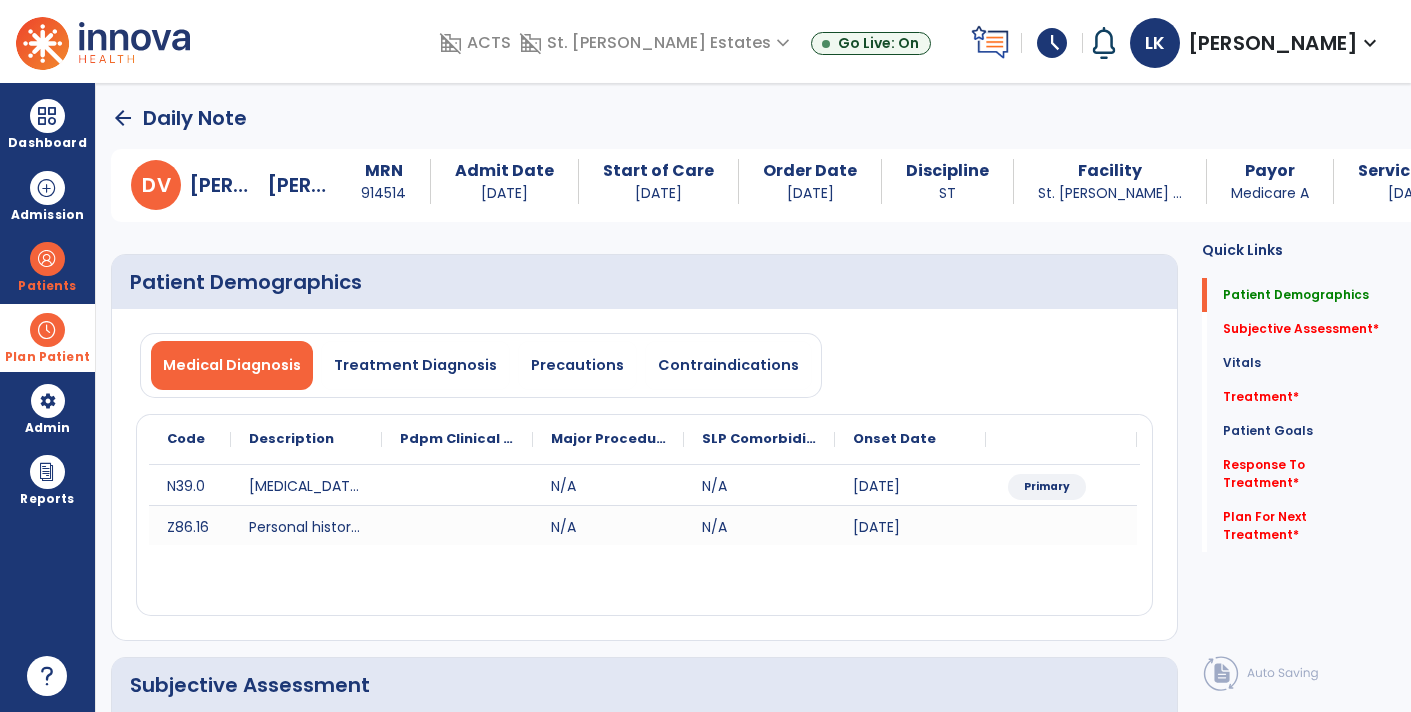 click at bounding box center (47, 330) 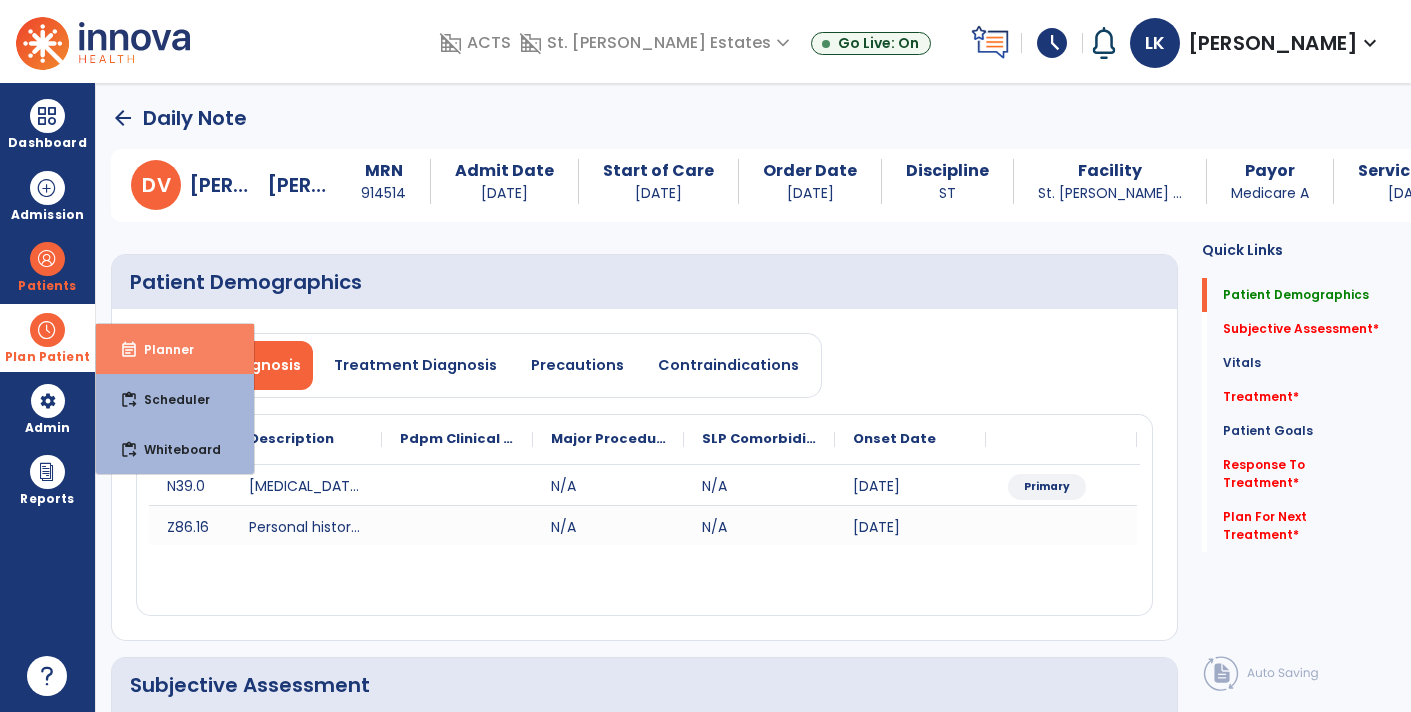 click on "event_note  Planner" at bounding box center [175, 349] 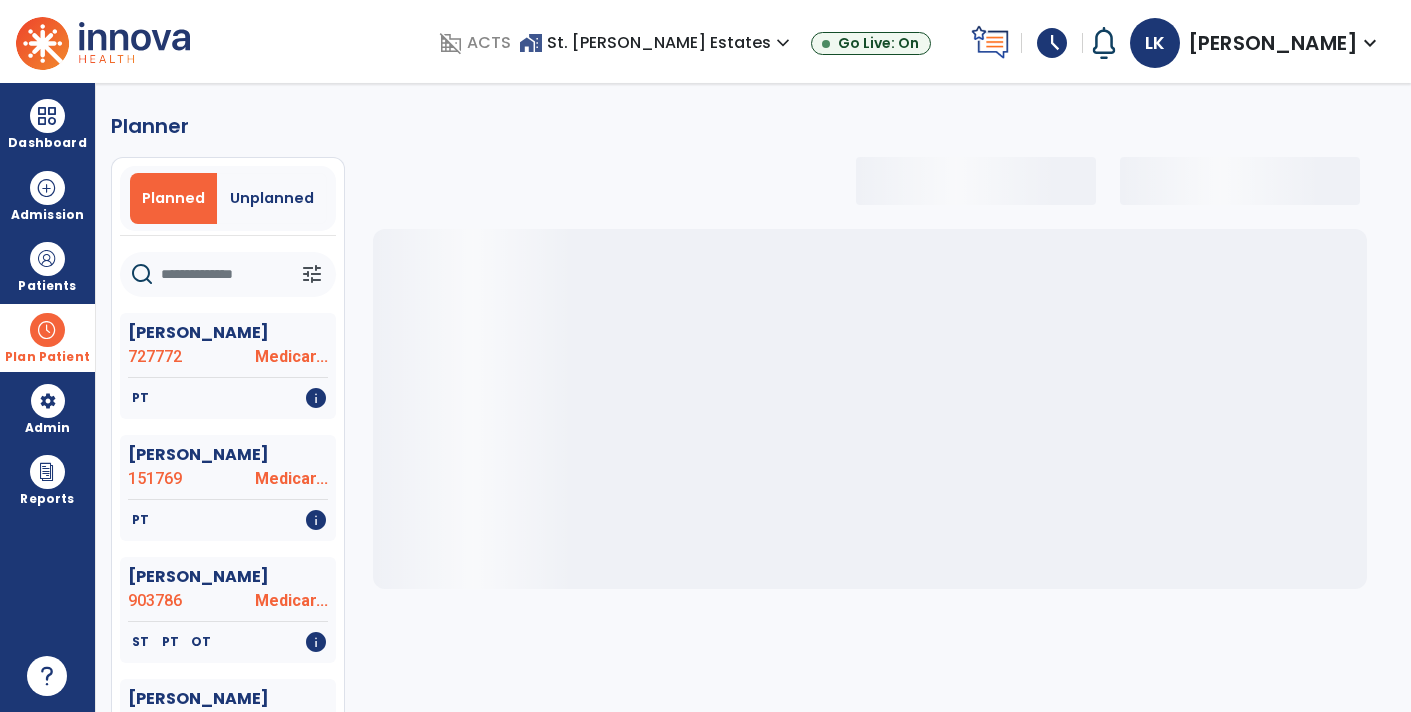 click 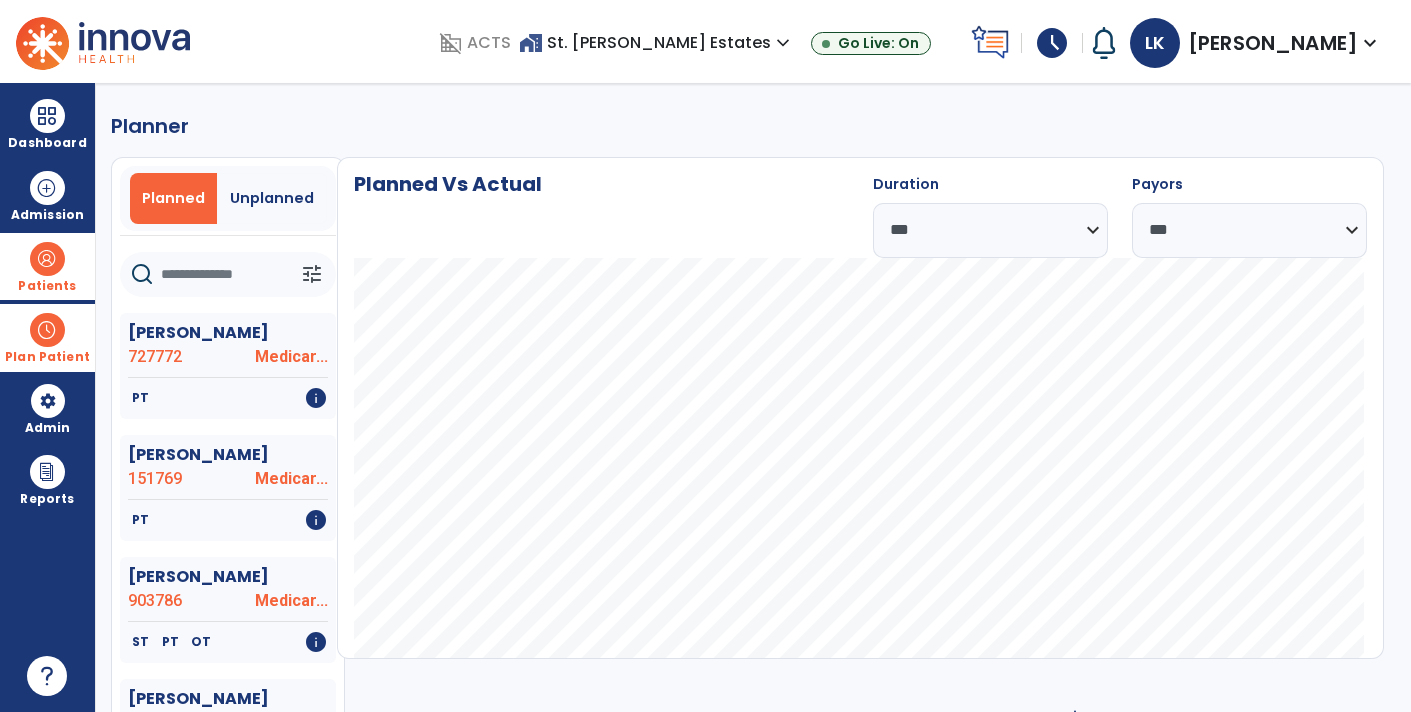 click at bounding box center [47, 259] 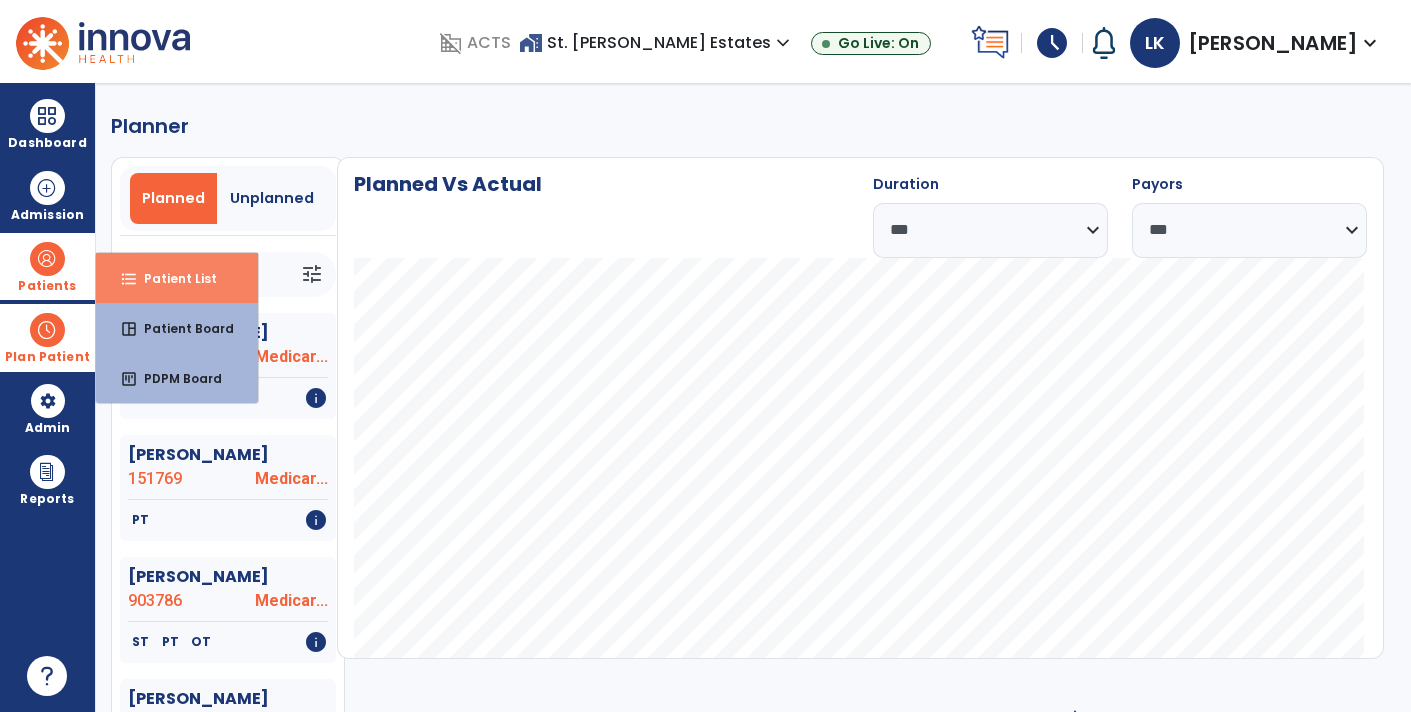click on "format_list_bulleted  Patient List" at bounding box center [177, 278] 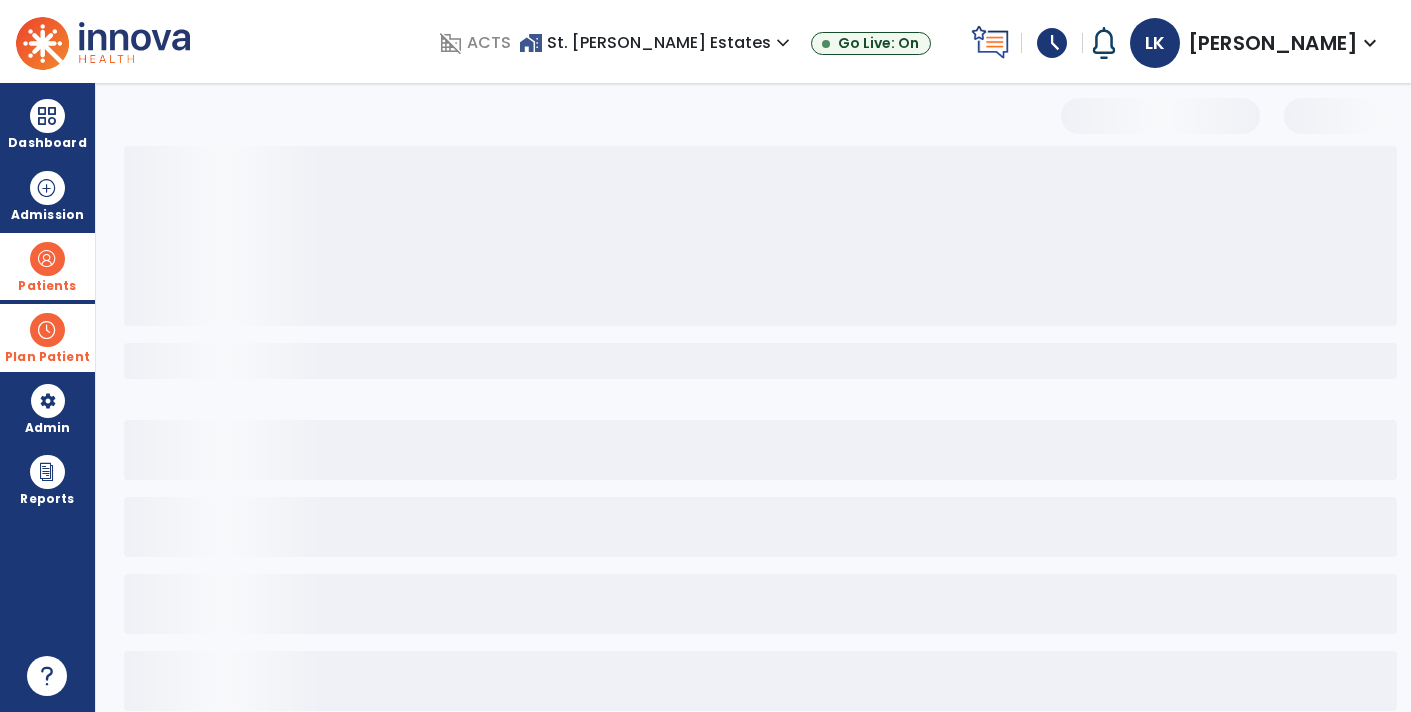 select on "***" 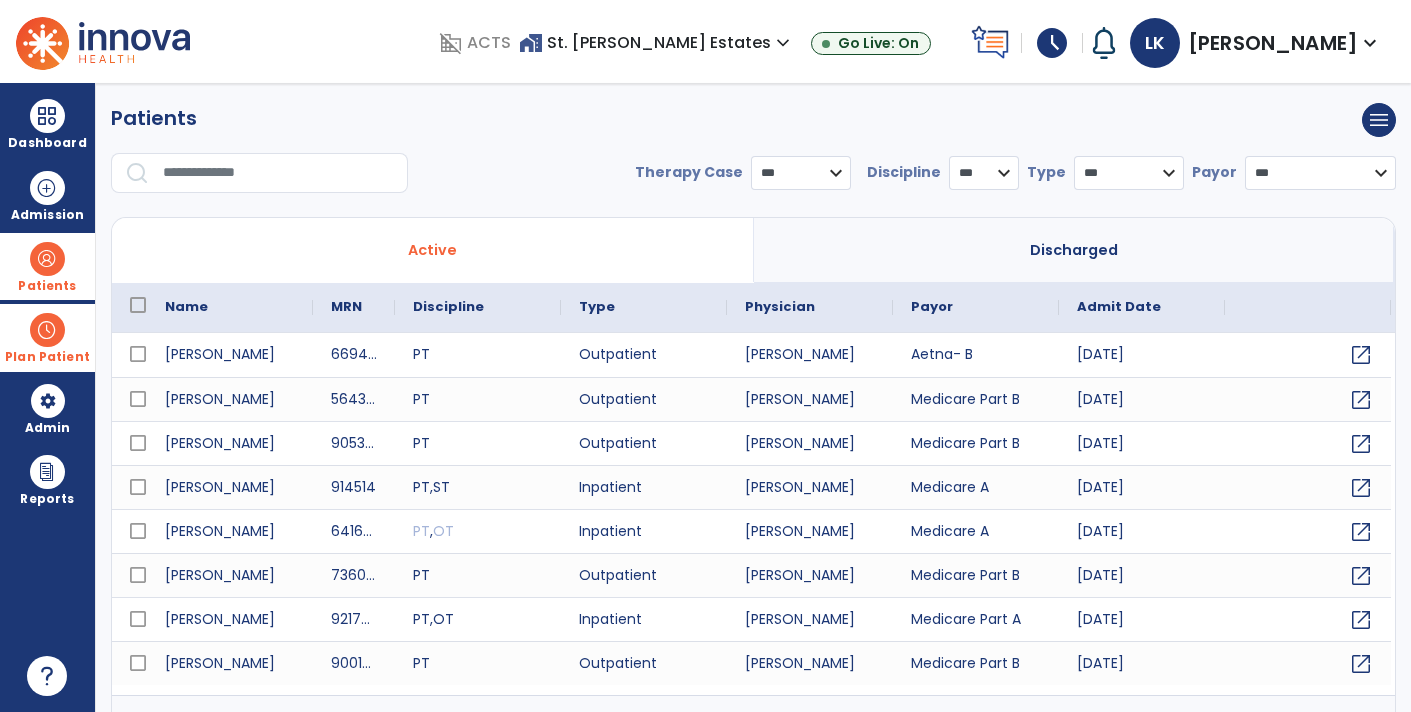 click at bounding box center [278, 173] 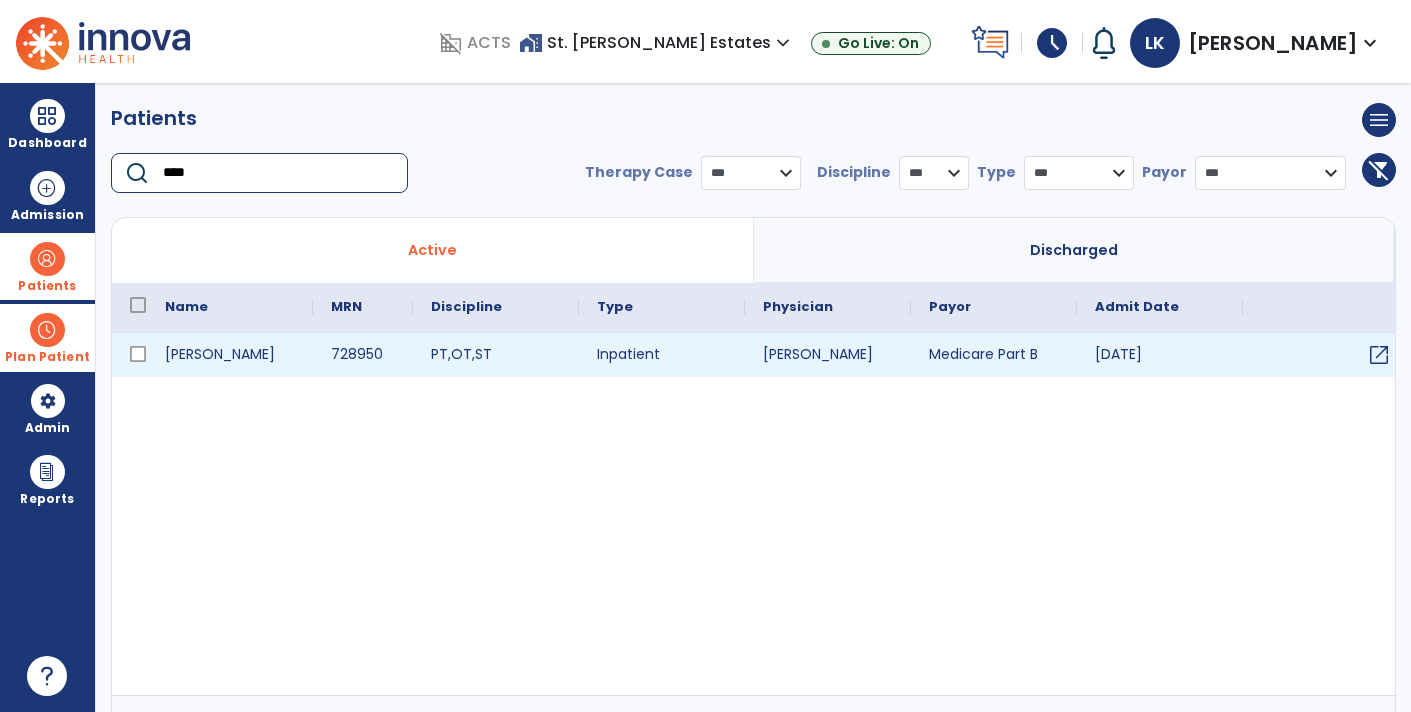 type on "****" 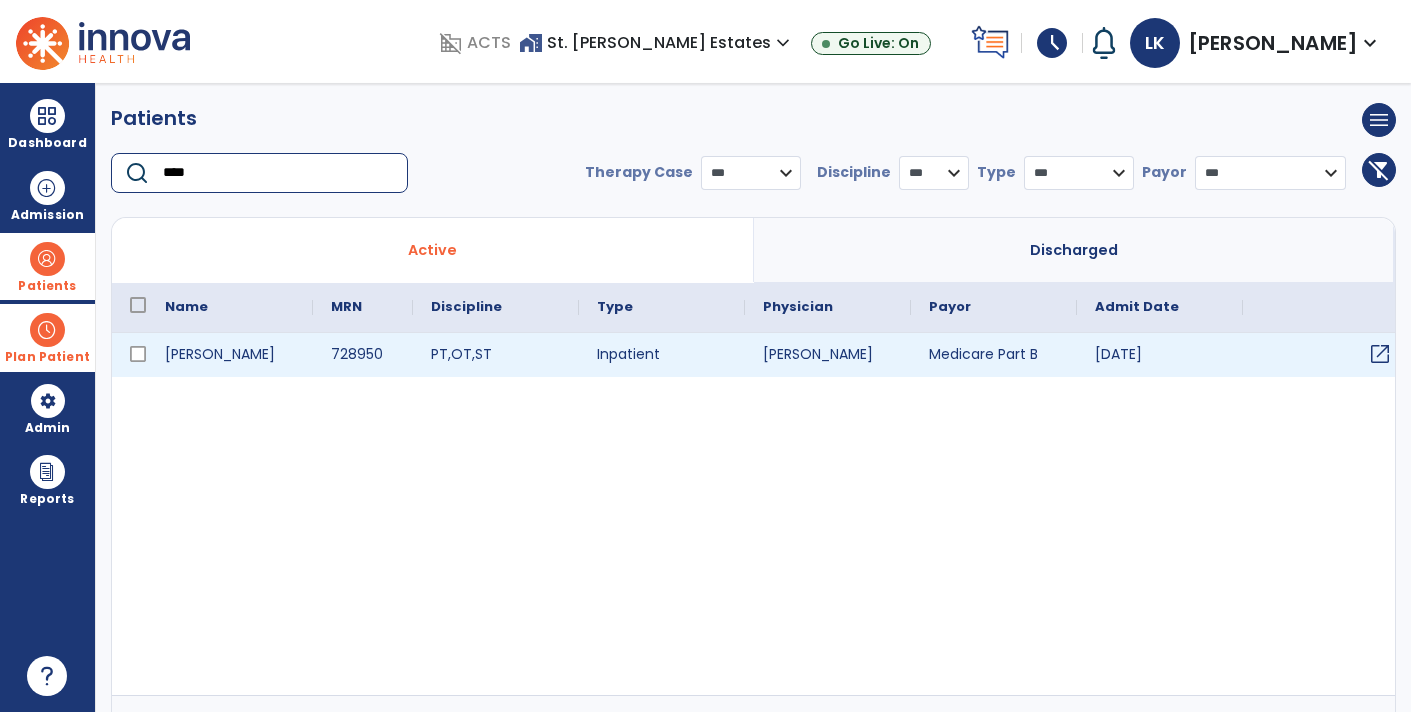 click on "open_in_new" at bounding box center (1380, 354) 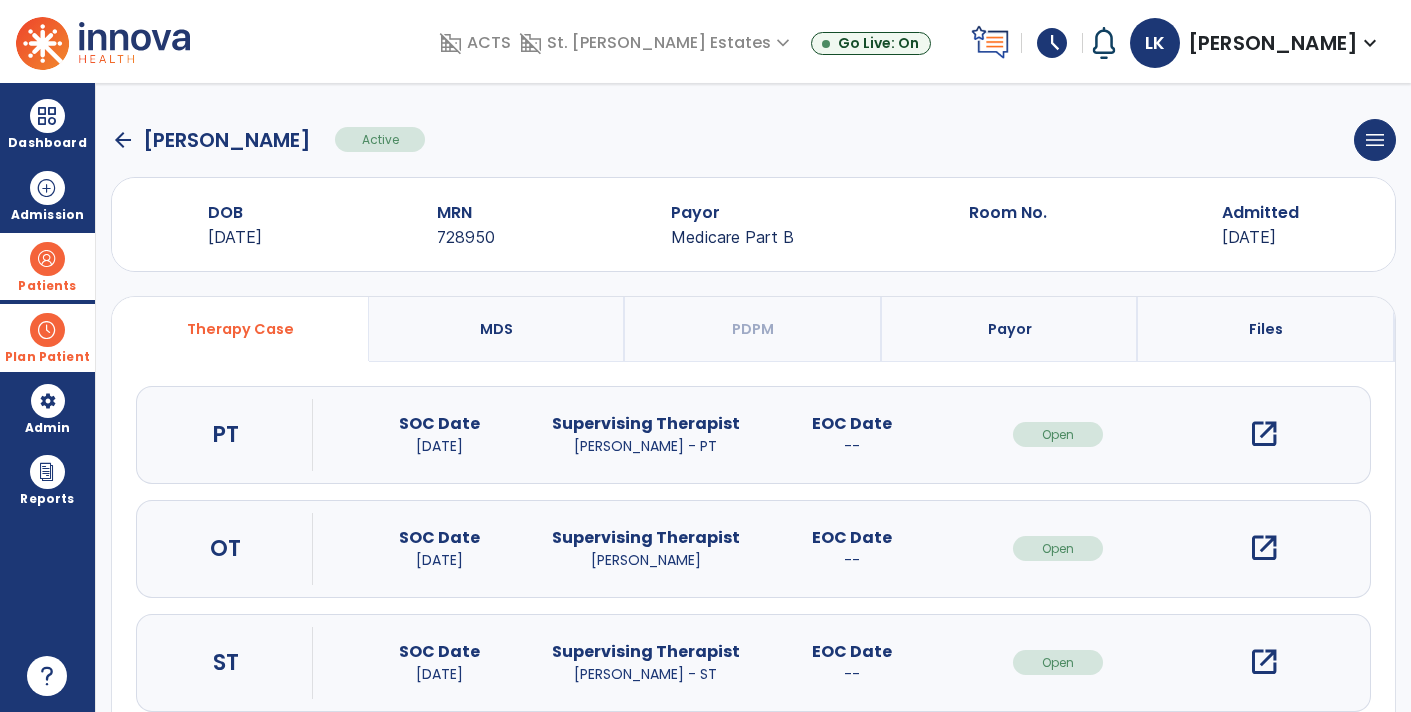 scroll, scrollTop: 44, scrollLeft: 0, axis: vertical 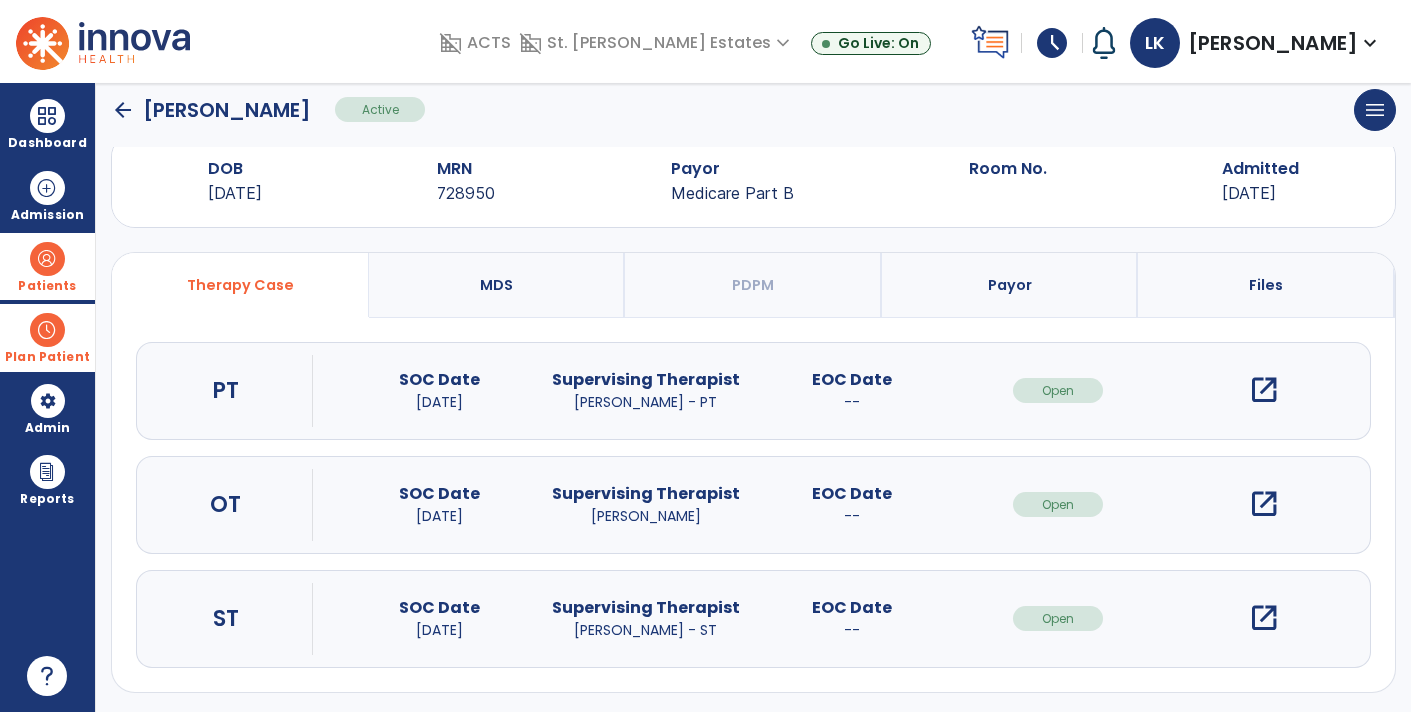 click on "open_in_new" at bounding box center [1264, 618] 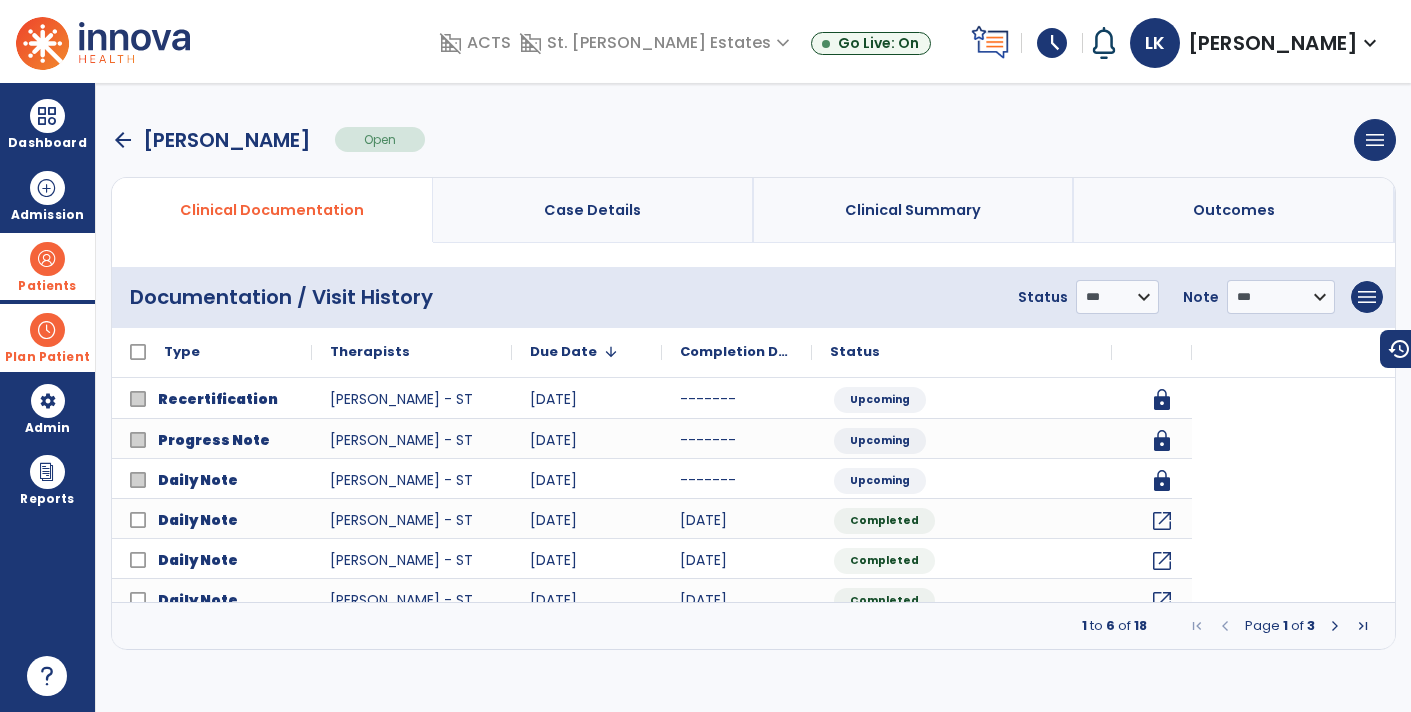 scroll, scrollTop: 0, scrollLeft: 0, axis: both 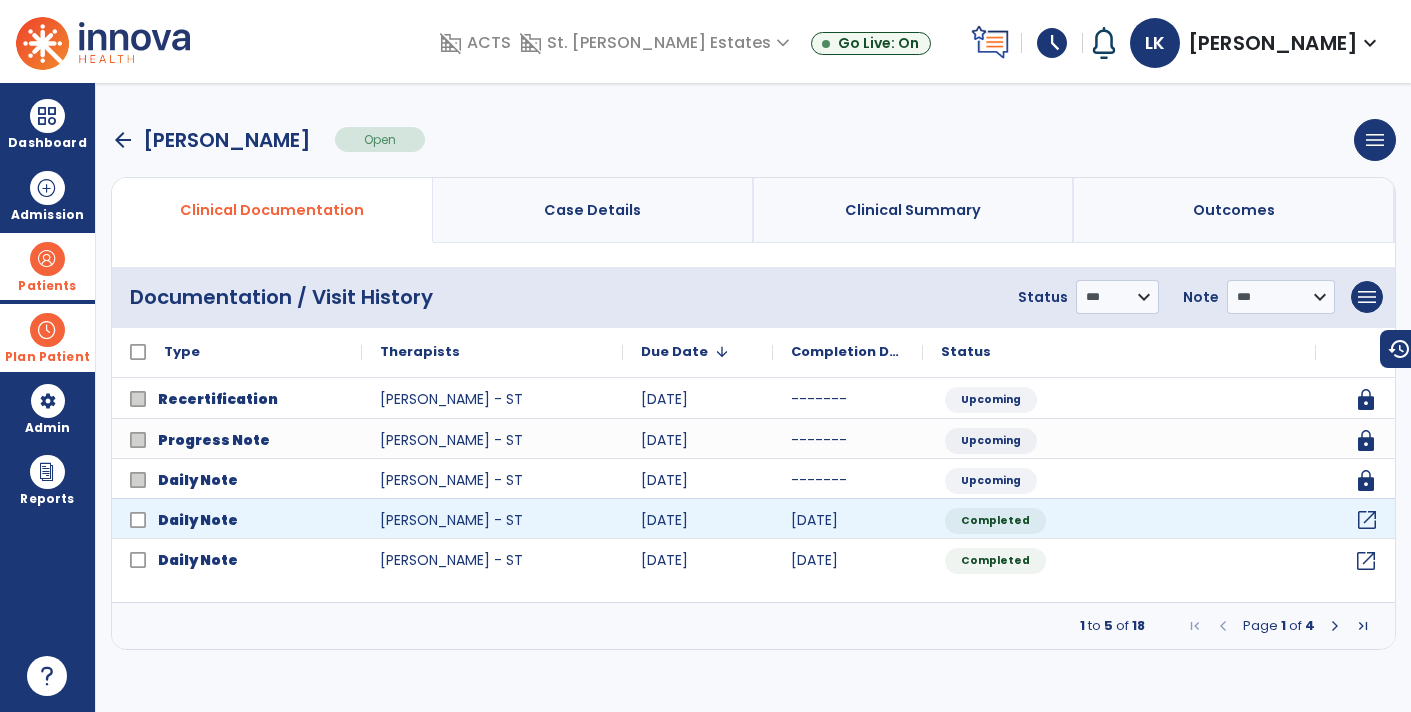 click on "open_in_new" 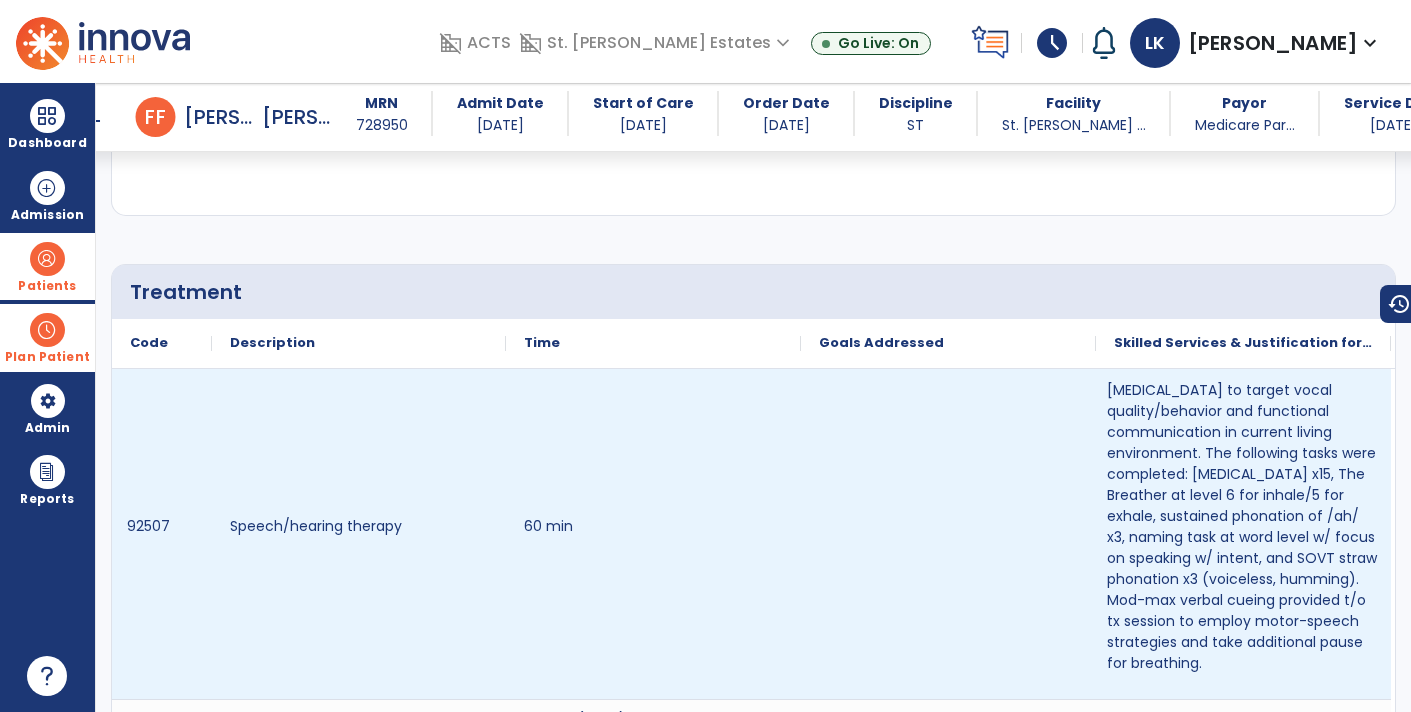 scroll, scrollTop: 1089, scrollLeft: 0, axis: vertical 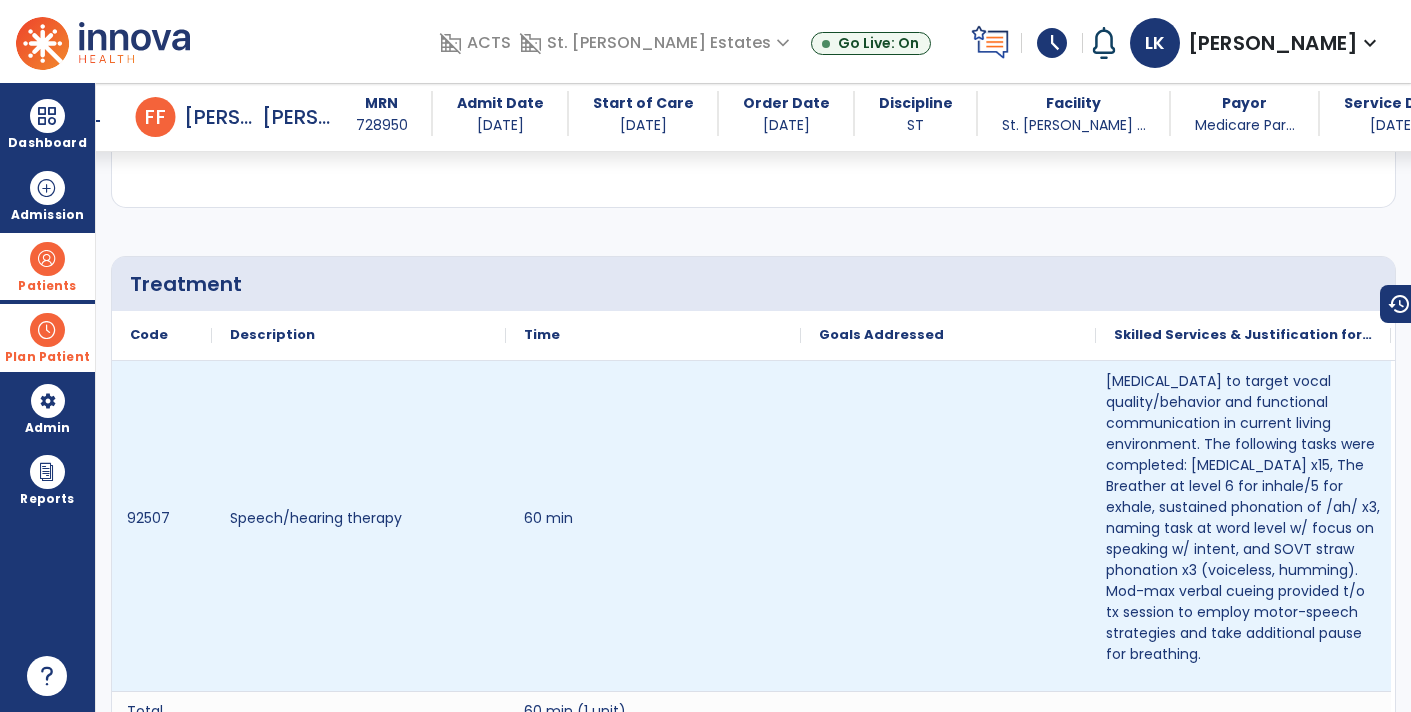 click on "[MEDICAL_DATA] to target vocal quality/behavior and functional communication in current living environment. The following tasks were completed: [MEDICAL_DATA] x15, The Breather at level 6 for inhale/5 for exhale, sustained phonation of /ah/ x3, naming task at word level w/ focus on speaking w/ intent, and SOVT straw phonation x3 (voiceless, humming). Mod-max verbal cueing provided t/o tx session to employ motor-speech strategies and take additional pause for breathing." at bounding box center (1243, 518) 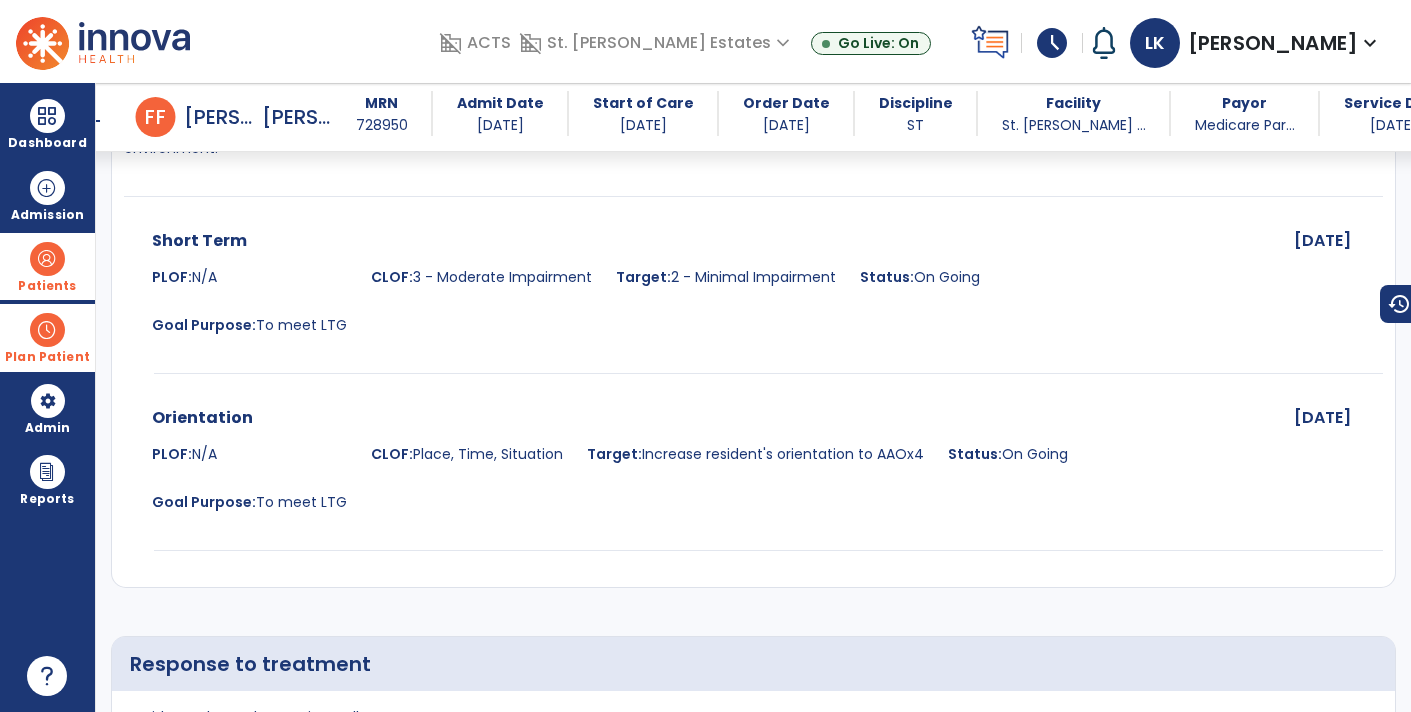 scroll, scrollTop: 3833, scrollLeft: 0, axis: vertical 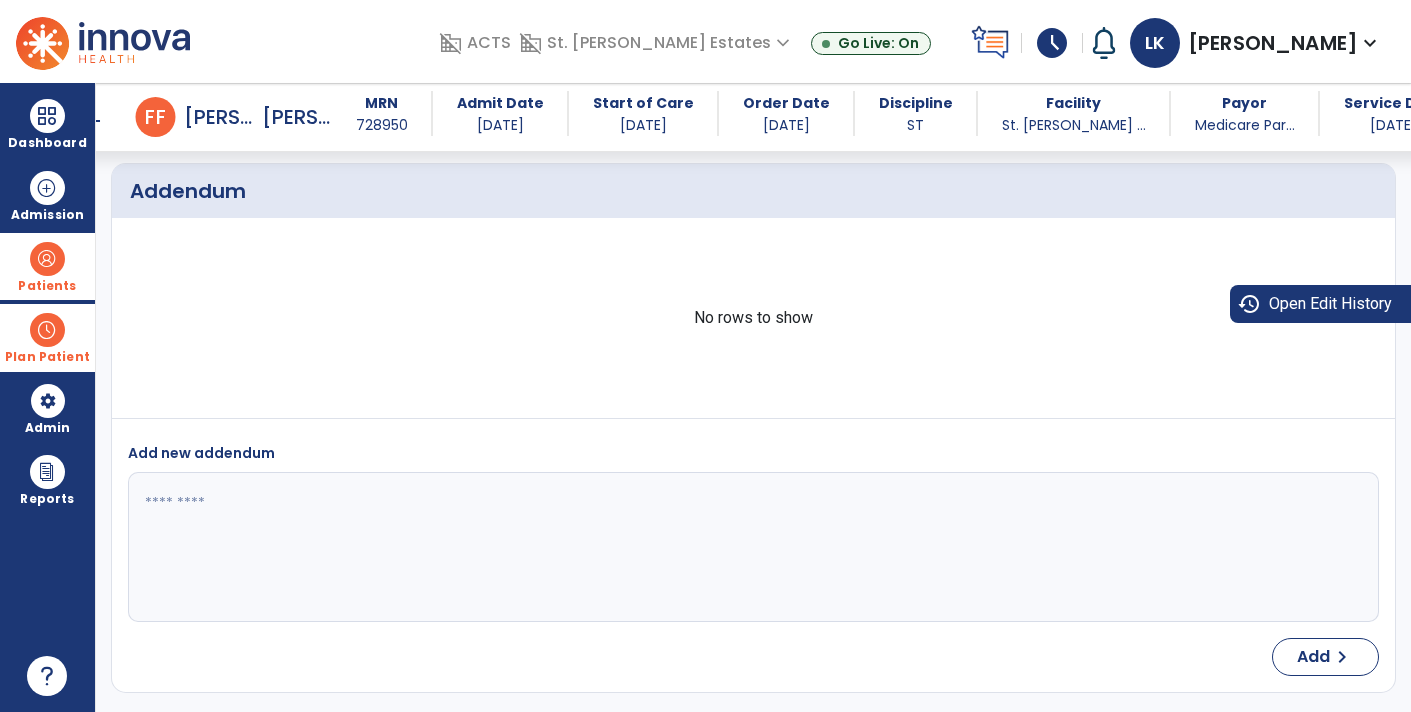 click on "history  Open Edit History" 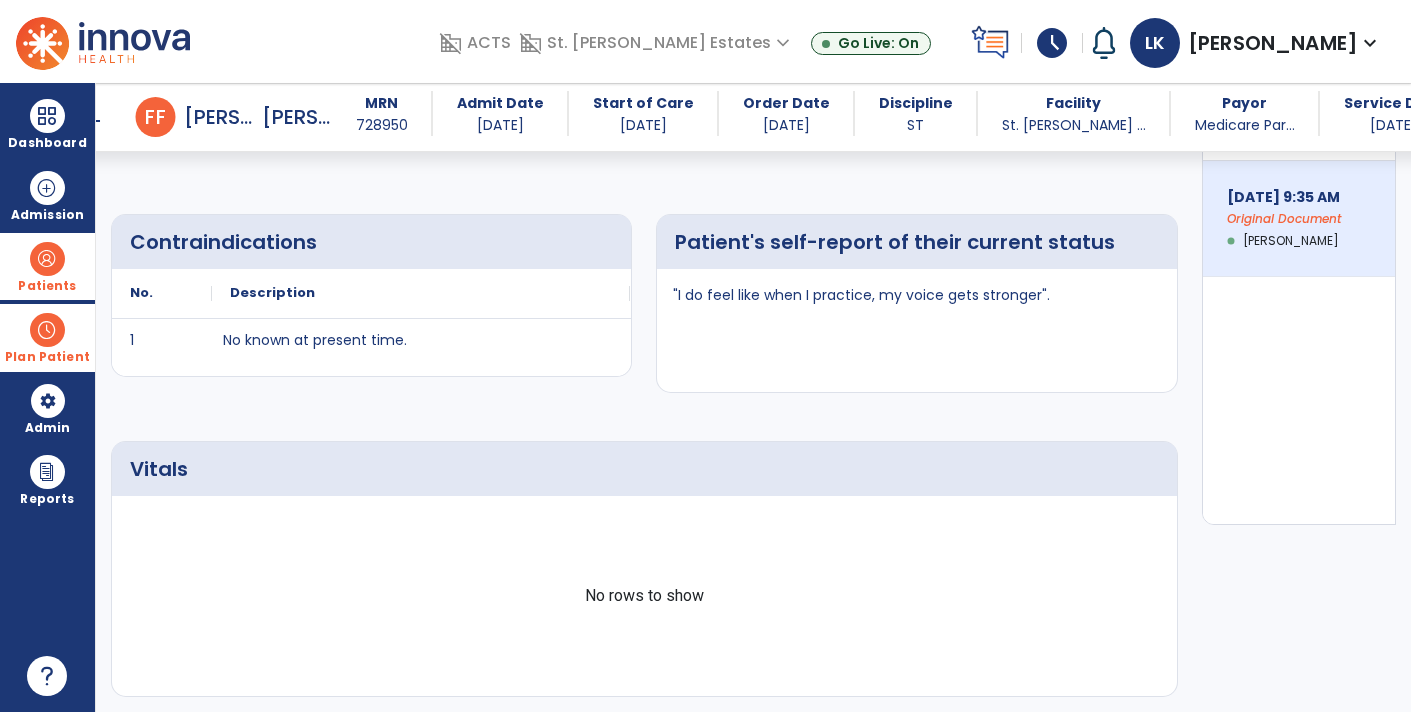scroll, scrollTop: 0, scrollLeft: 0, axis: both 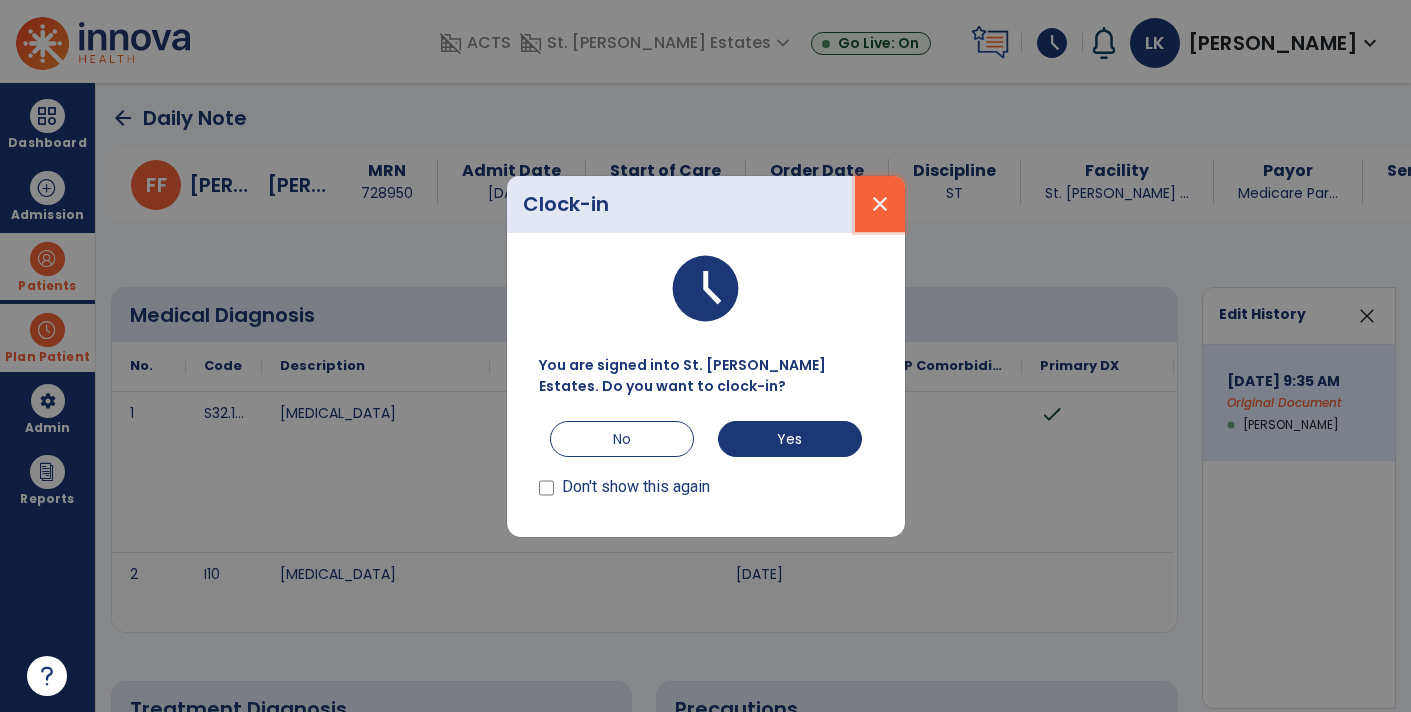 click on "close" at bounding box center (880, 204) 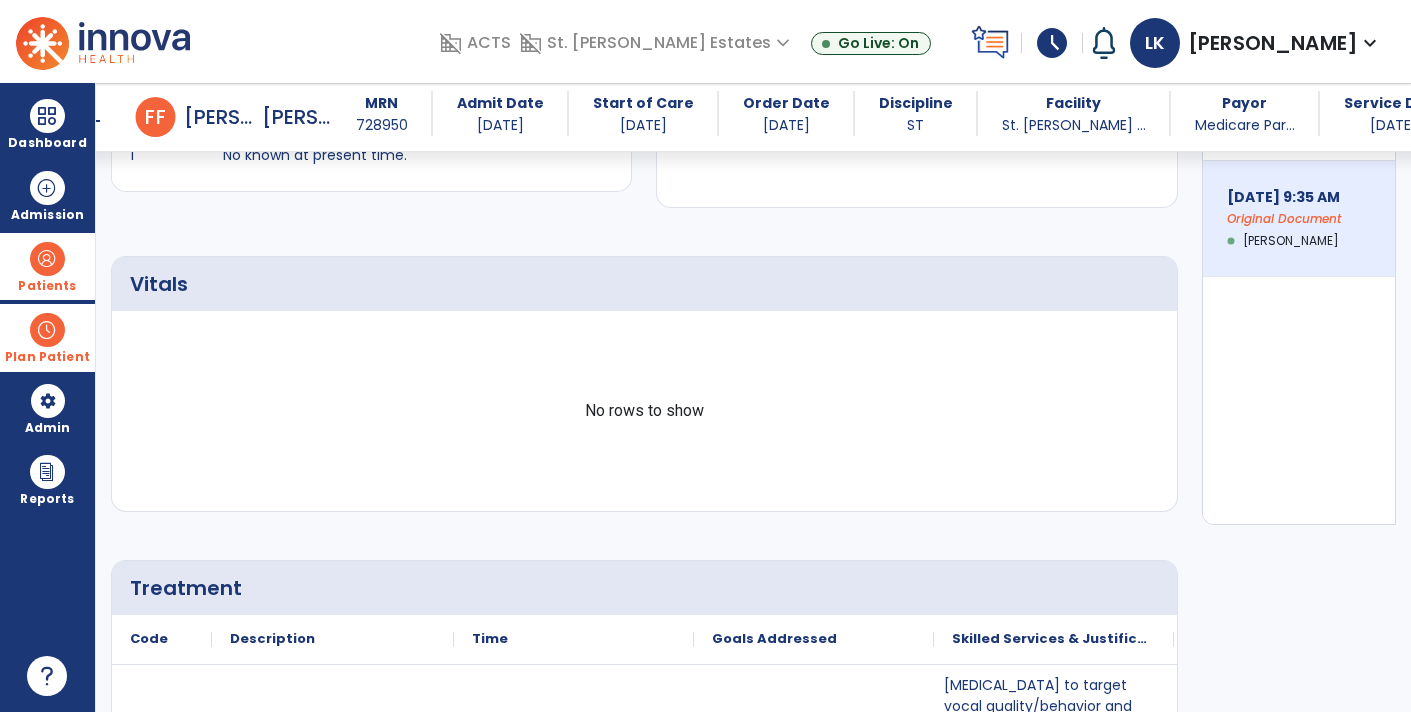 scroll, scrollTop: 0, scrollLeft: 0, axis: both 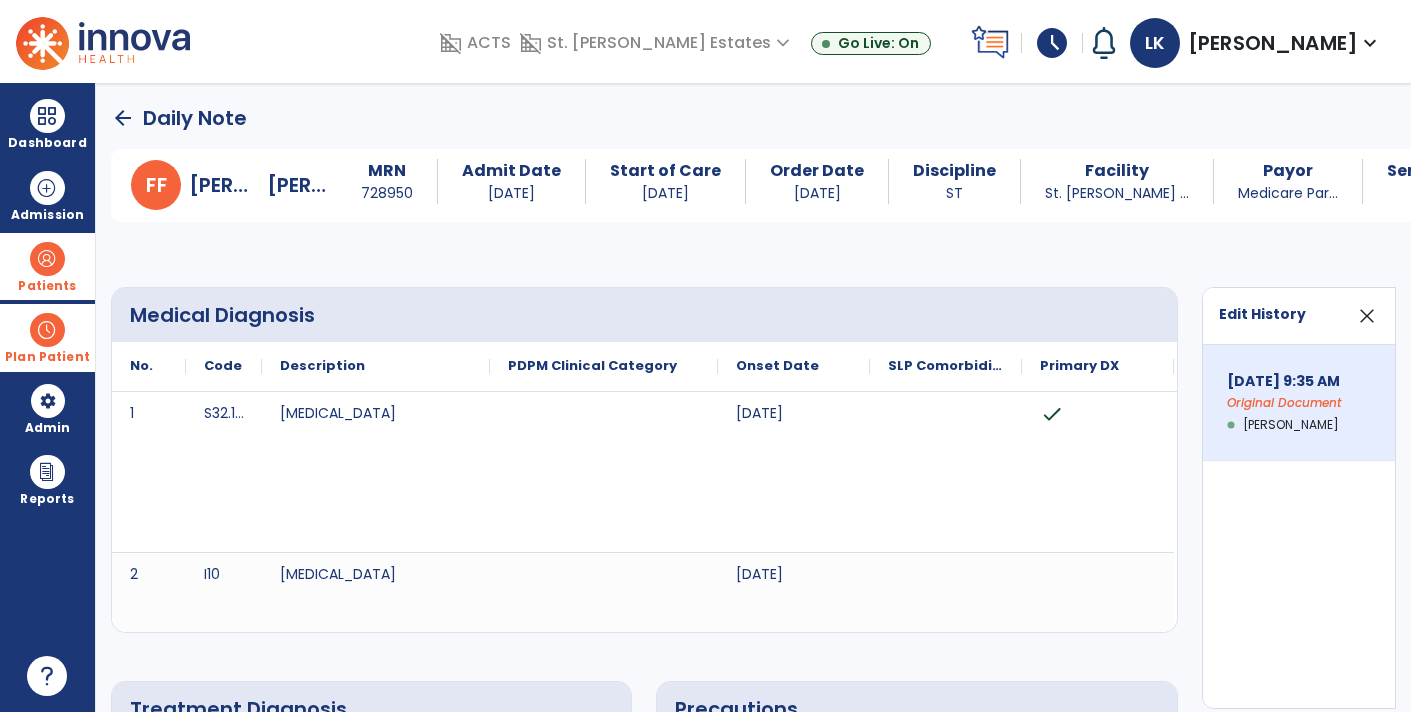 click on "arrow_back" 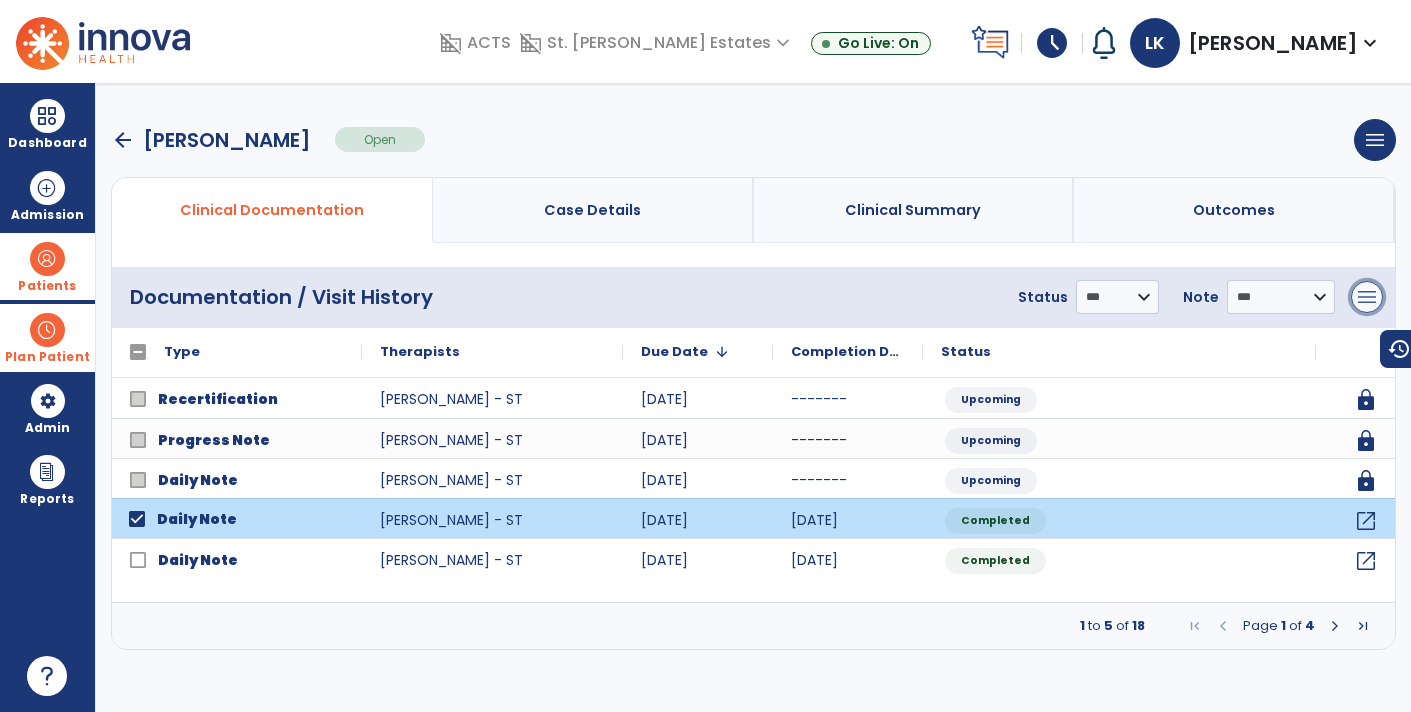 click on "menu" at bounding box center [1367, 297] 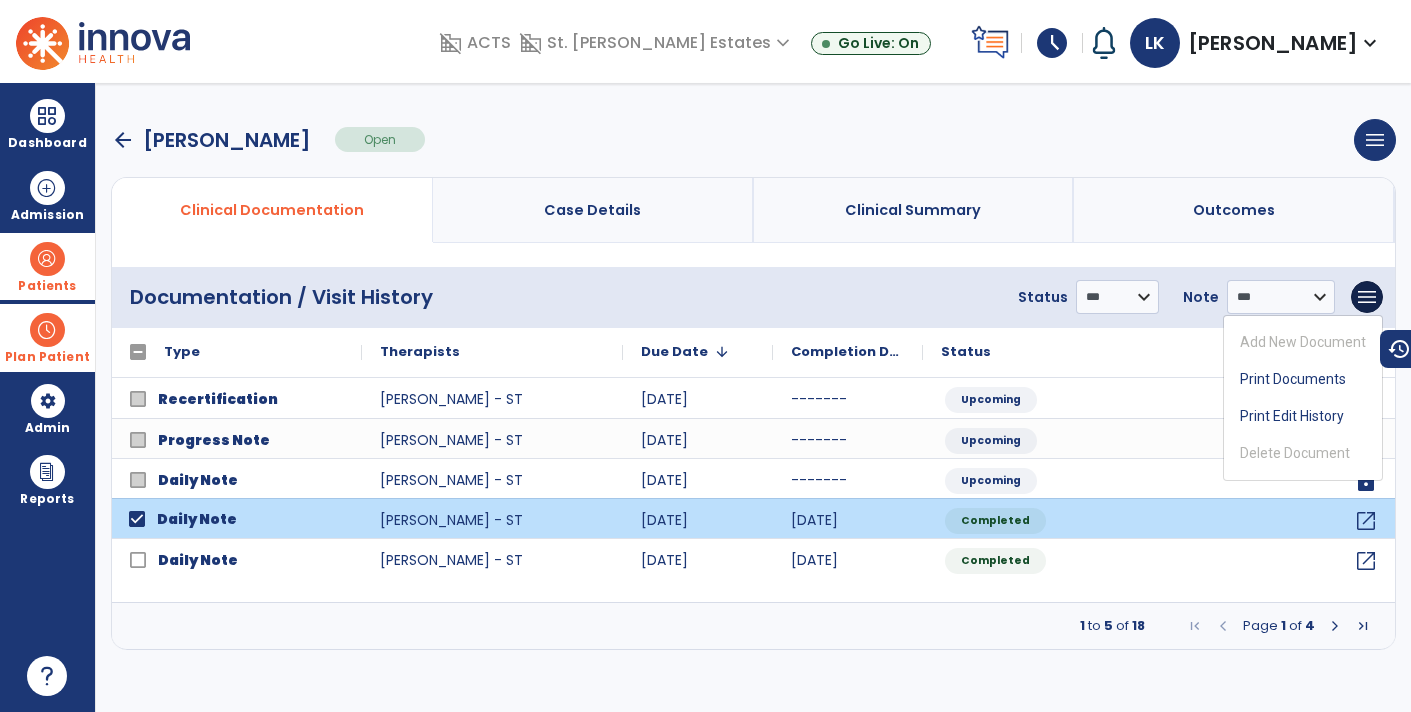 click on "arrow_back   [PERSON_NAME]  Open  menu   Edit Therapy Case   Delete Therapy Case   Close Therapy Case" at bounding box center (753, 140) 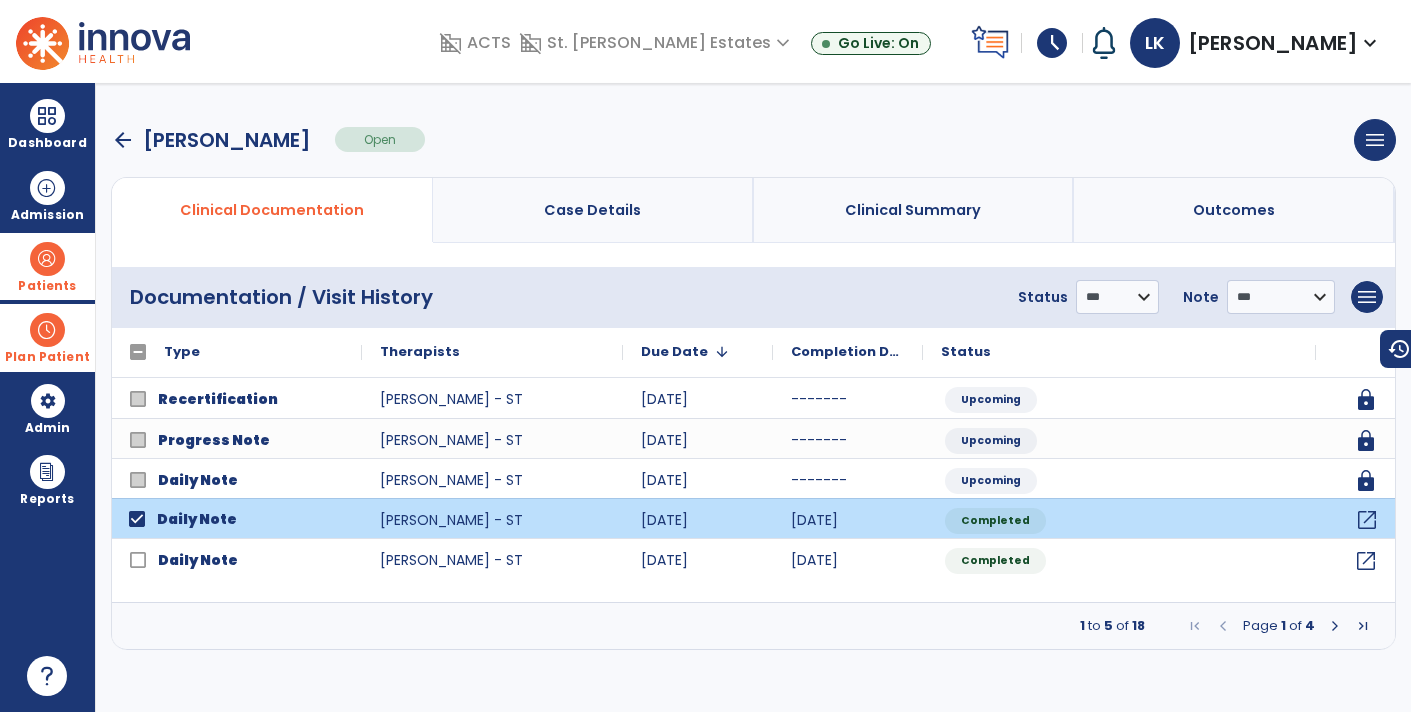 click on "open_in_new" 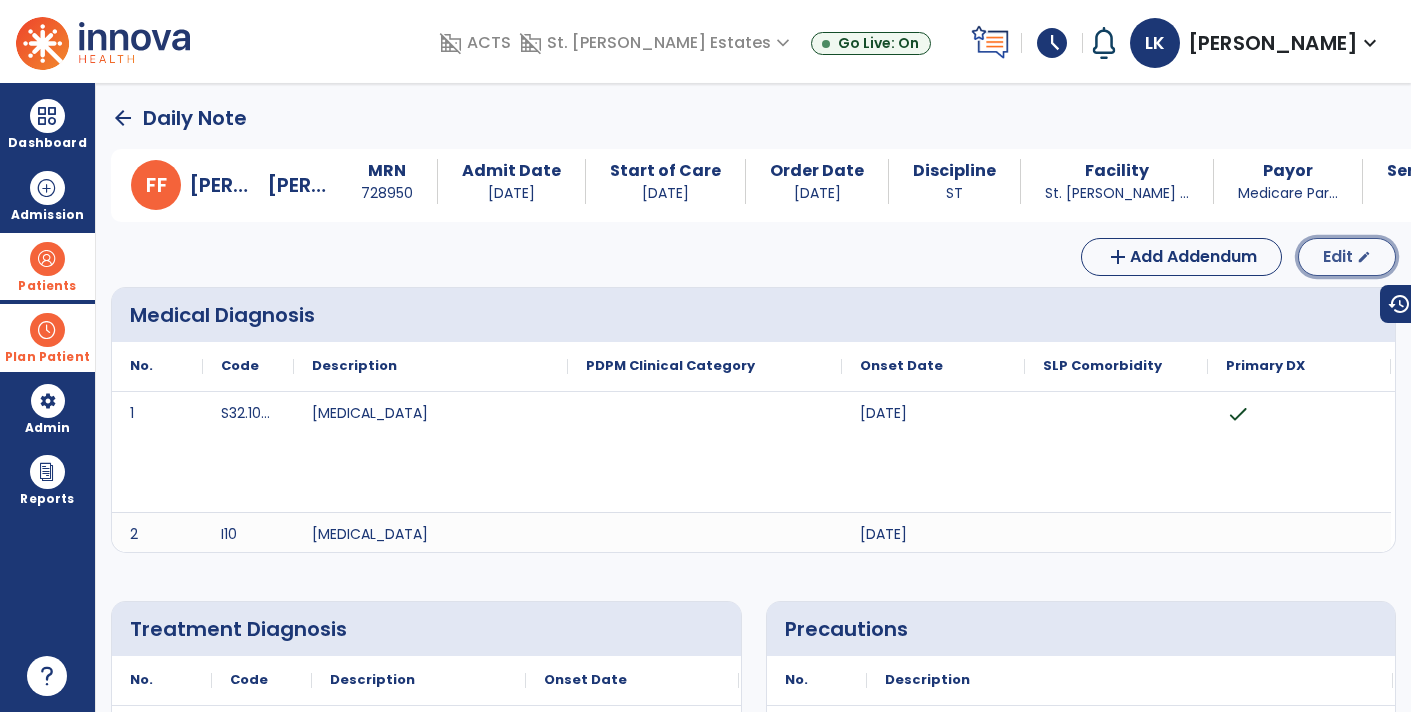 click on "Edit" 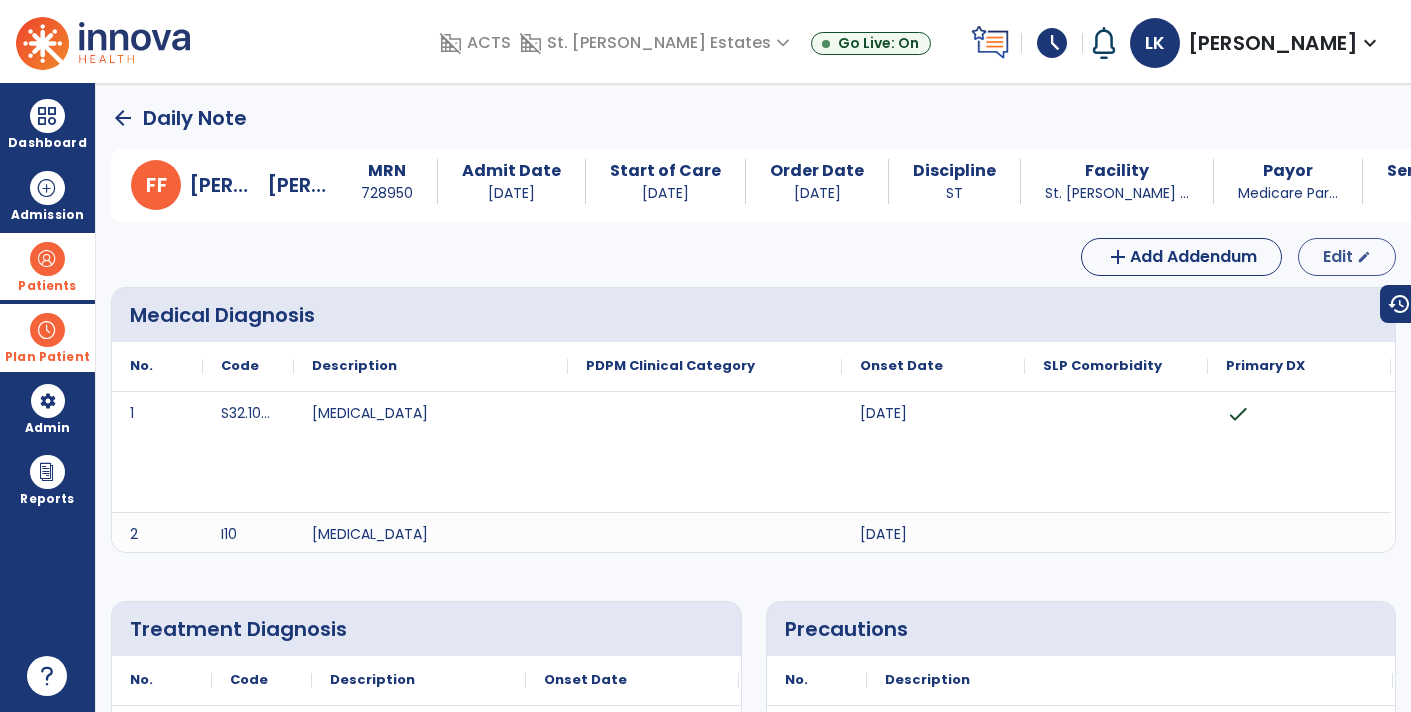 select on "*" 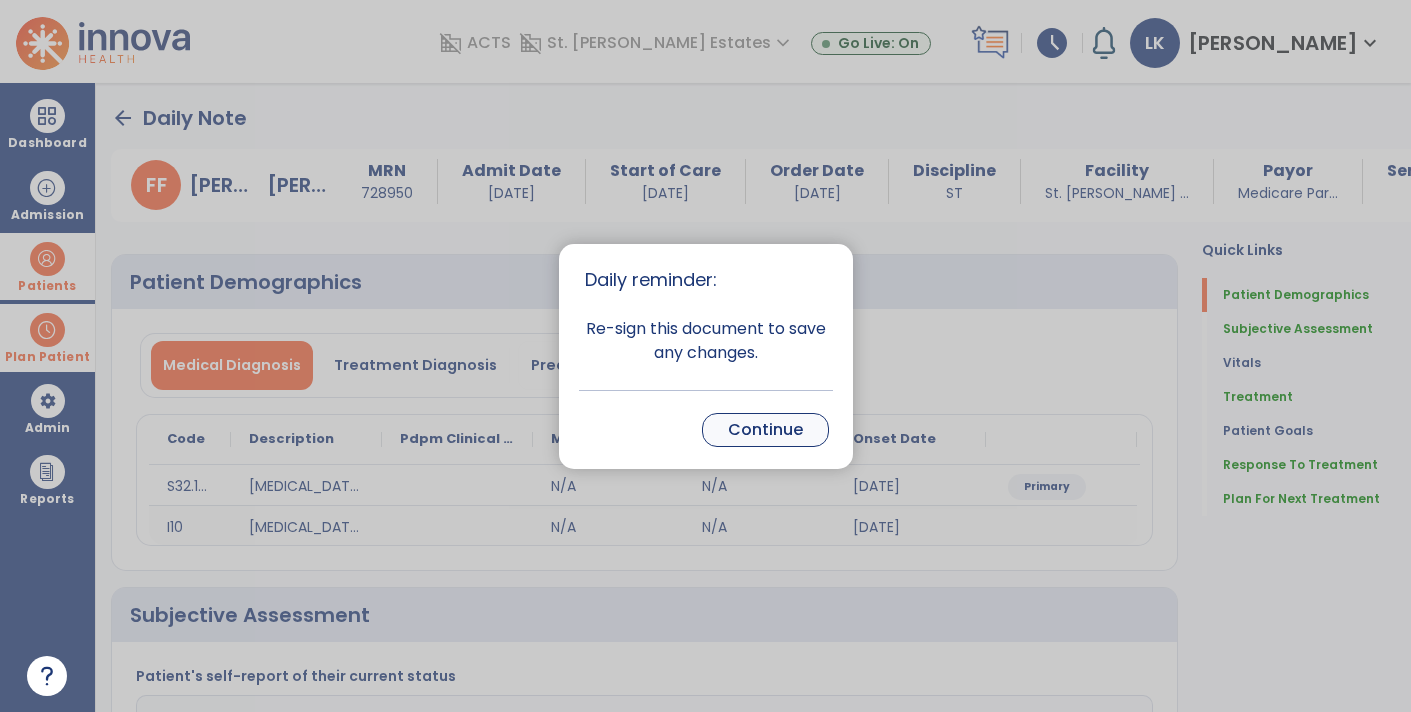 click on "Continue" at bounding box center (765, 430) 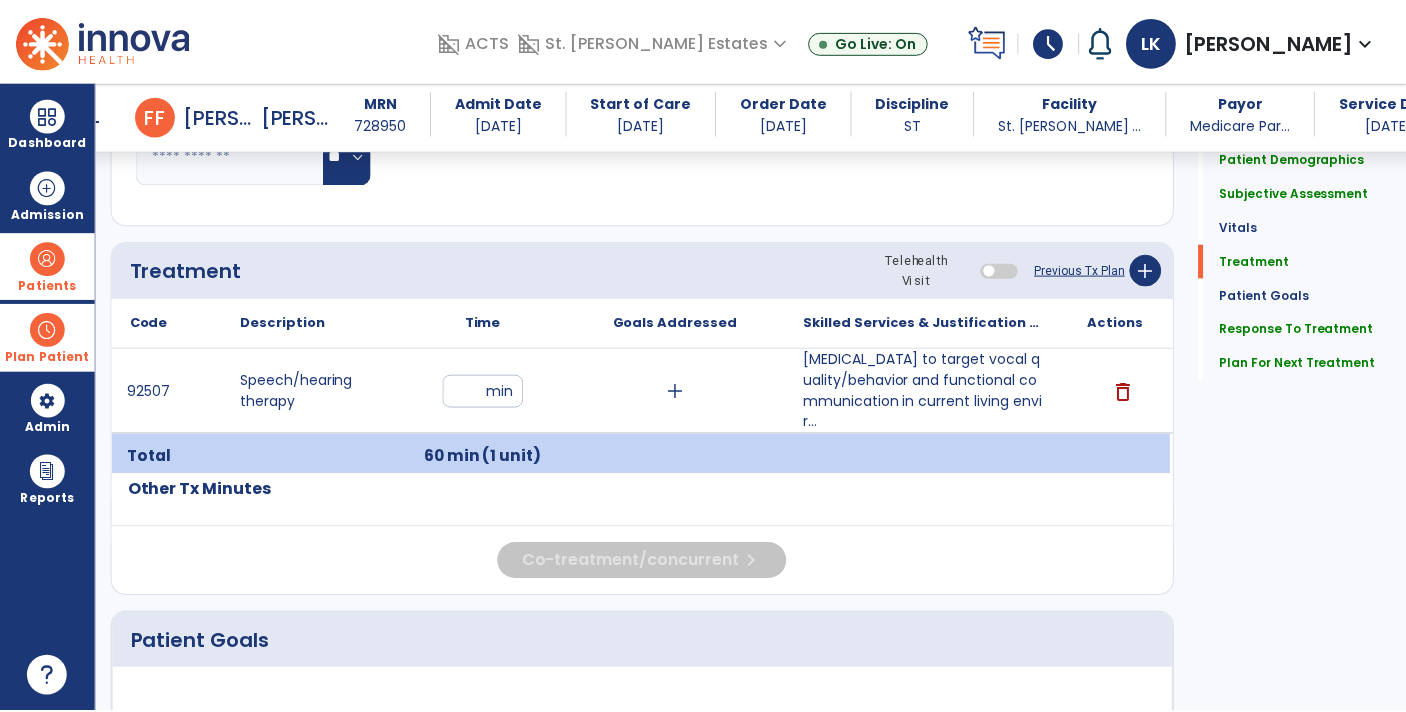 scroll, scrollTop: 1102, scrollLeft: 0, axis: vertical 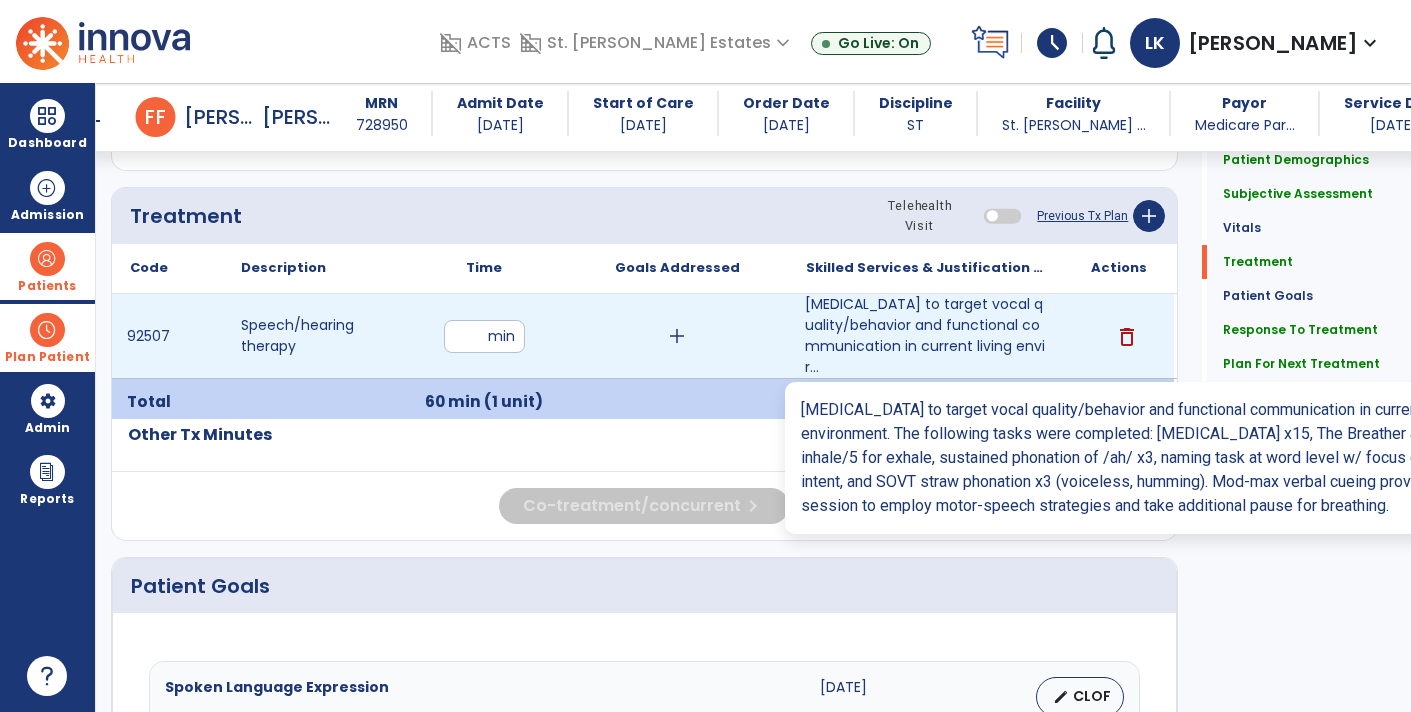 click on "[MEDICAL_DATA] to target vocal quality/behavior and functional communication in current living envir..." at bounding box center (926, 336) 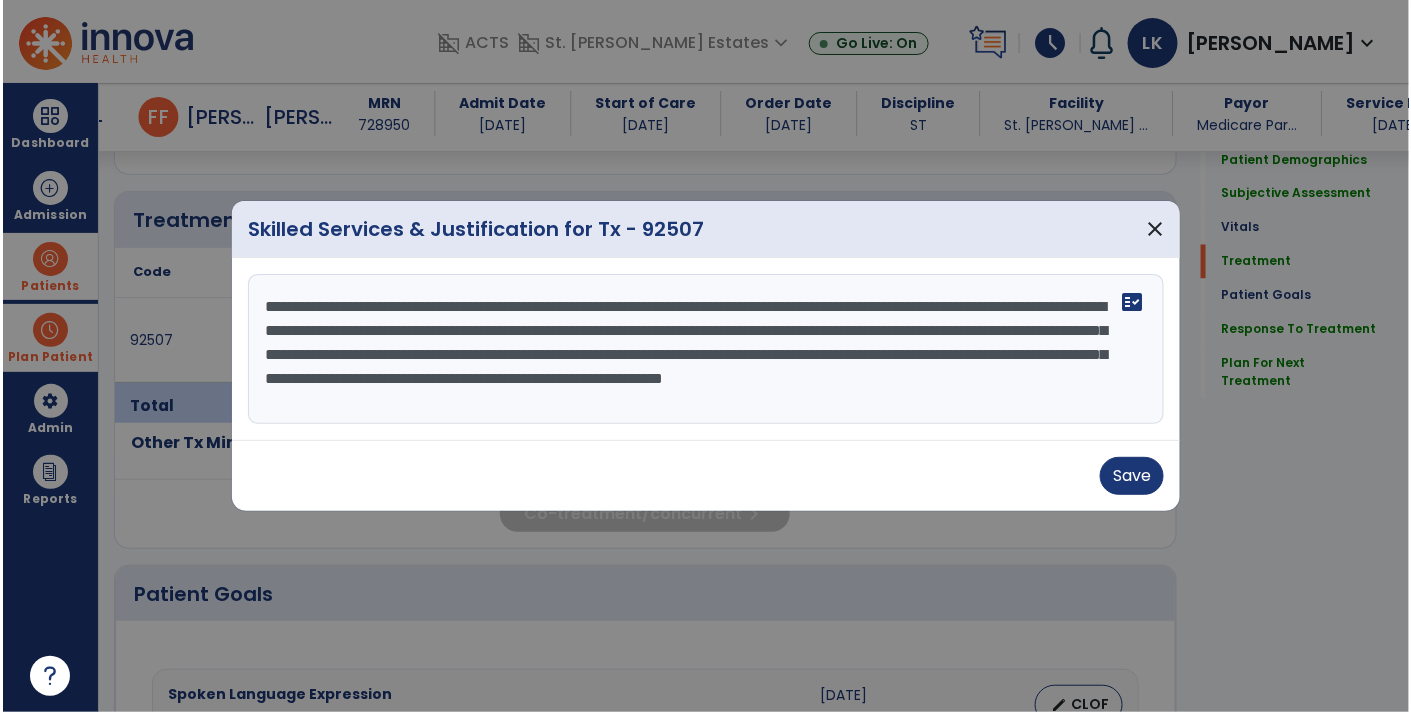 scroll, scrollTop: 1102, scrollLeft: 0, axis: vertical 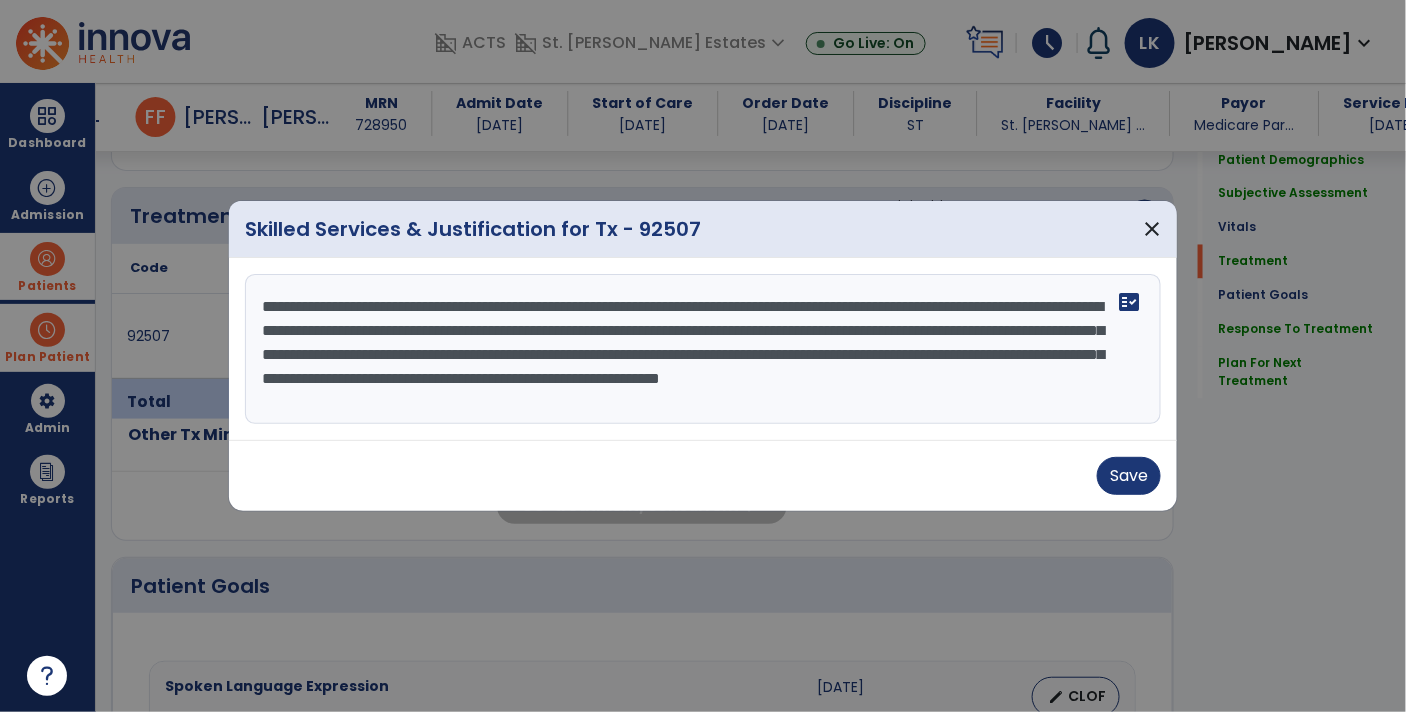 click on "**********" at bounding box center [703, 349] 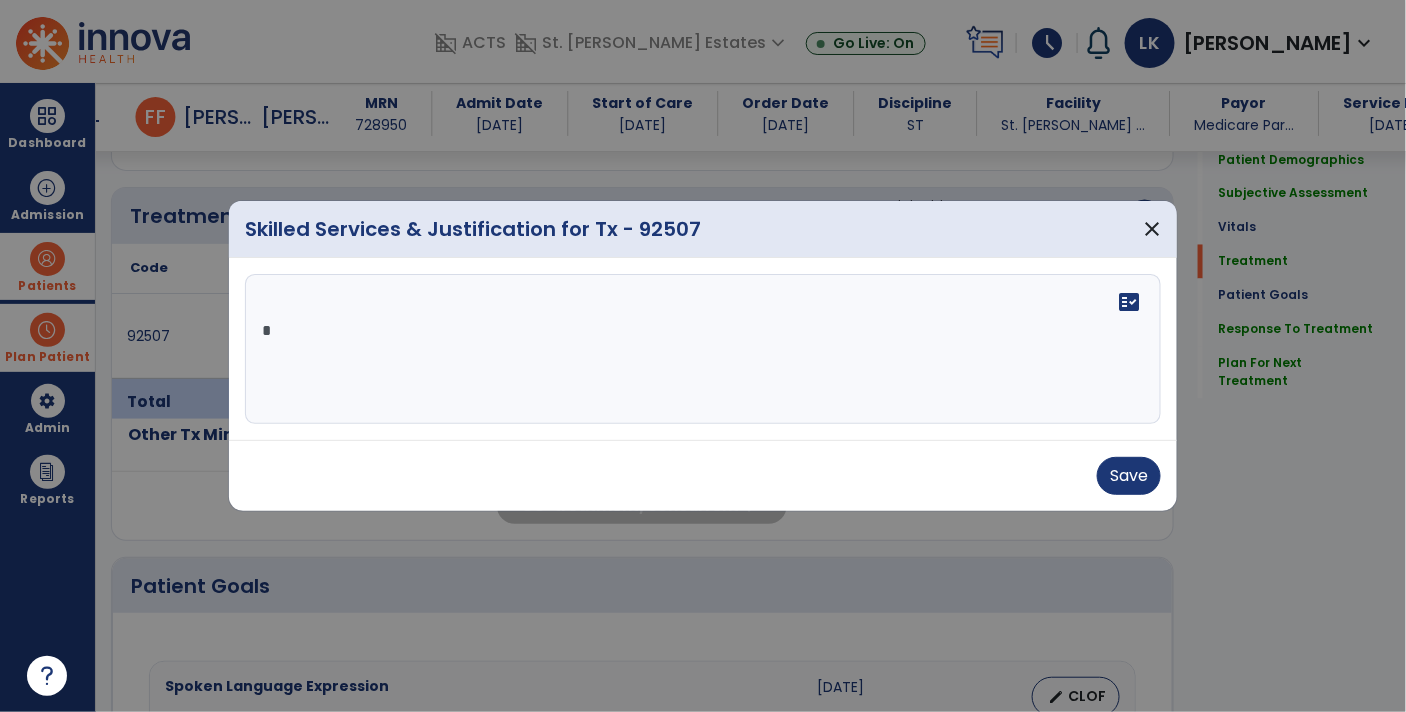type on "*" 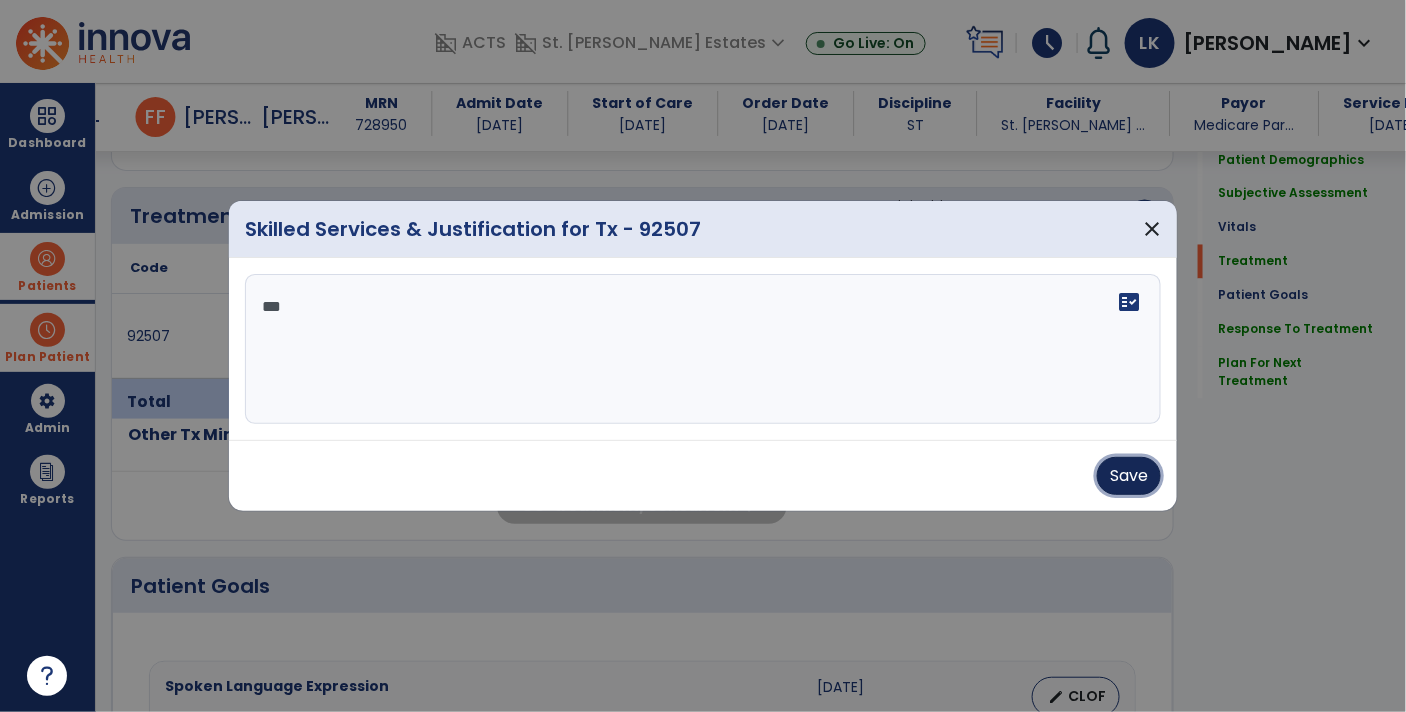 click on "Save" at bounding box center [1129, 476] 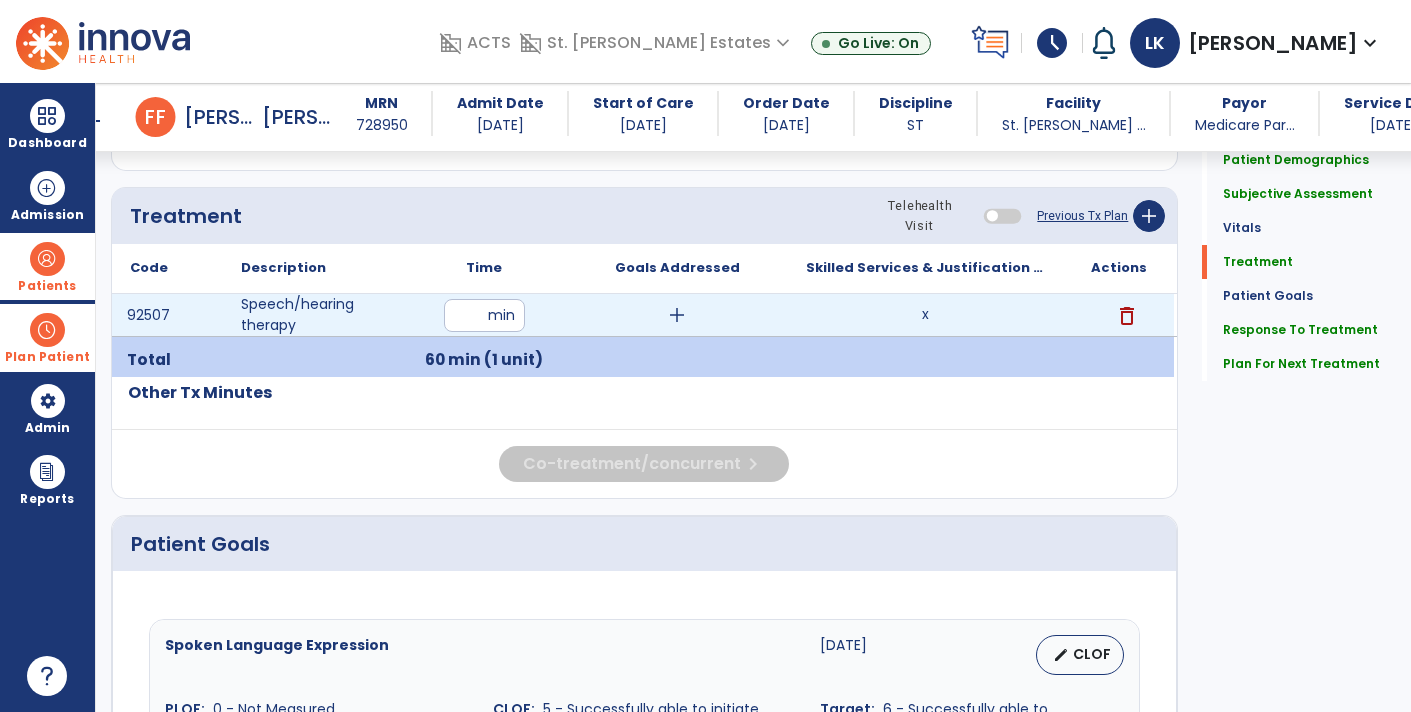 click on "**" at bounding box center (484, 315) 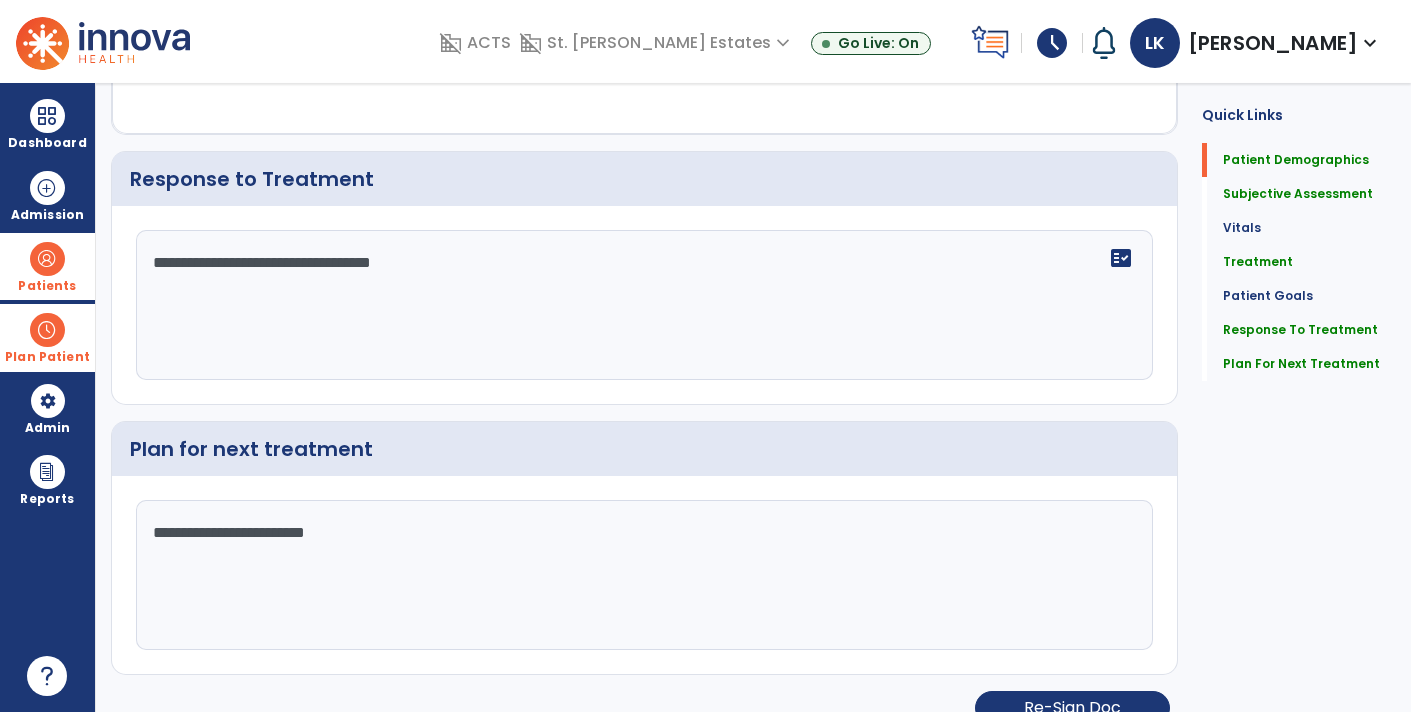 scroll, scrollTop: 0, scrollLeft: 0, axis: both 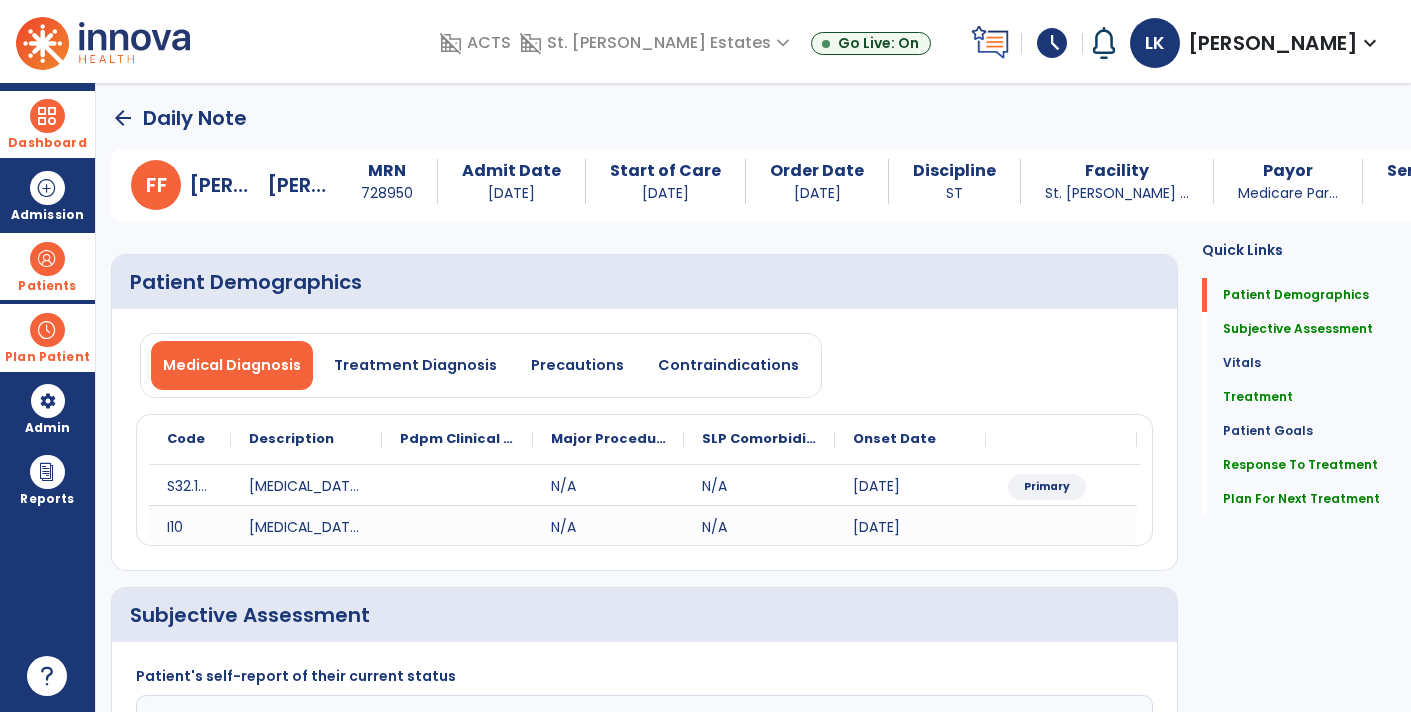 click on "Dashboard" at bounding box center [47, 143] 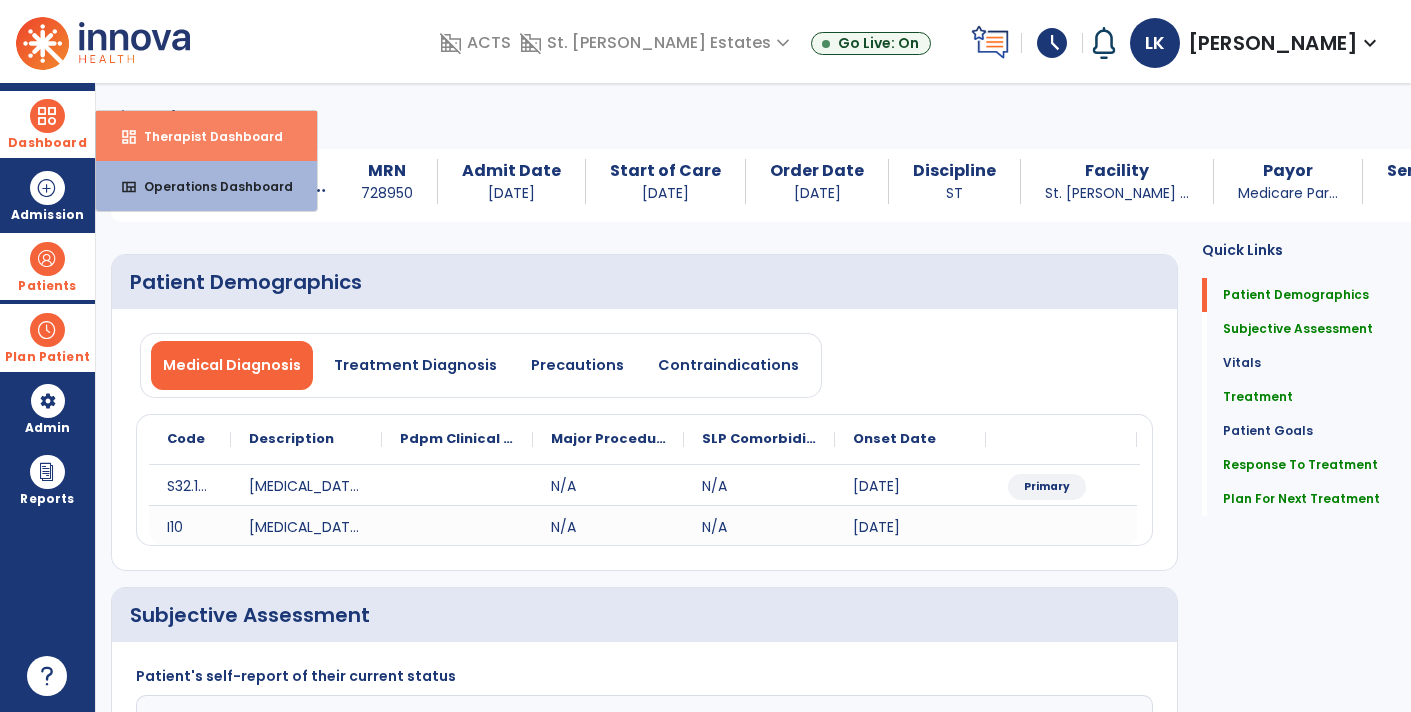 click on "dashboard  Therapist Dashboard" at bounding box center [206, 136] 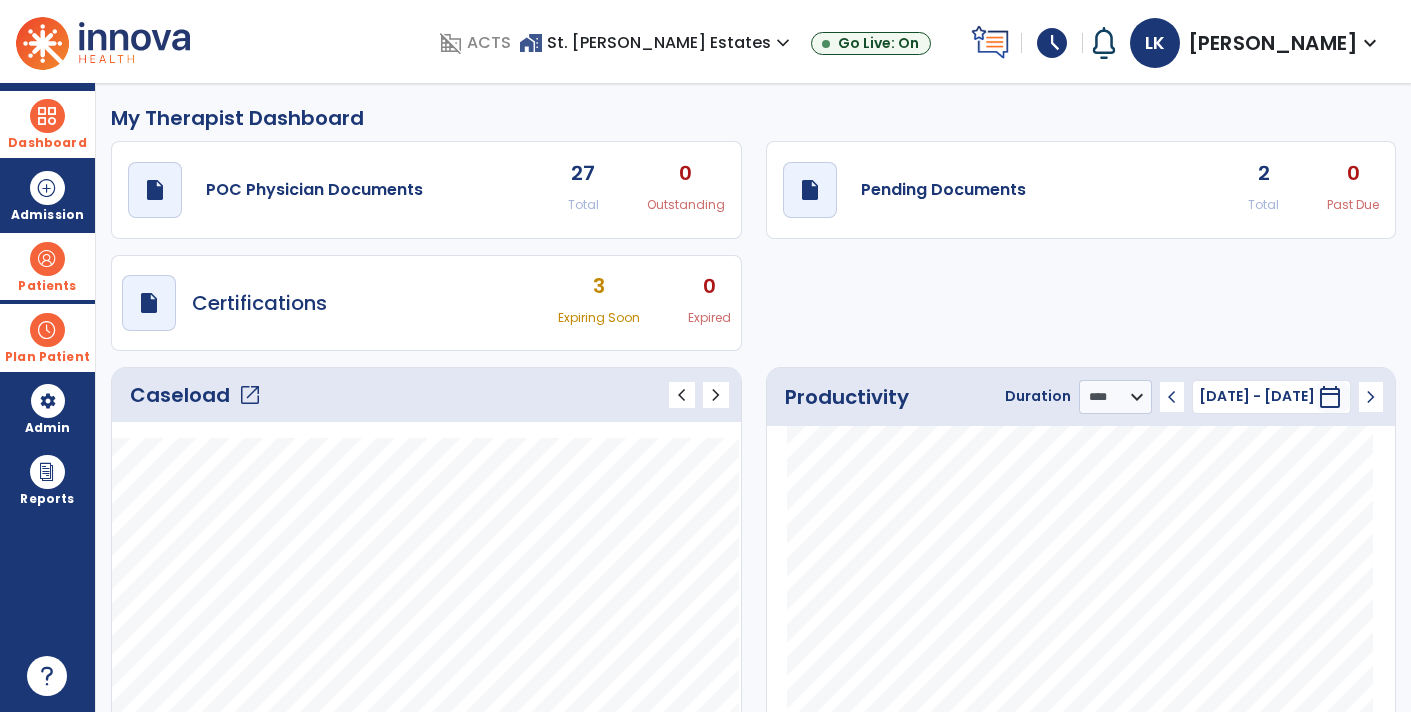 click on "Total" 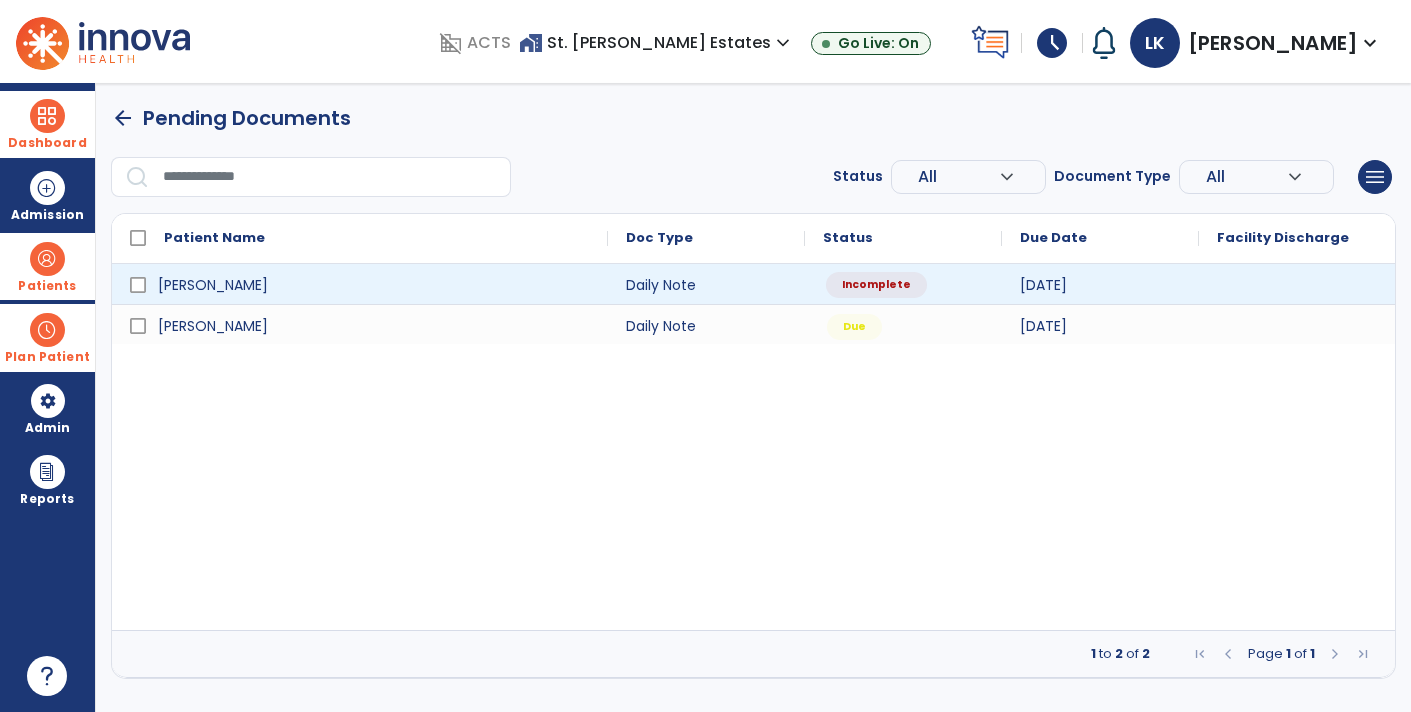 click on "Incomplete" at bounding box center [874, 284] 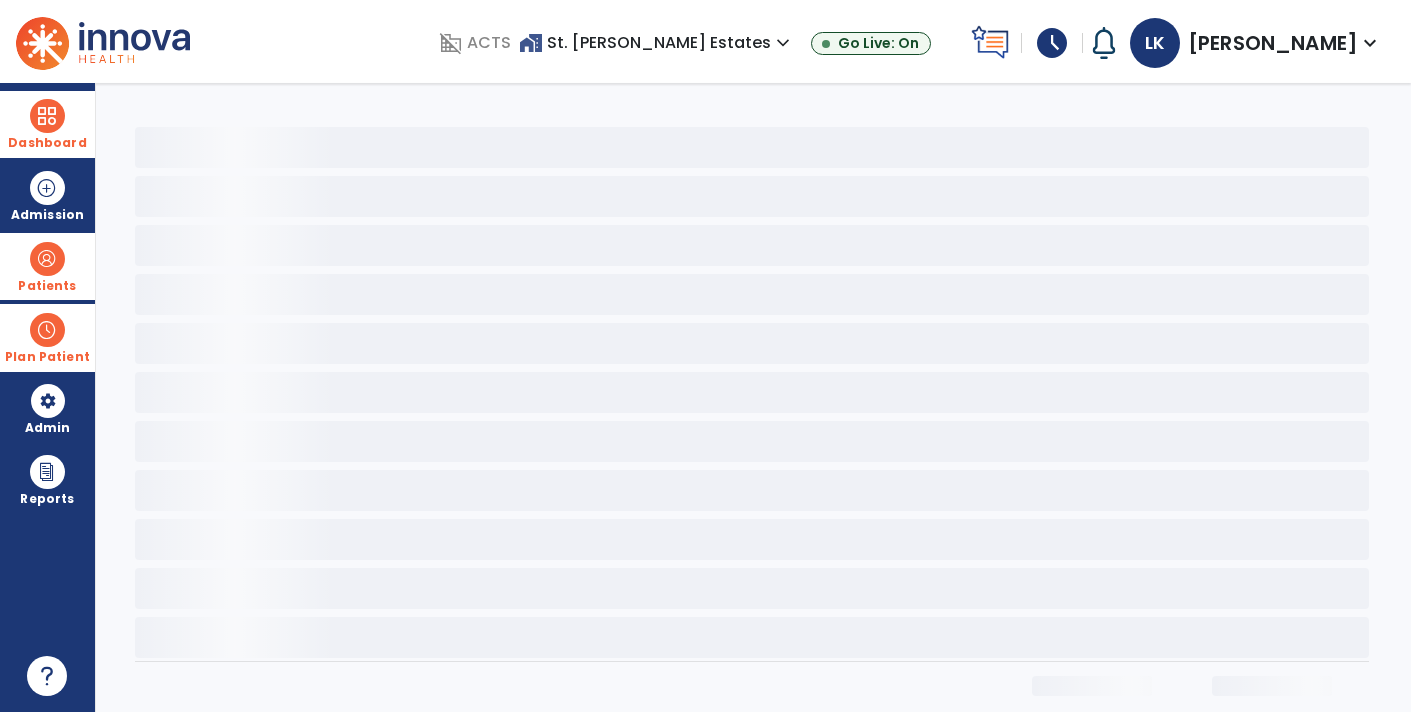 select on "*" 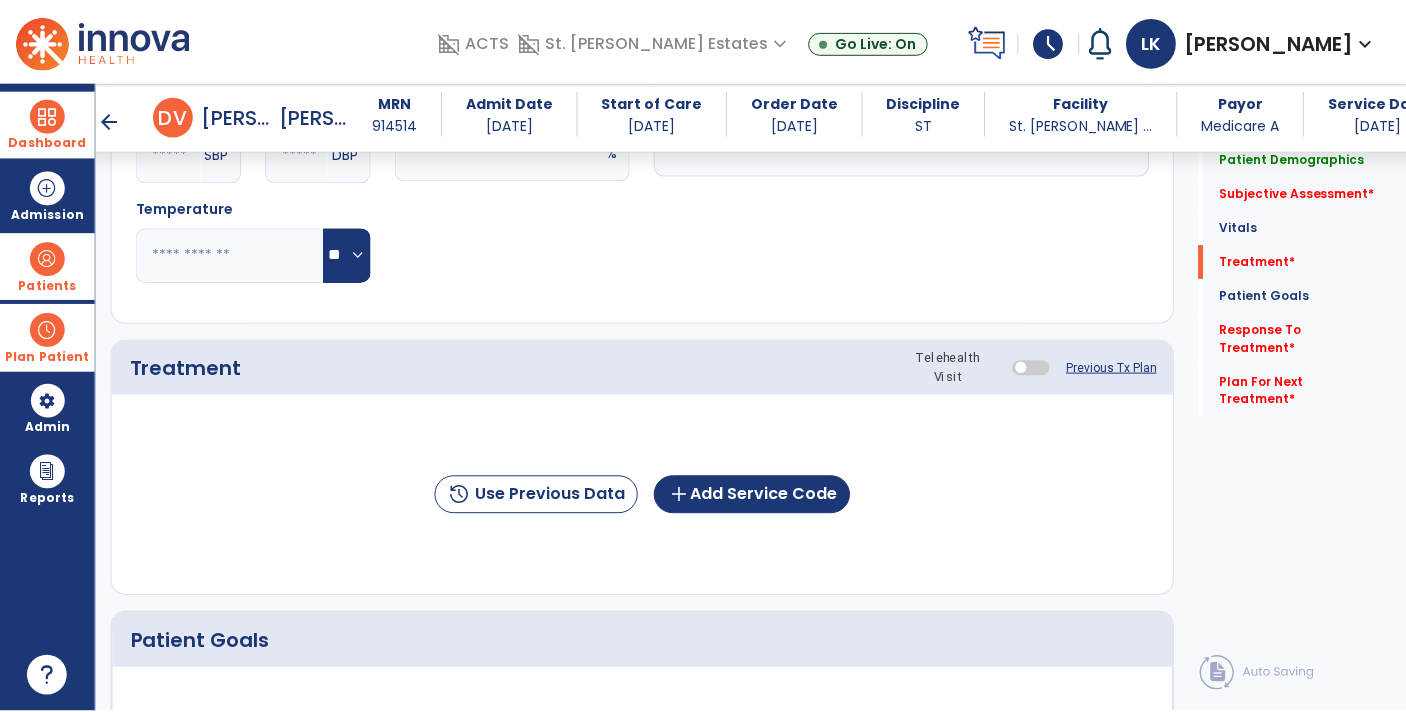 scroll, scrollTop: 1011, scrollLeft: 0, axis: vertical 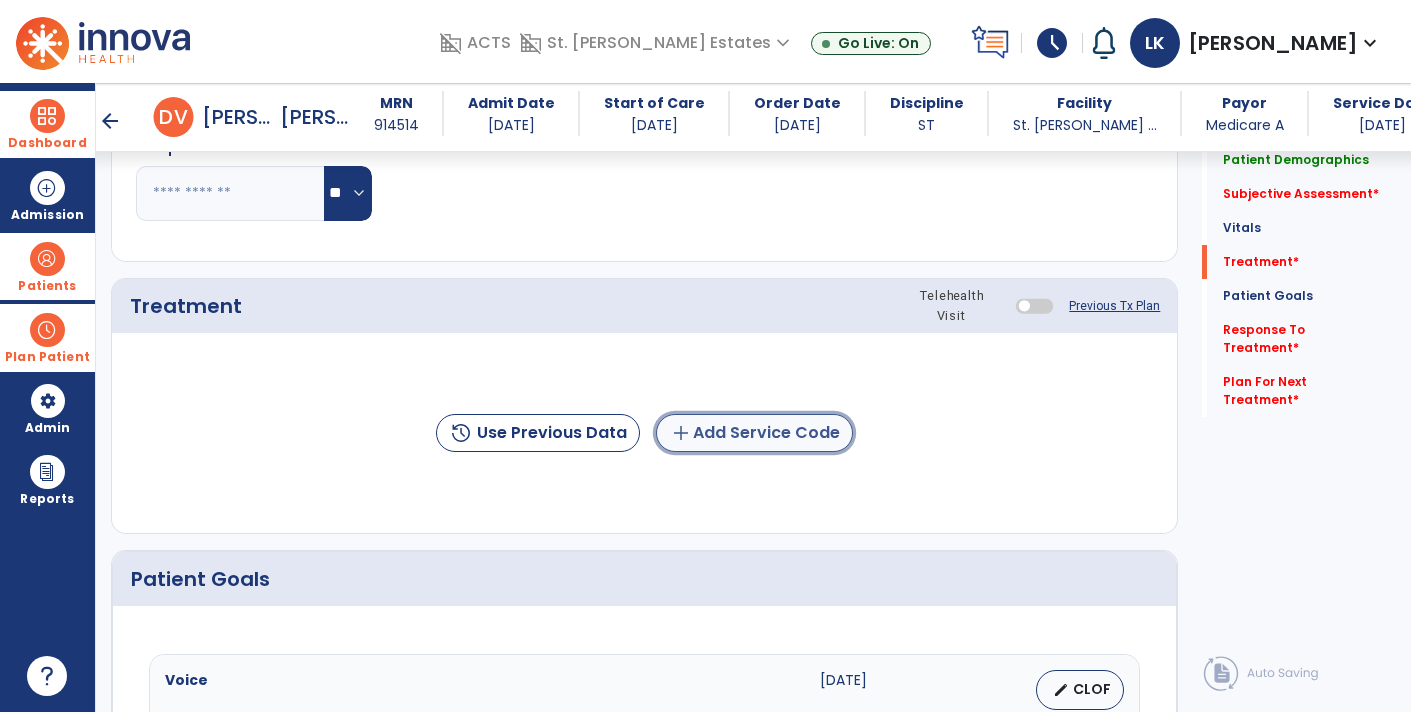 click on "add  Add Service Code" 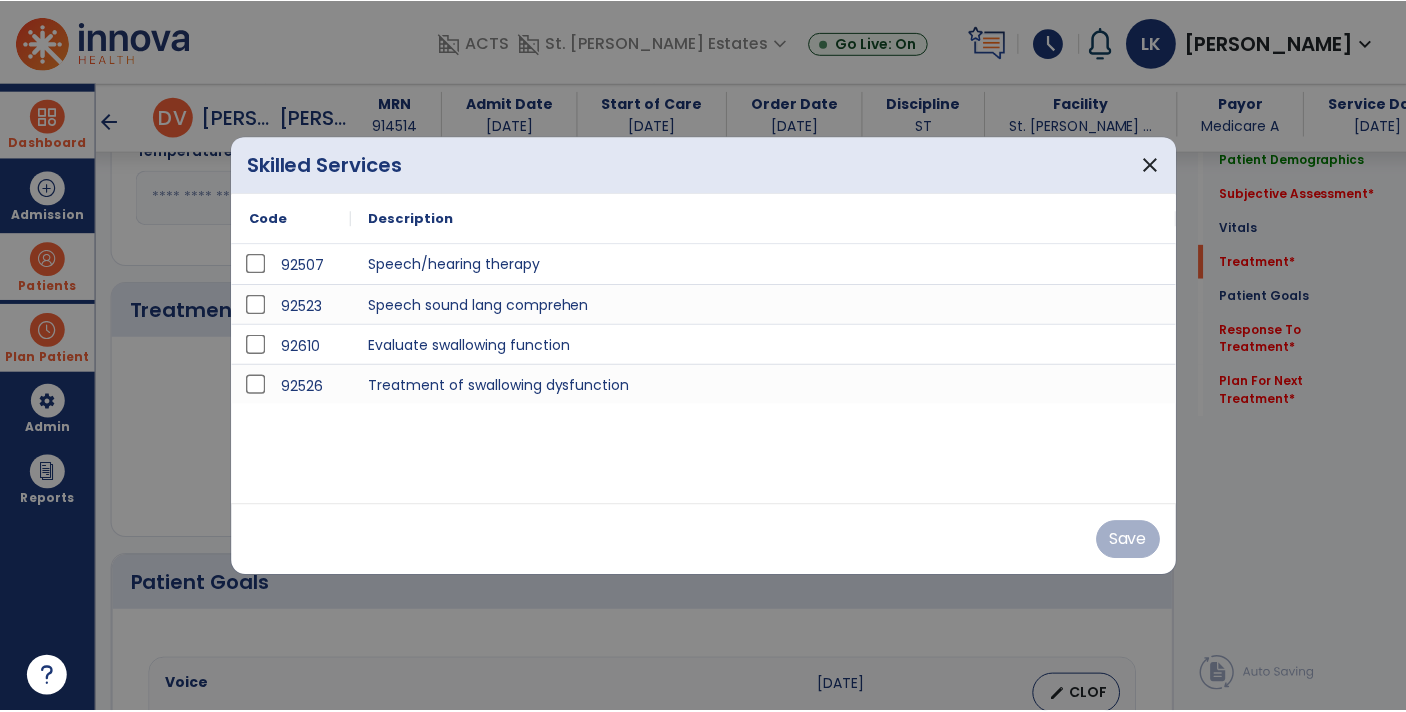 scroll, scrollTop: 1011, scrollLeft: 0, axis: vertical 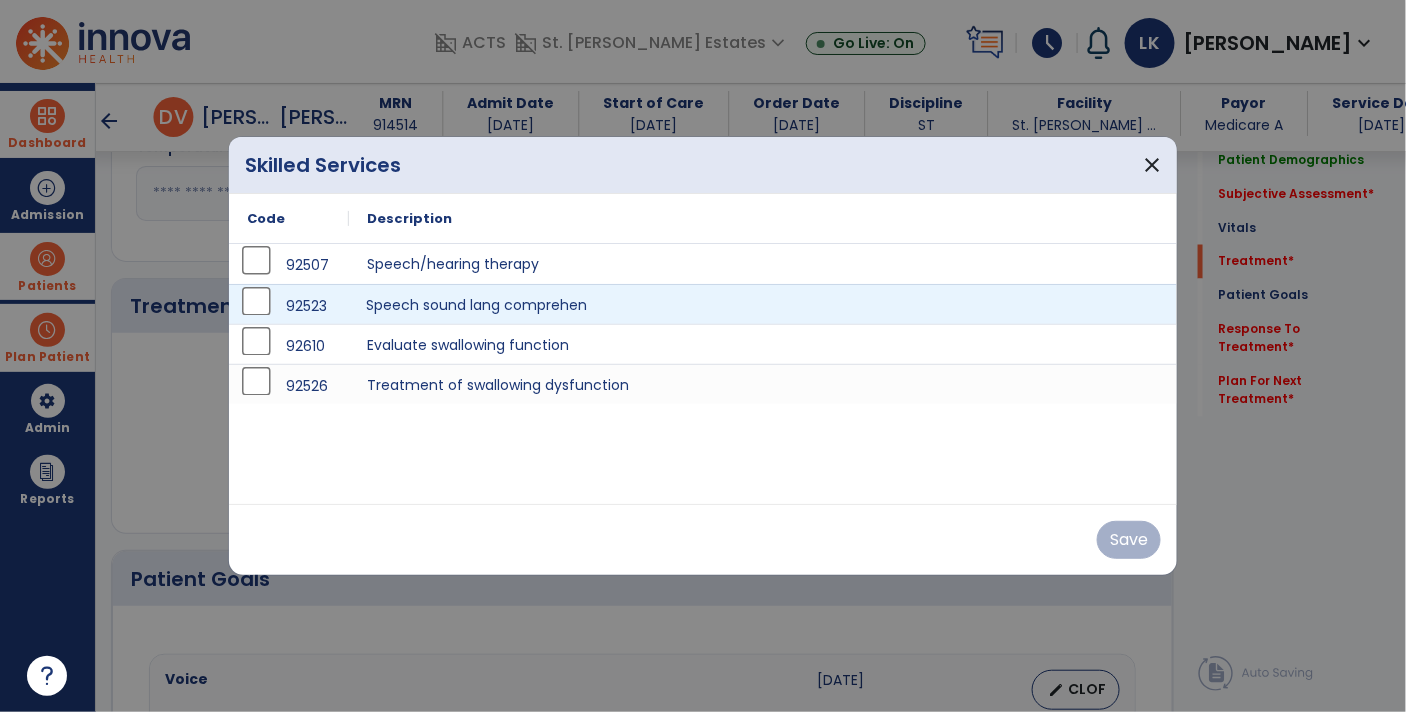 click on "Speech sound lang comprehen" at bounding box center (763, 304) 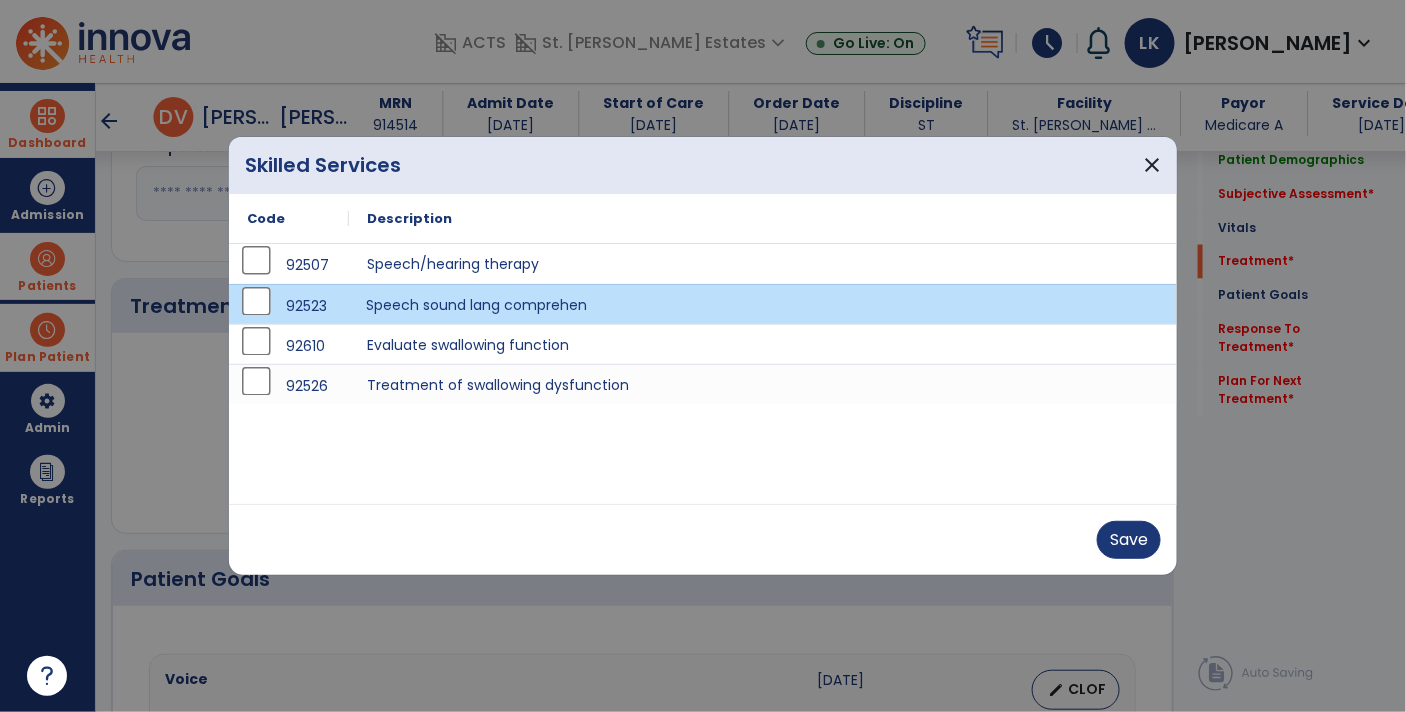 click on "Speech sound lang comprehen" at bounding box center [763, 304] 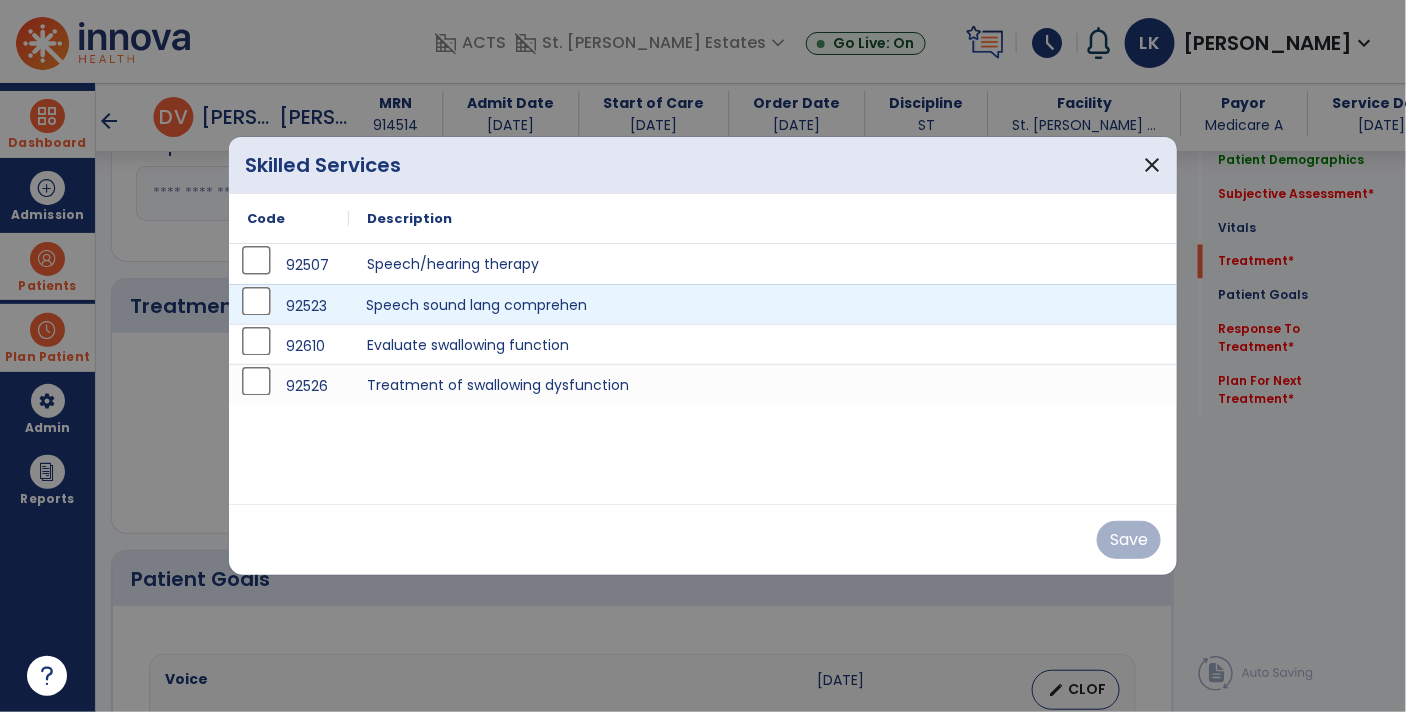 click on "92523 Speech sound lang comprehen" at bounding box center [703, 304] 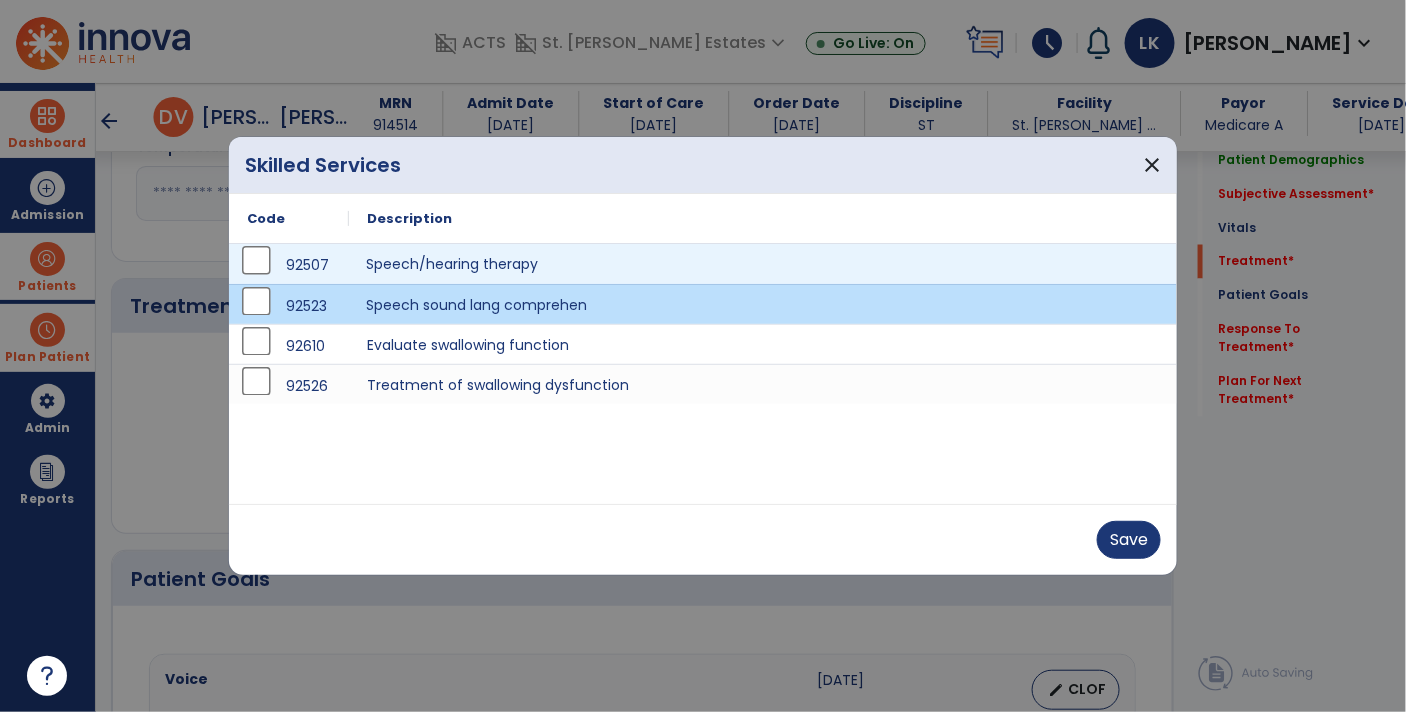 click on "Speech/hearing therapy" at bounding box center [763, 264] 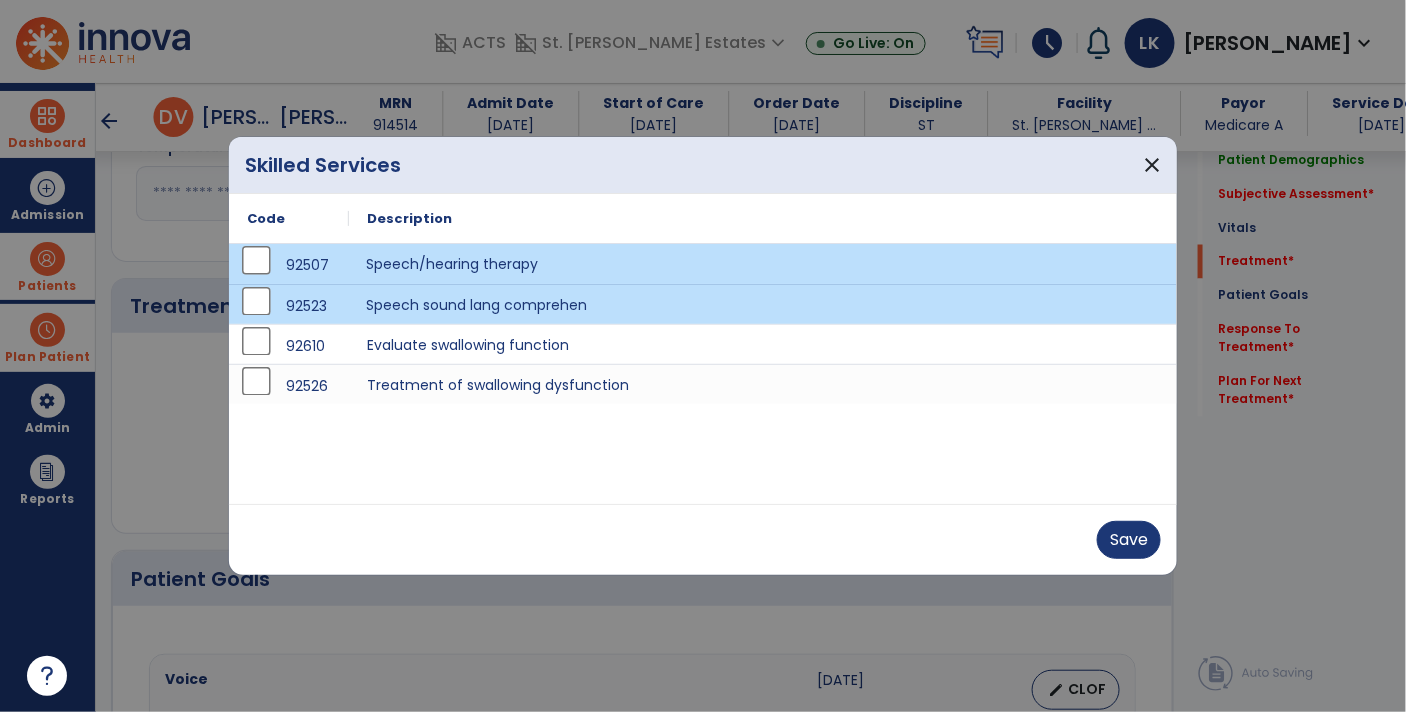 click on "Speech sound lang comprehen" at bounding box center (763, 304) 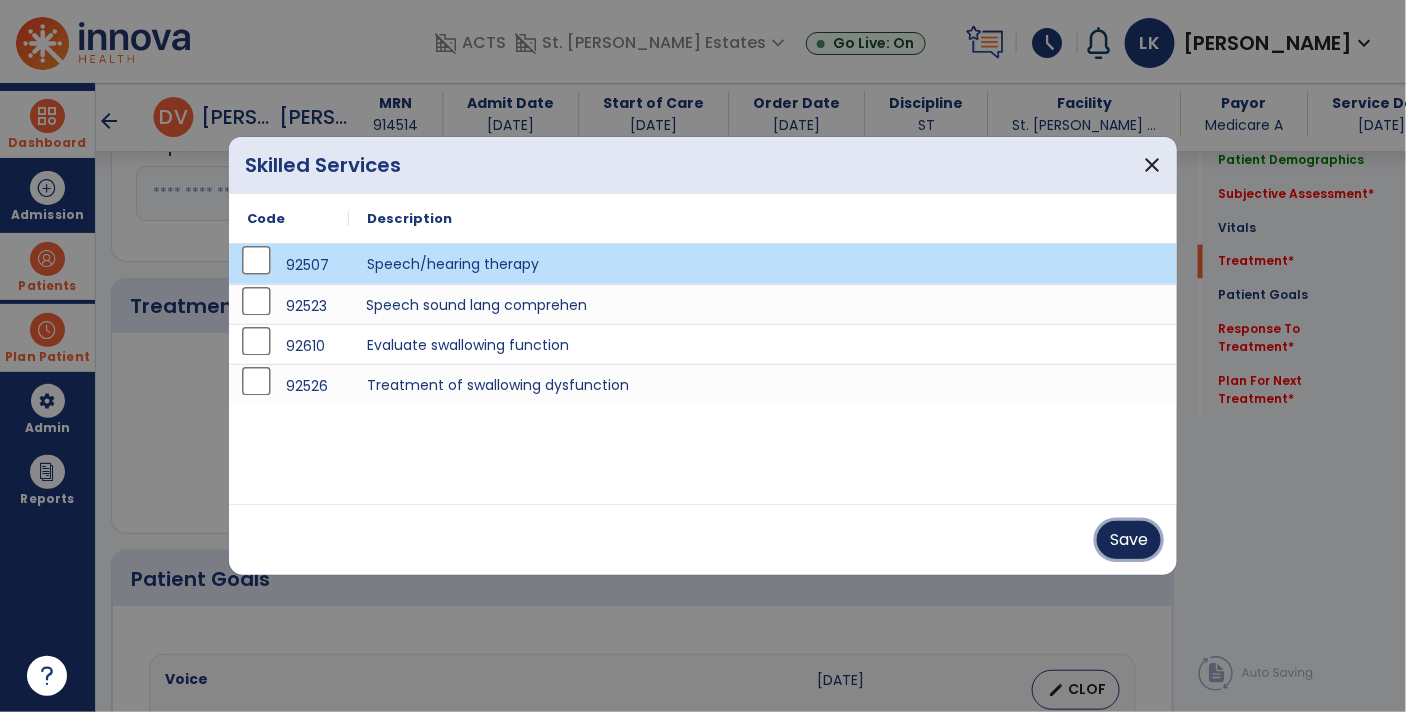 click on "Save" at bounding box center [1129, 540] 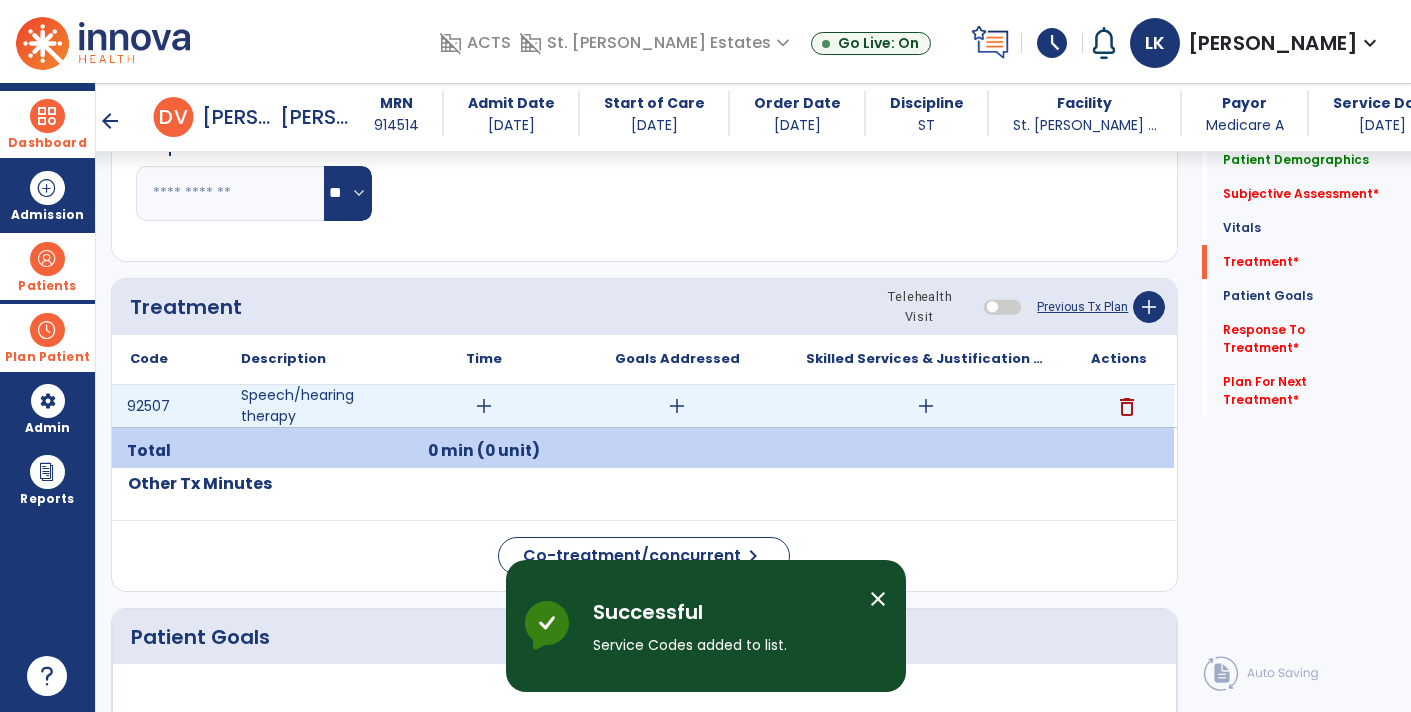 click on "add" at bounding box center [484, 406] 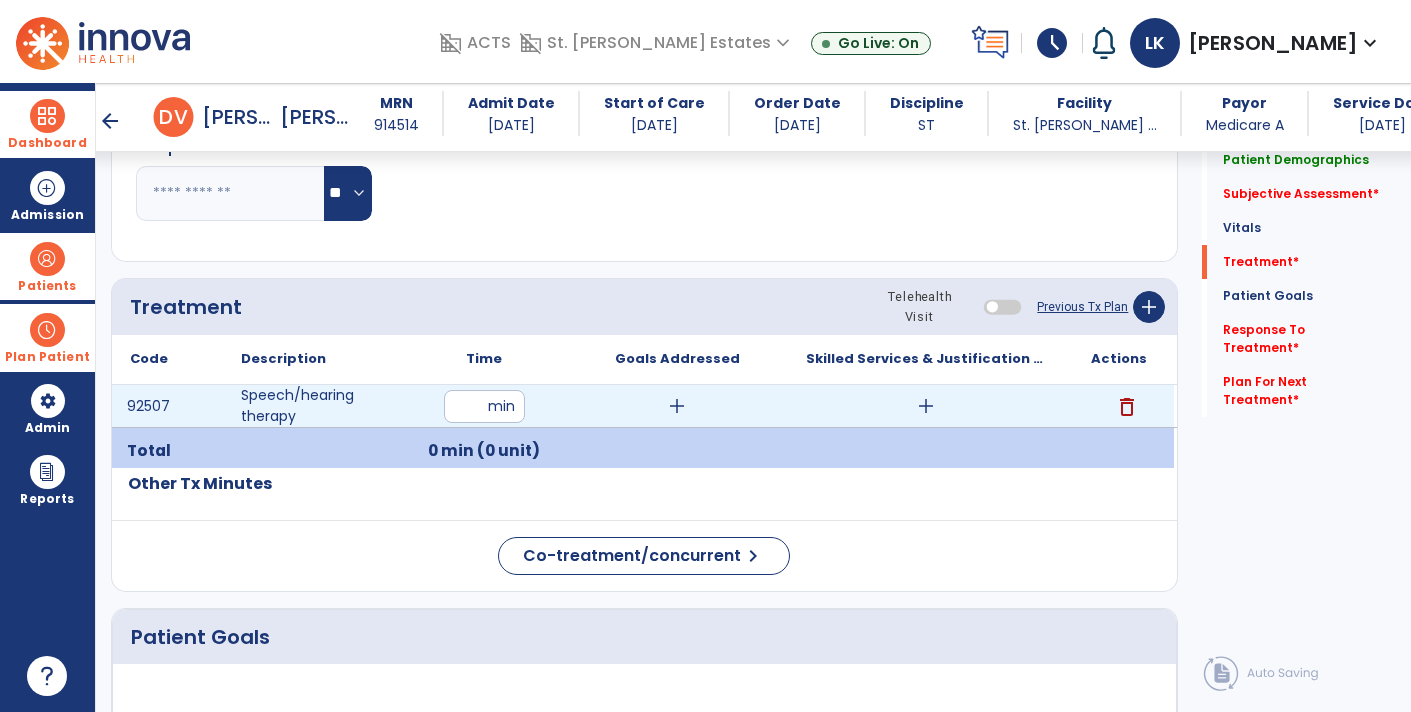 type on "**" 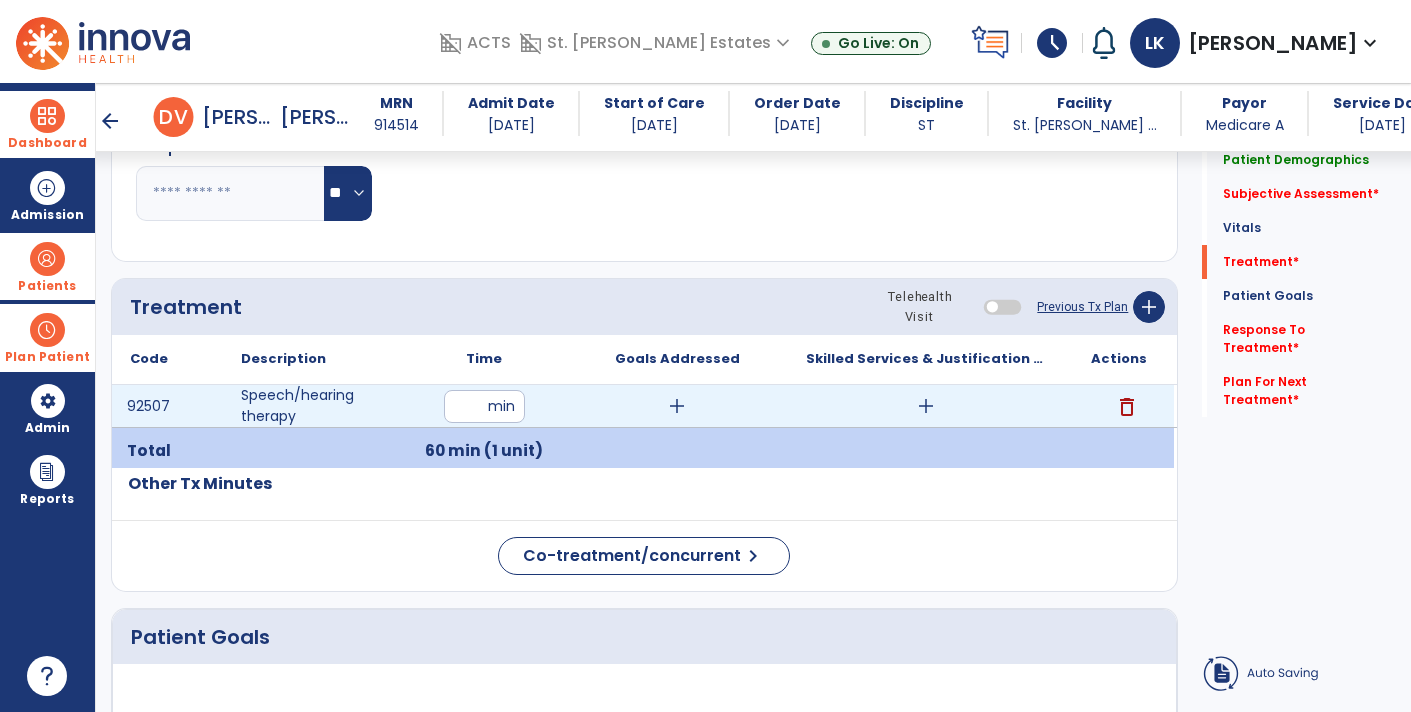 click on "add" at bounding box center (926, 406) 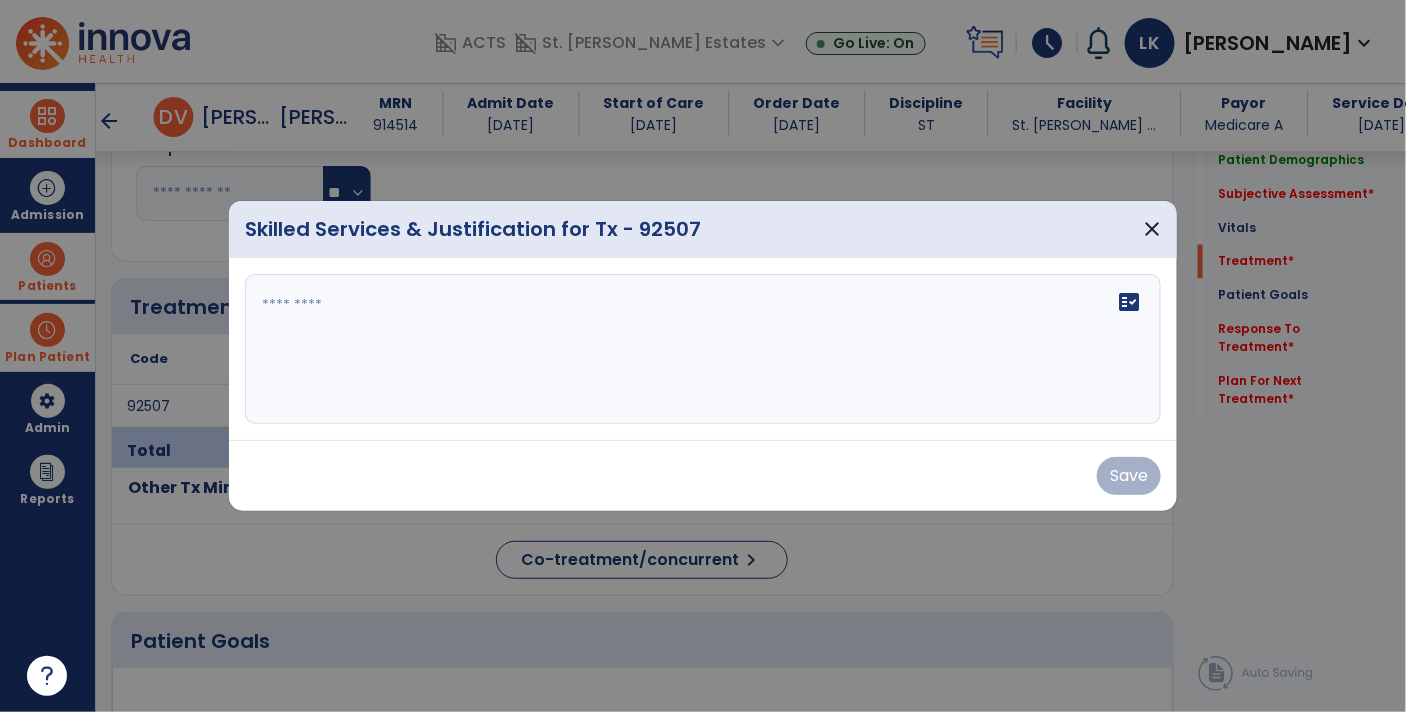 scroll, scrollTop: 1011, scrollLeft: 0, axis: vertical 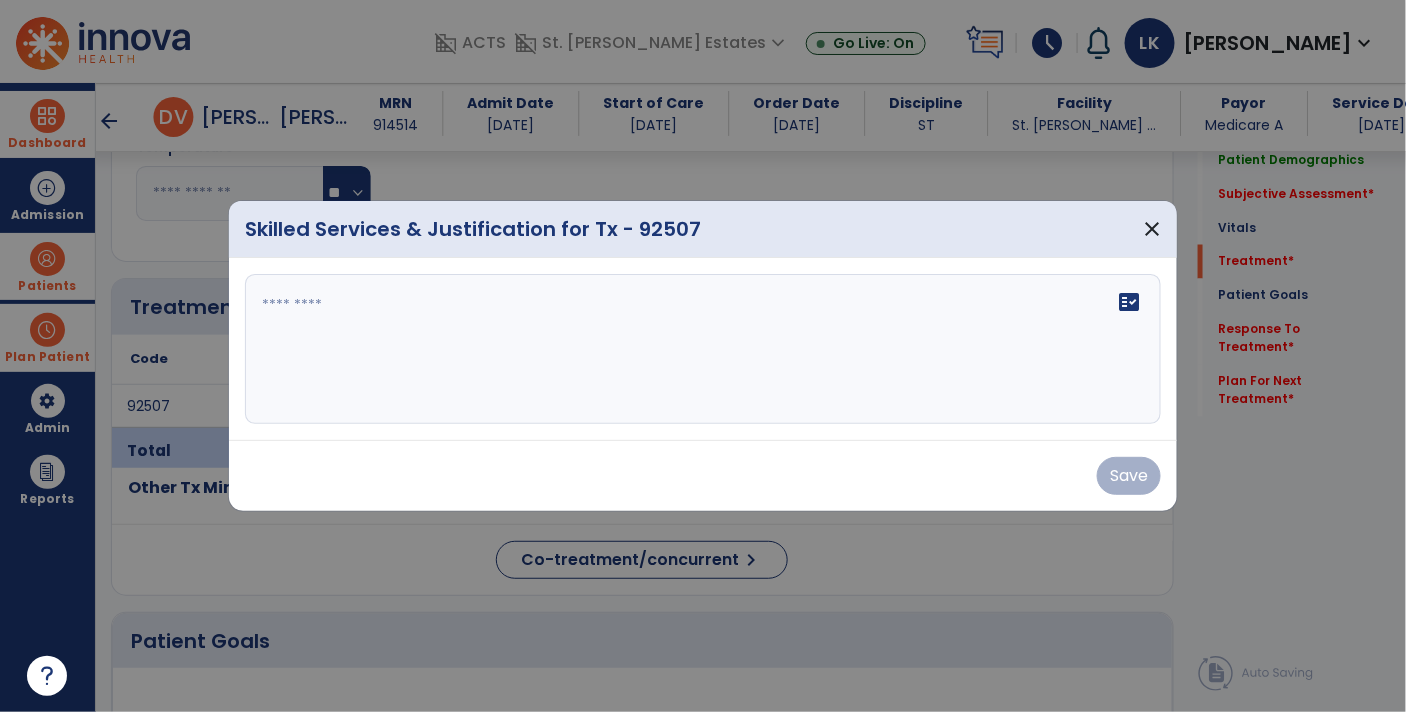 click on "fact_check" at bounding box center [703, 349] 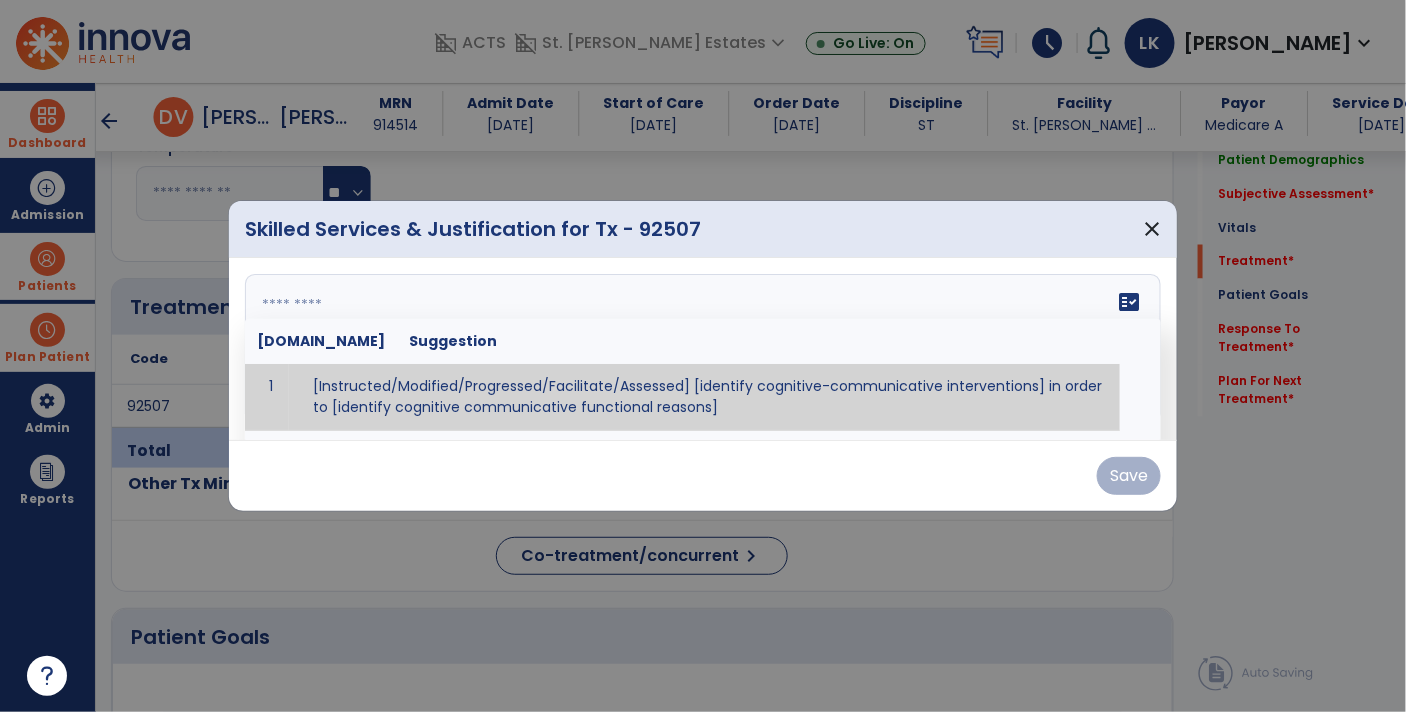 paste on "**********" 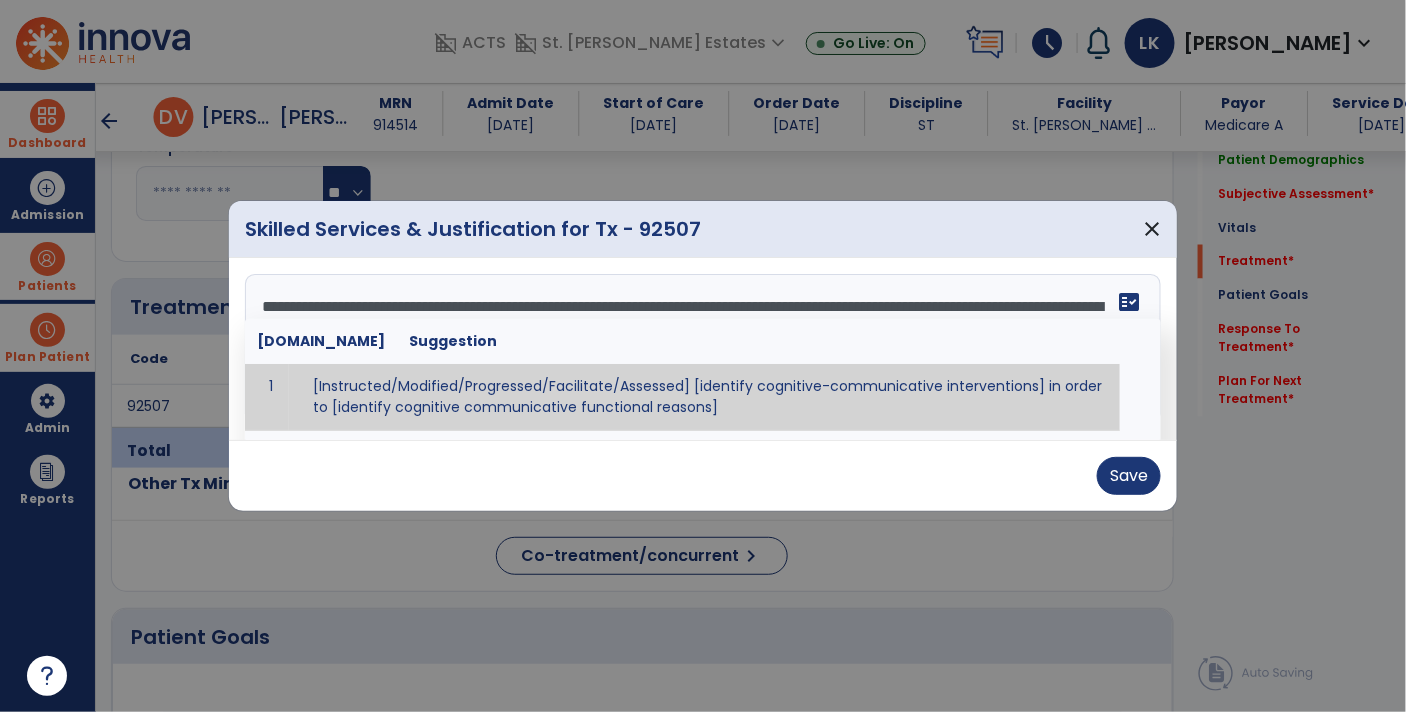 scroll, scrollTop: 38, scrollLeft: 0, axis: vertical 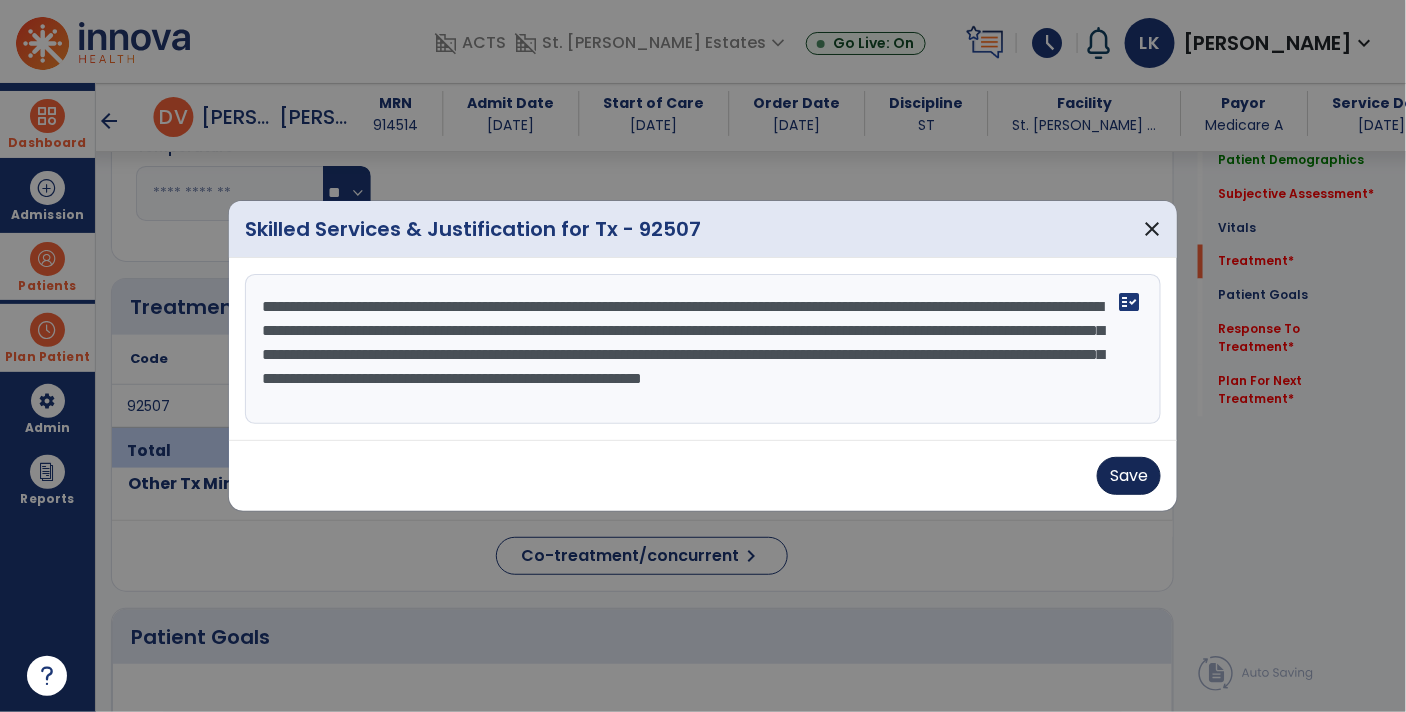type on "**********" 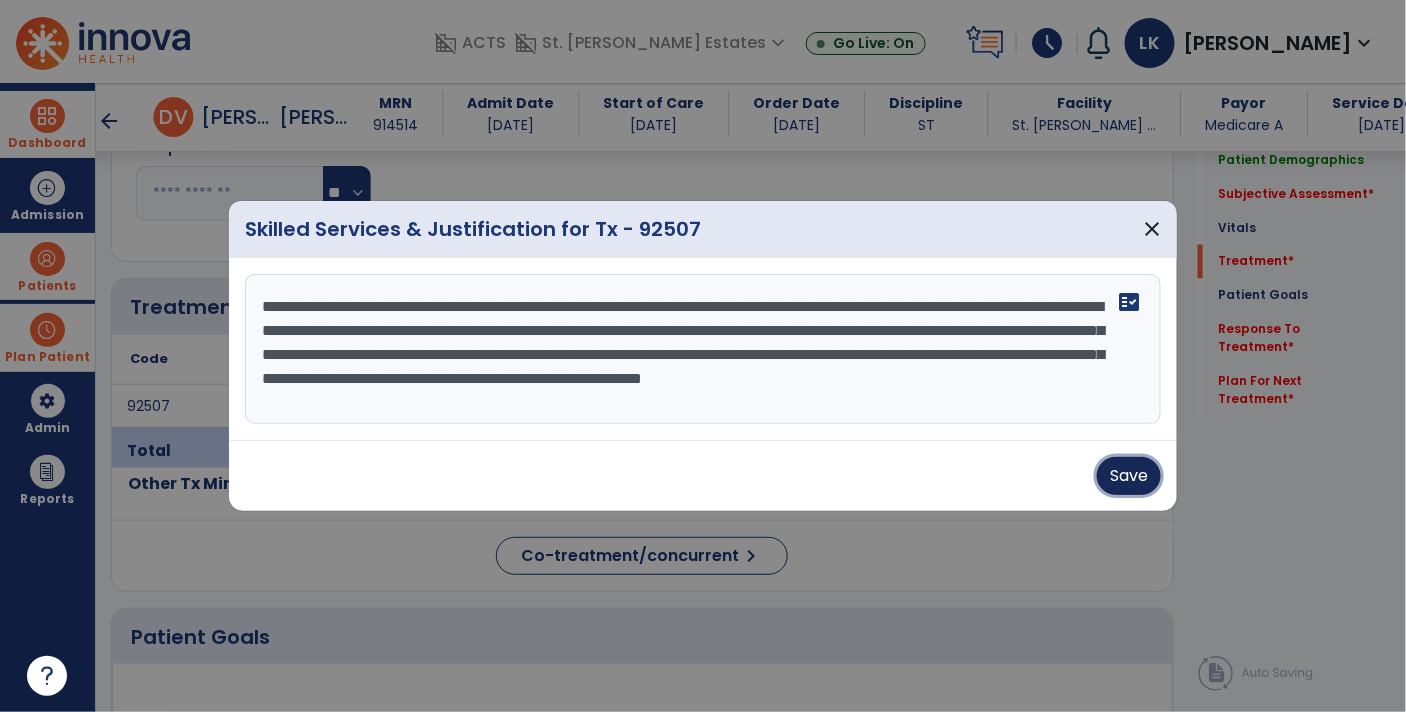 click on "Save" at bounding box center (1129, 476) 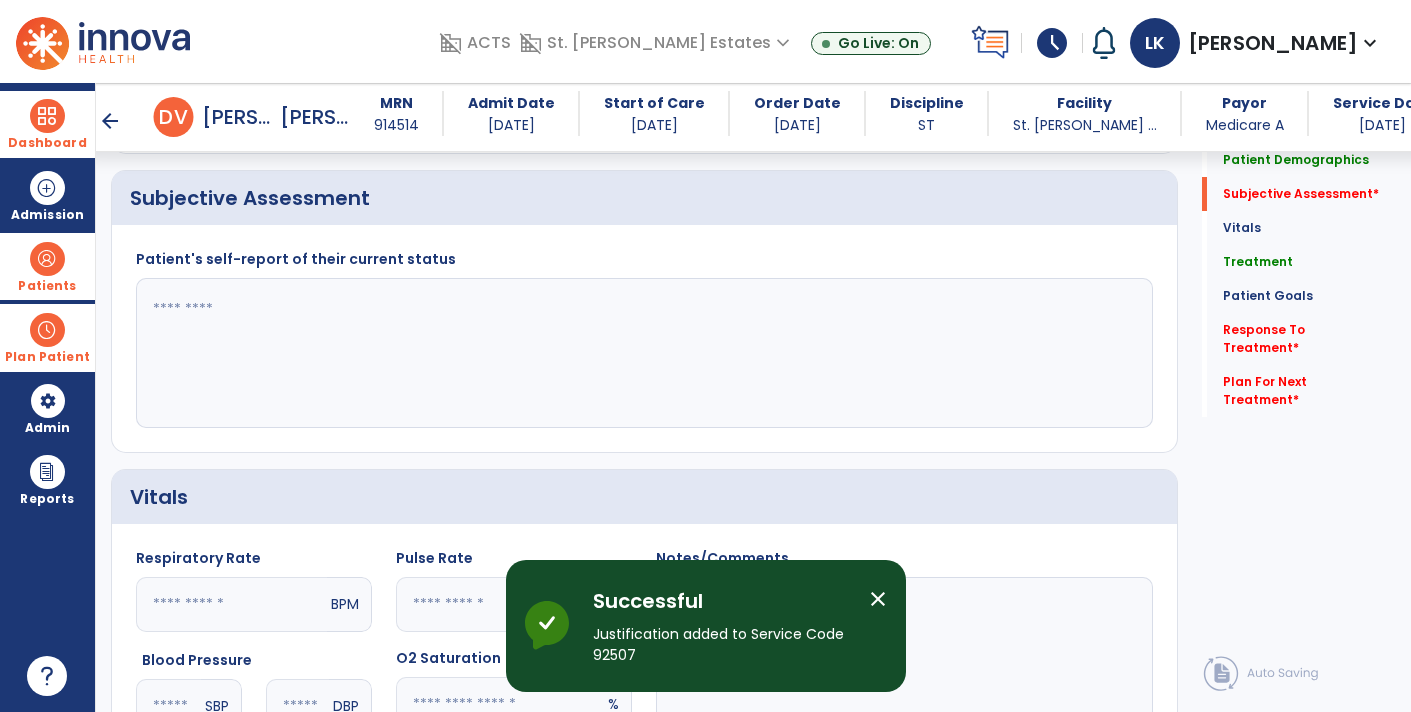 scroll, scrollTop: 399, scrollLeft: 0, axis: vertical 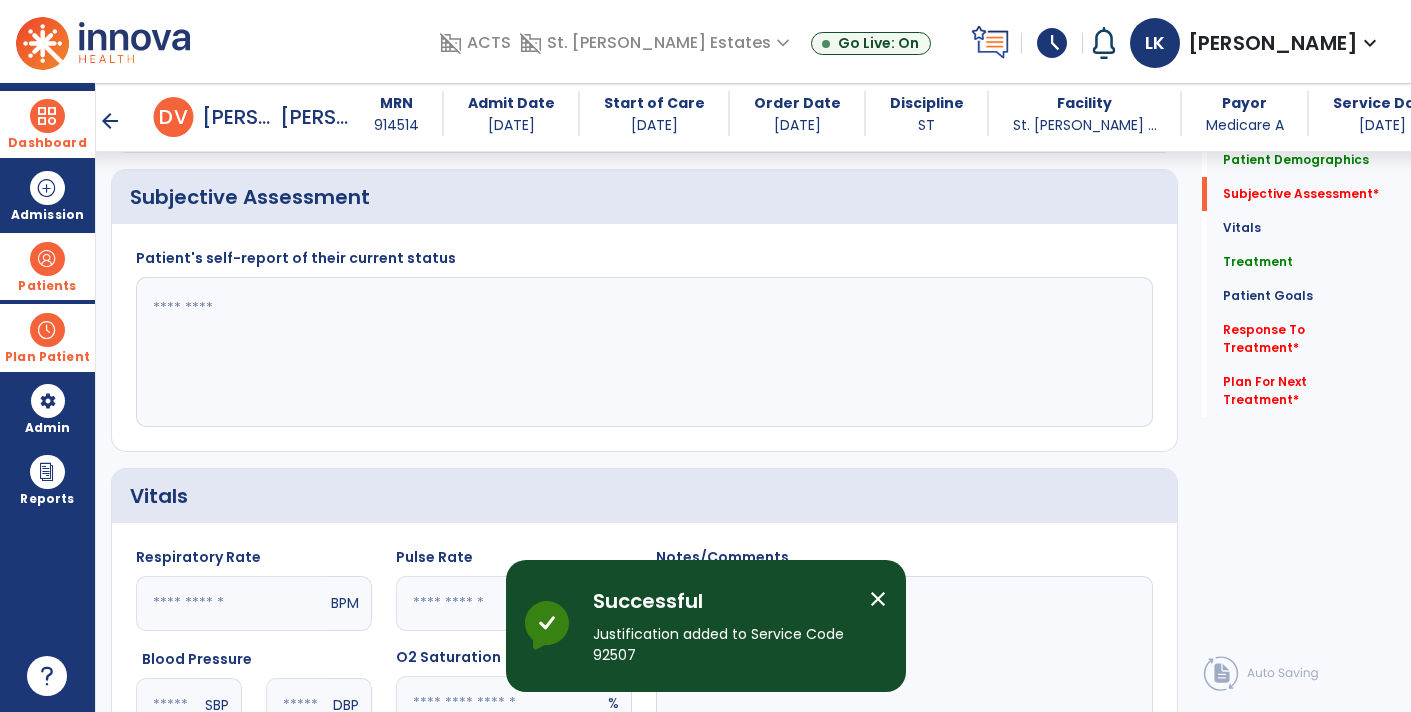 click 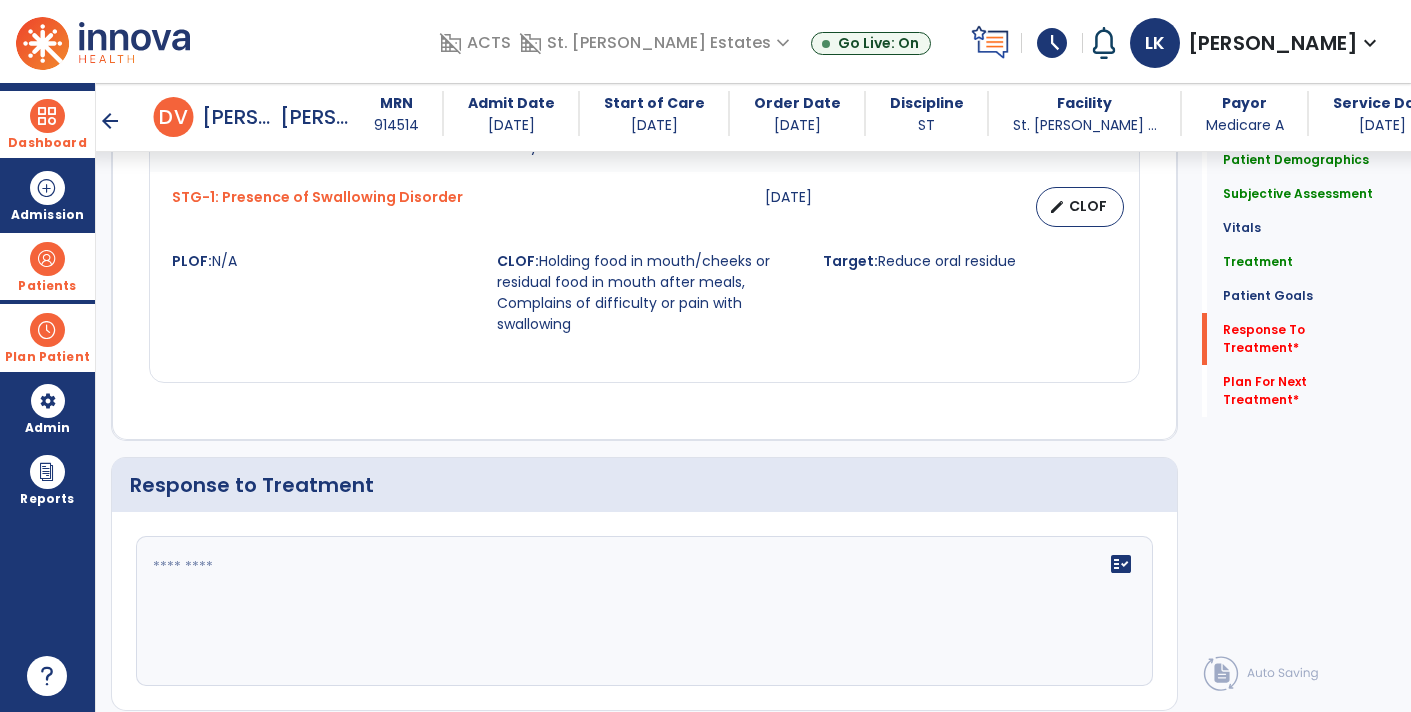 scroll, scrollTop: 2862, scrollLeft: 0, axis: vertical 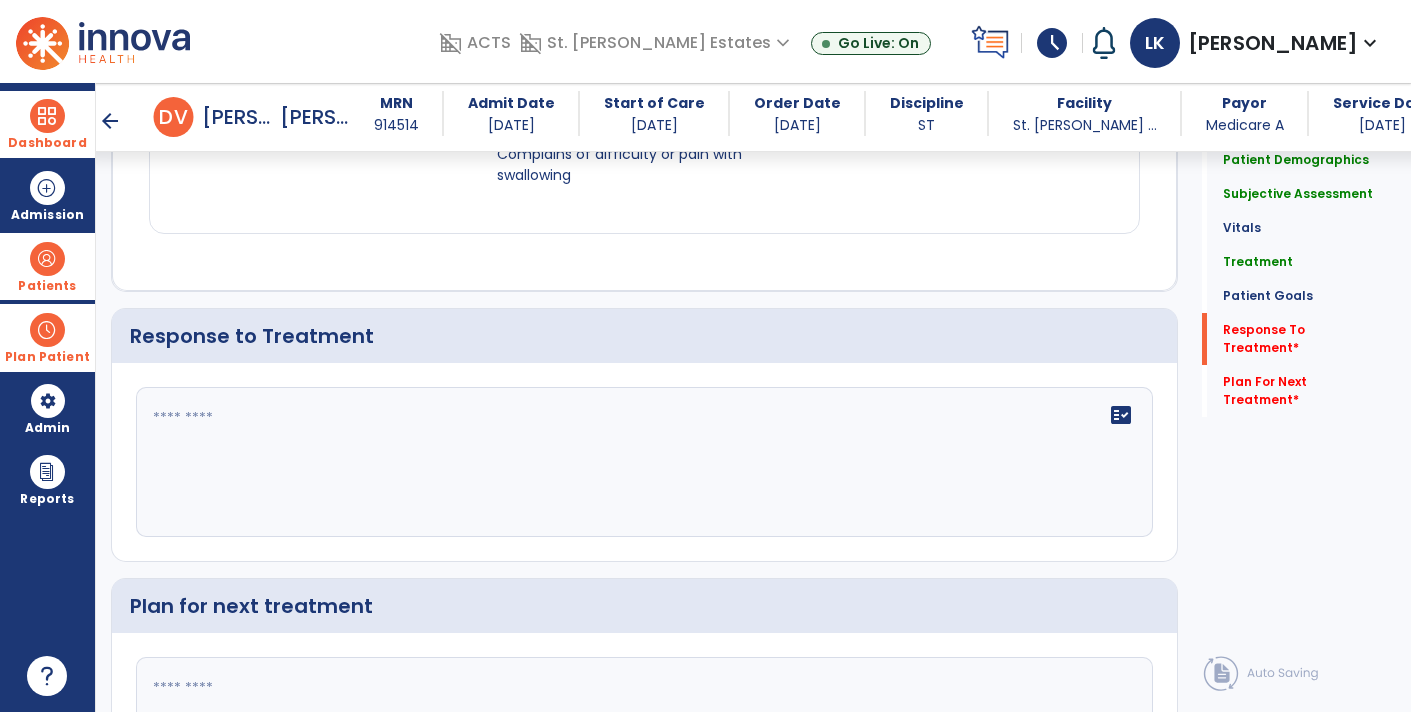 type on "**********" 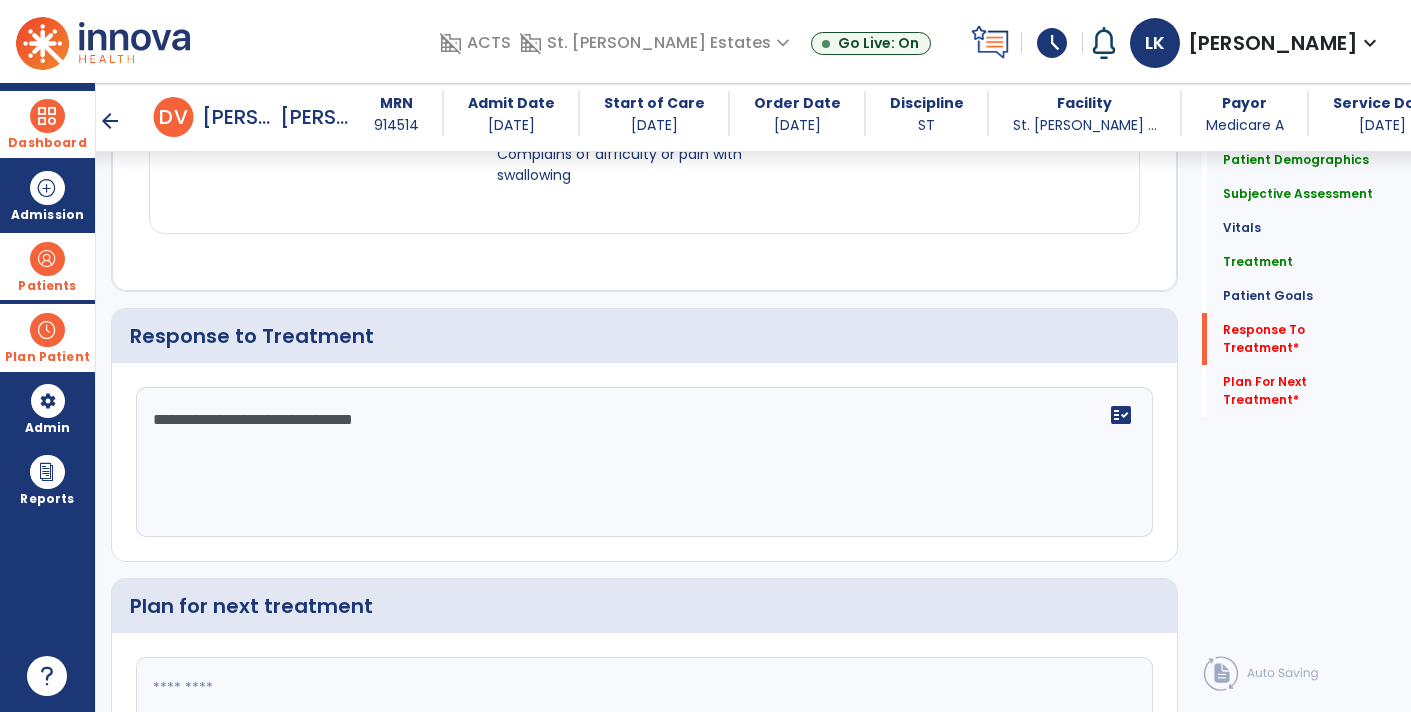 scroll, scrollTop: 3037, scrollLeft: 0, axis: vertical 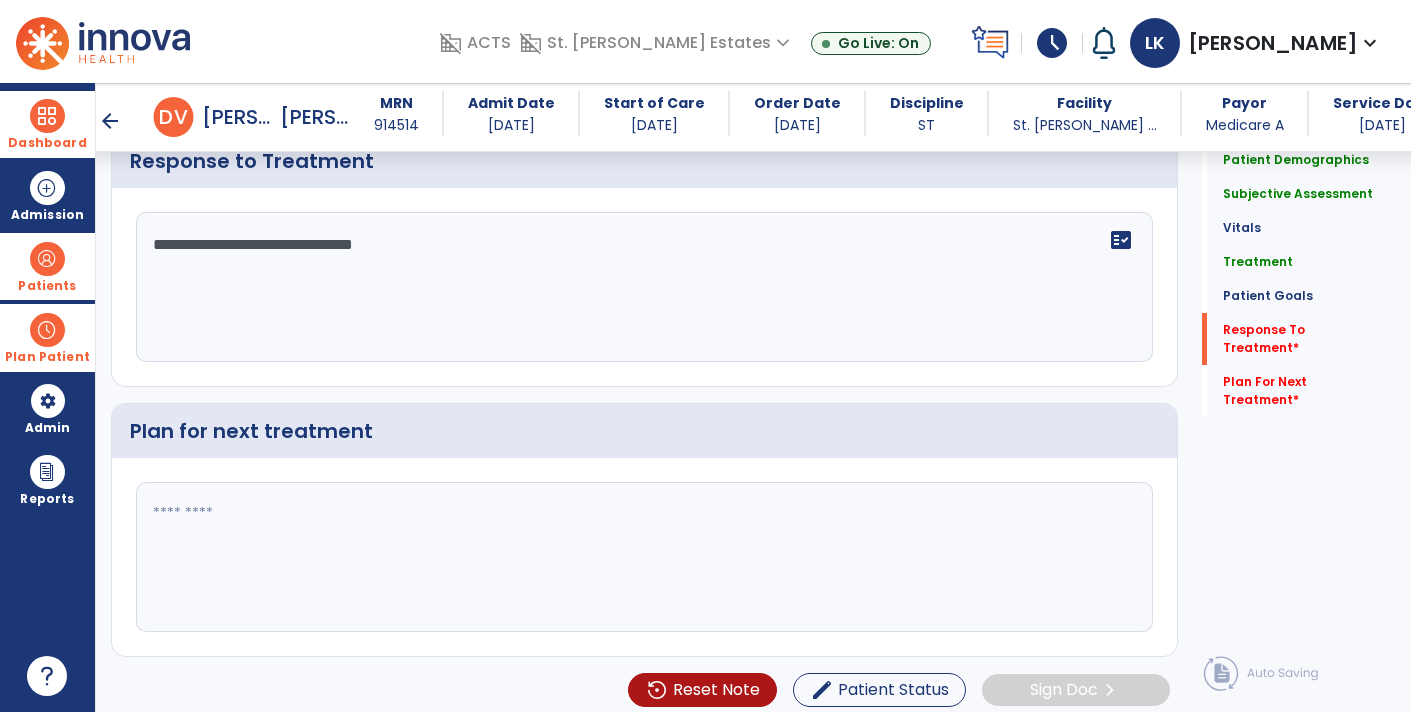 type on "**********" 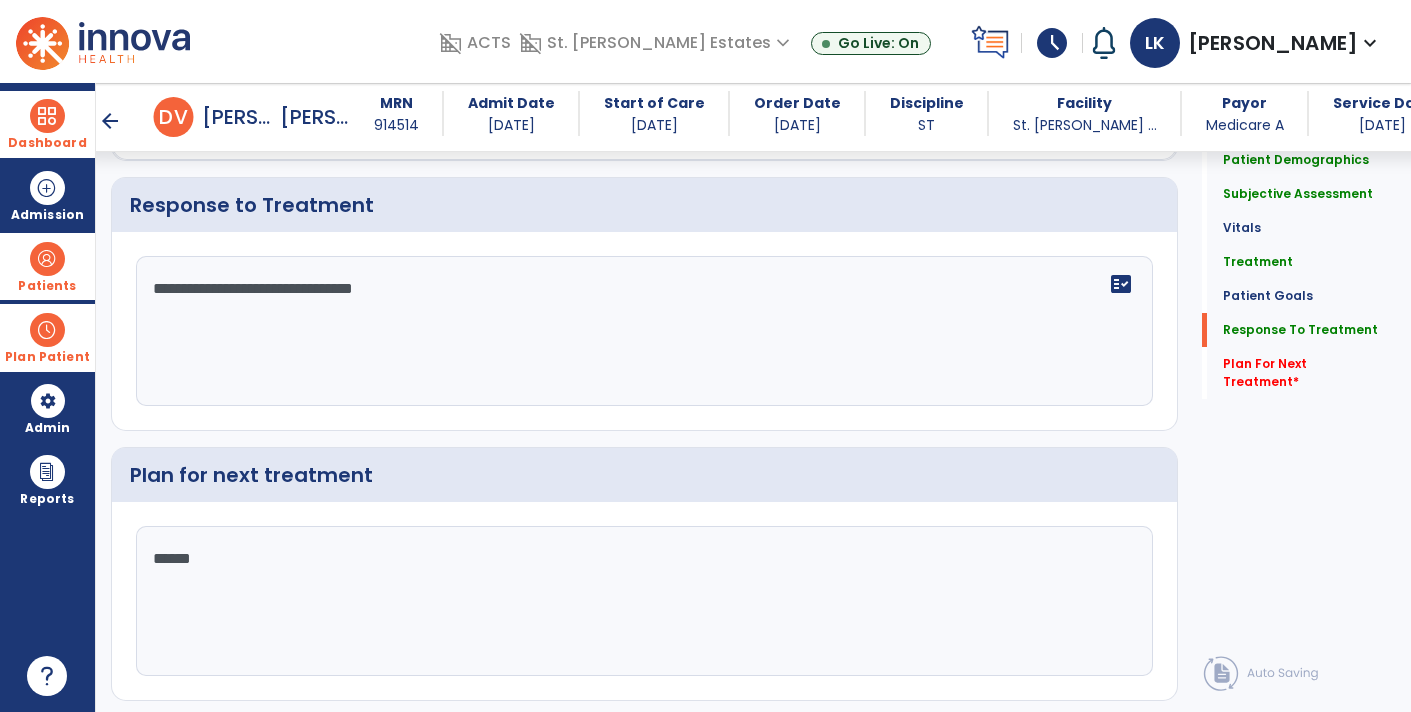 scroll, scrollTop: 3037, scrollLeft: 0, axis: vertical 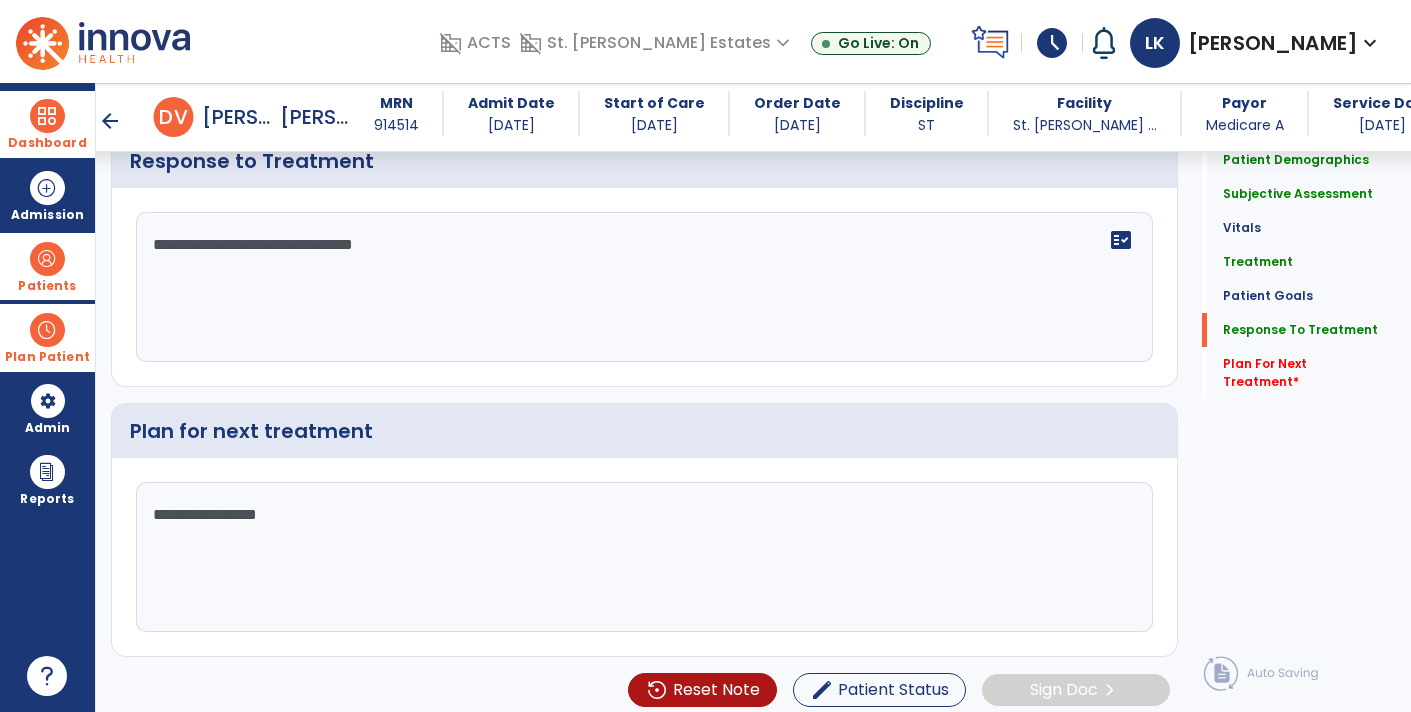 type on "**********" 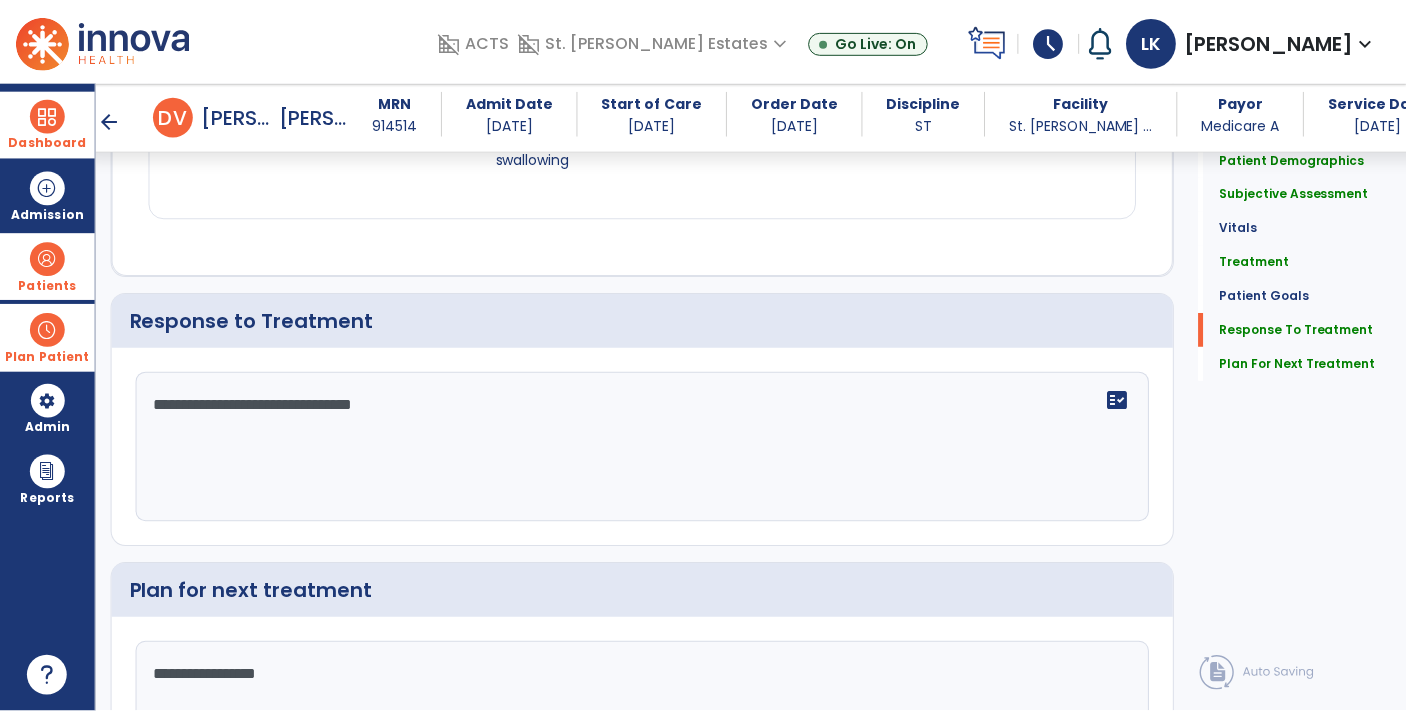 scroll, scrollTop: 3037, scrollLeft: 0, axis: vertical 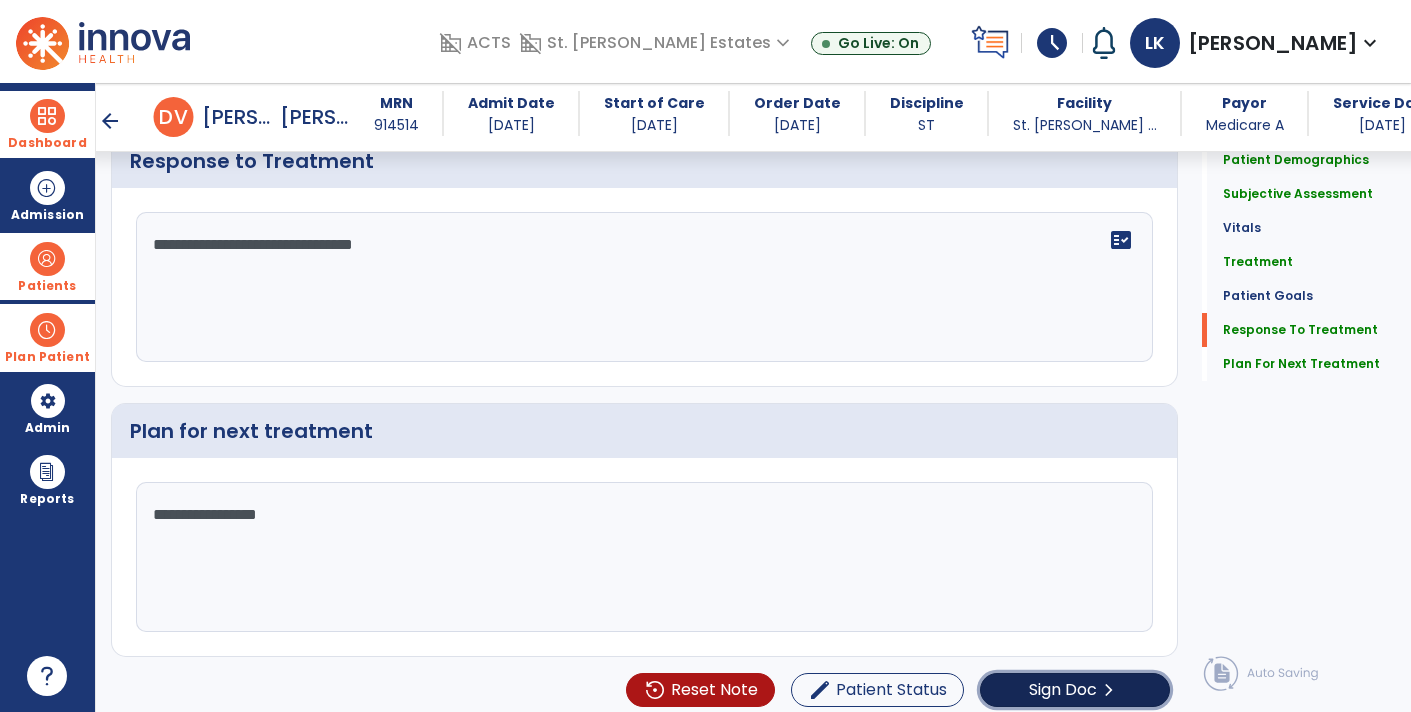 click on "Sign Doc" 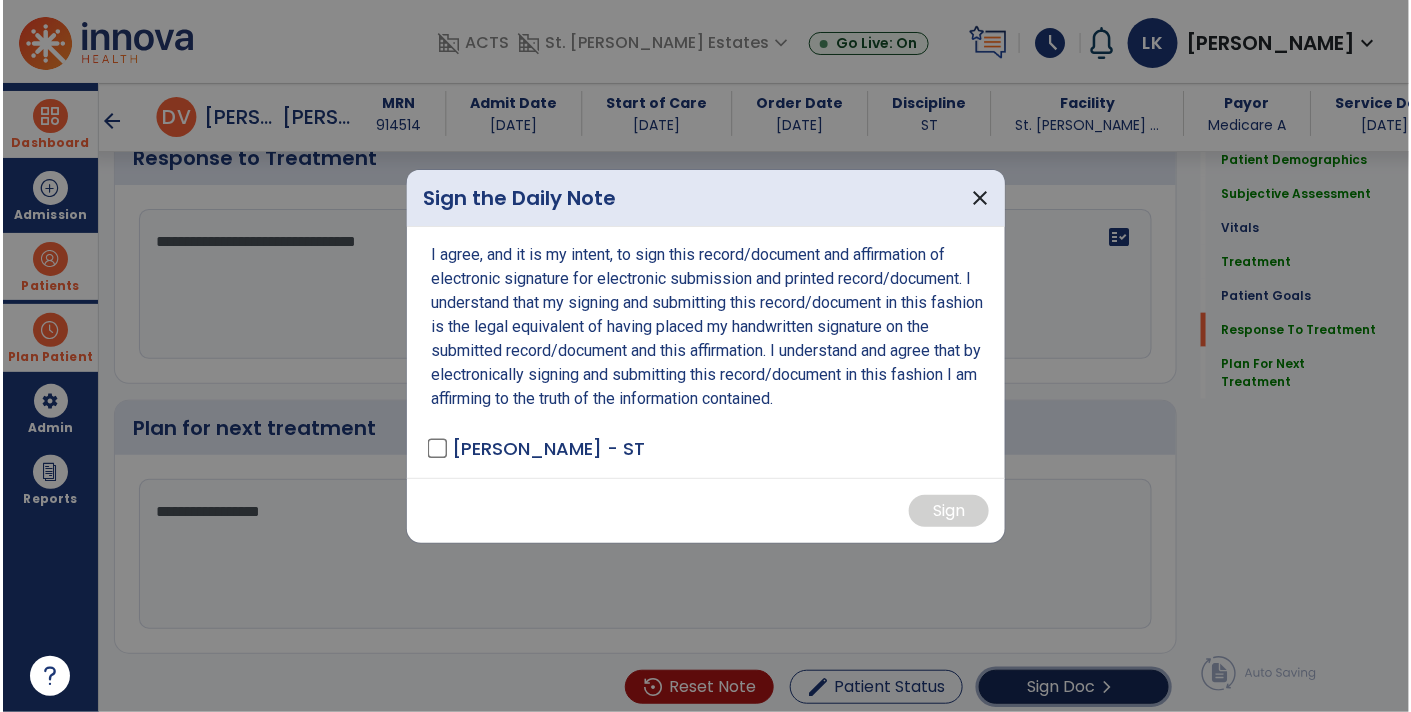scroll, scrollTop: 3037, scrollLeft: 0, axis: vertical 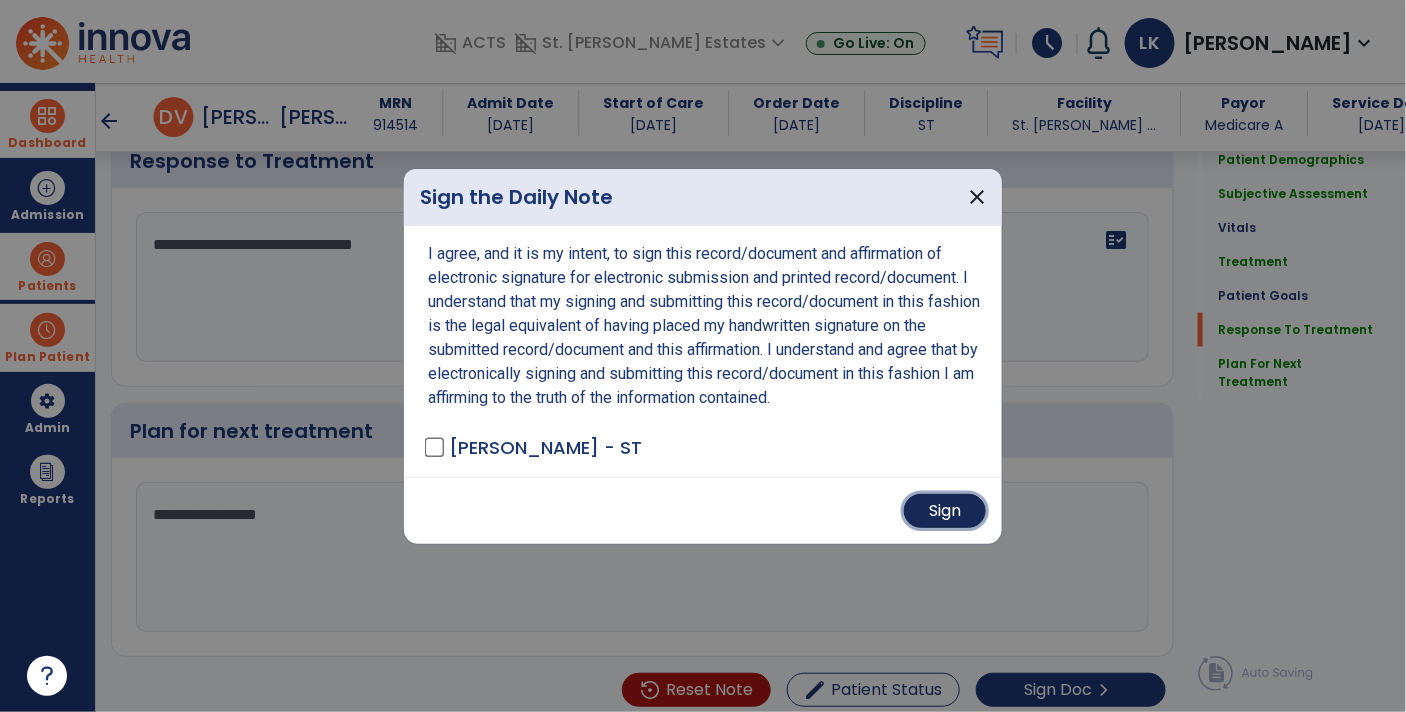 click on "Sign" at bounding box center (945, 511) 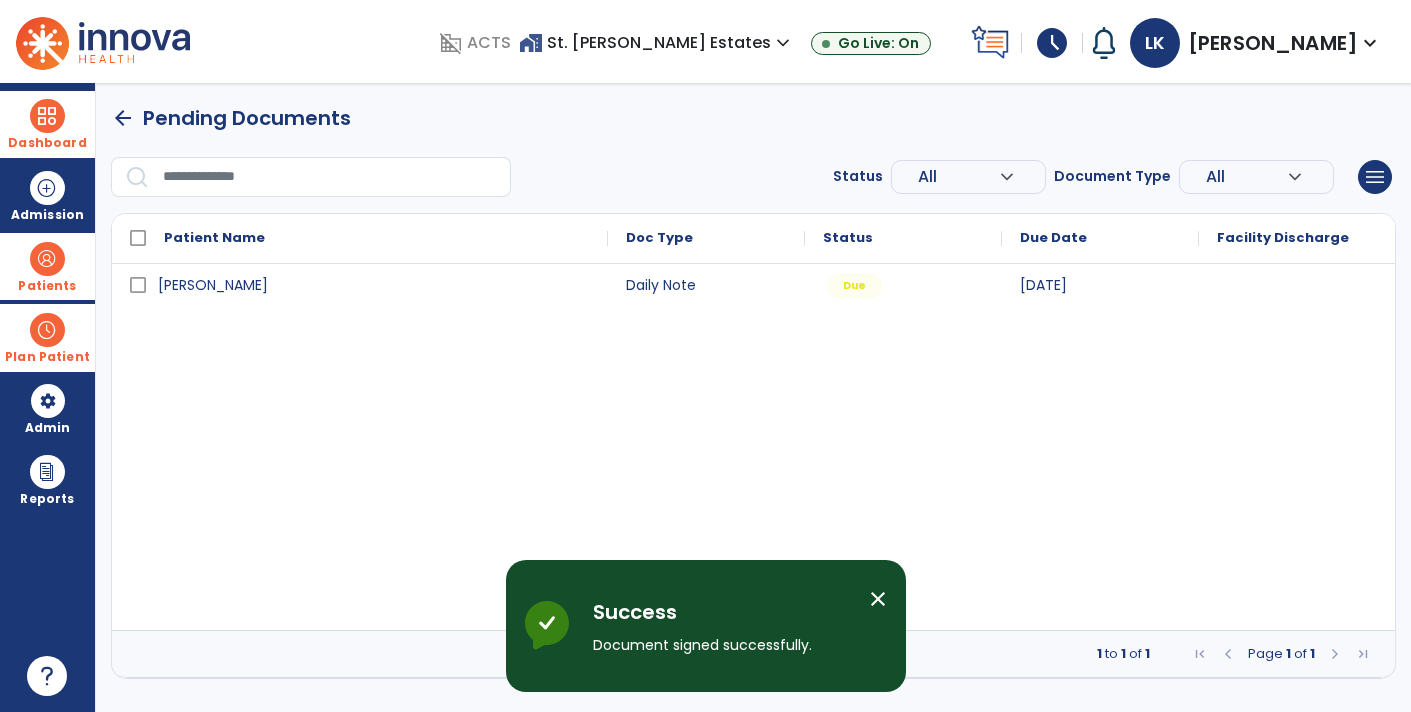 scroll, scrollTop: 0, scrollLeft: 0, axis: both 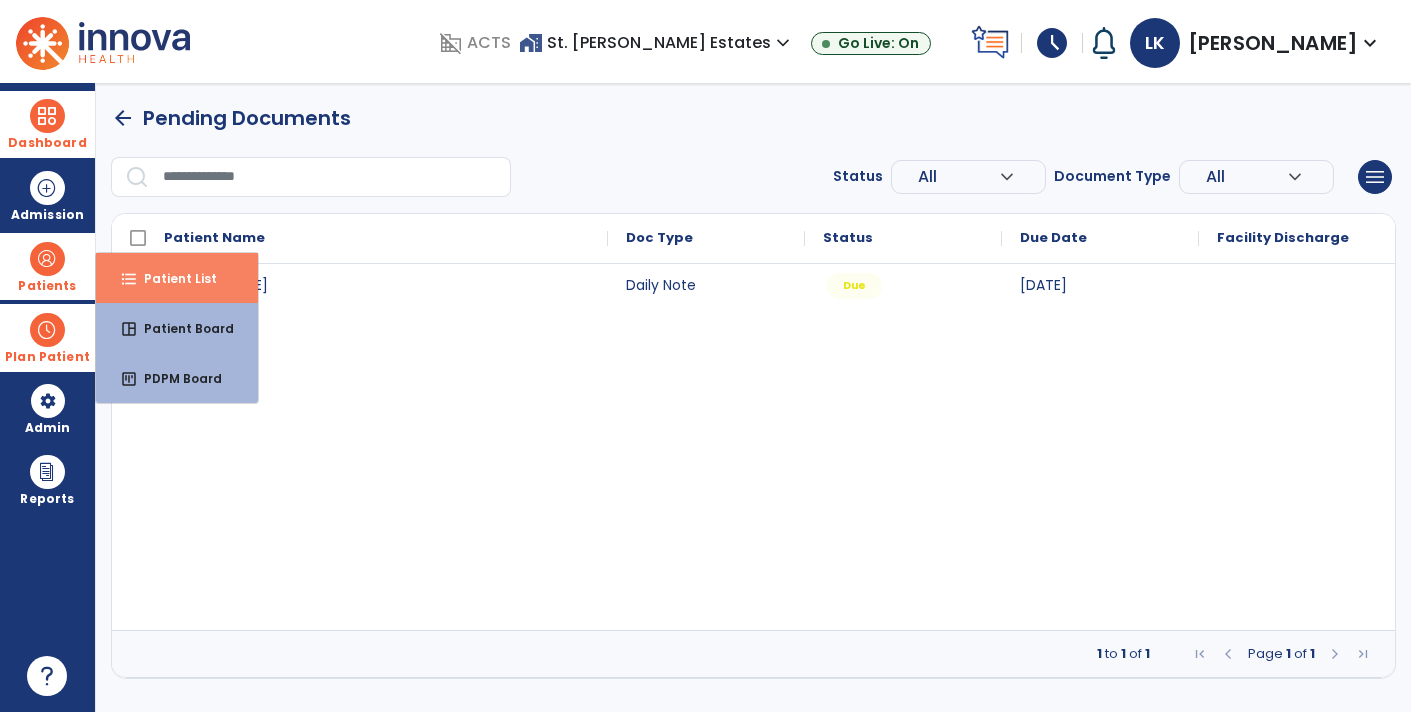 click on "Patient List" at bounding box center [172, 278] 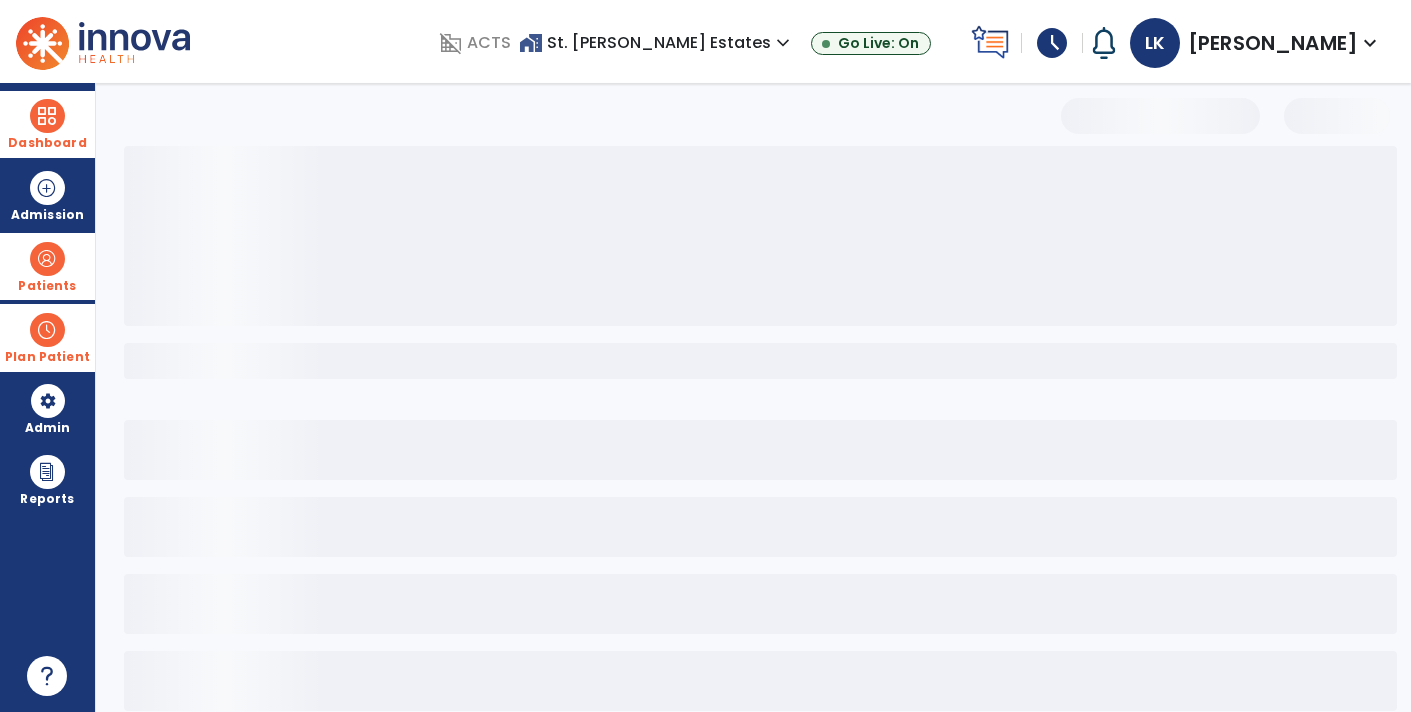 select on "***" 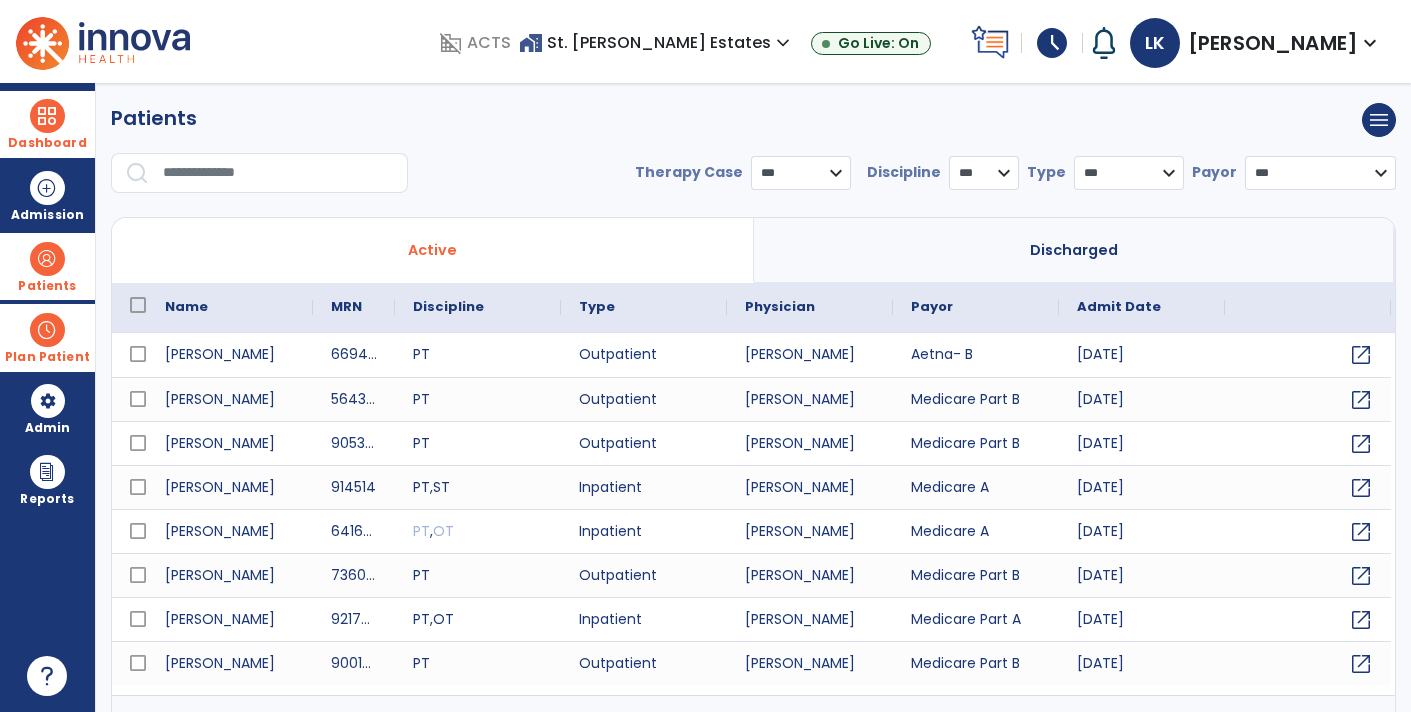 click at bounding box center (278, 173) 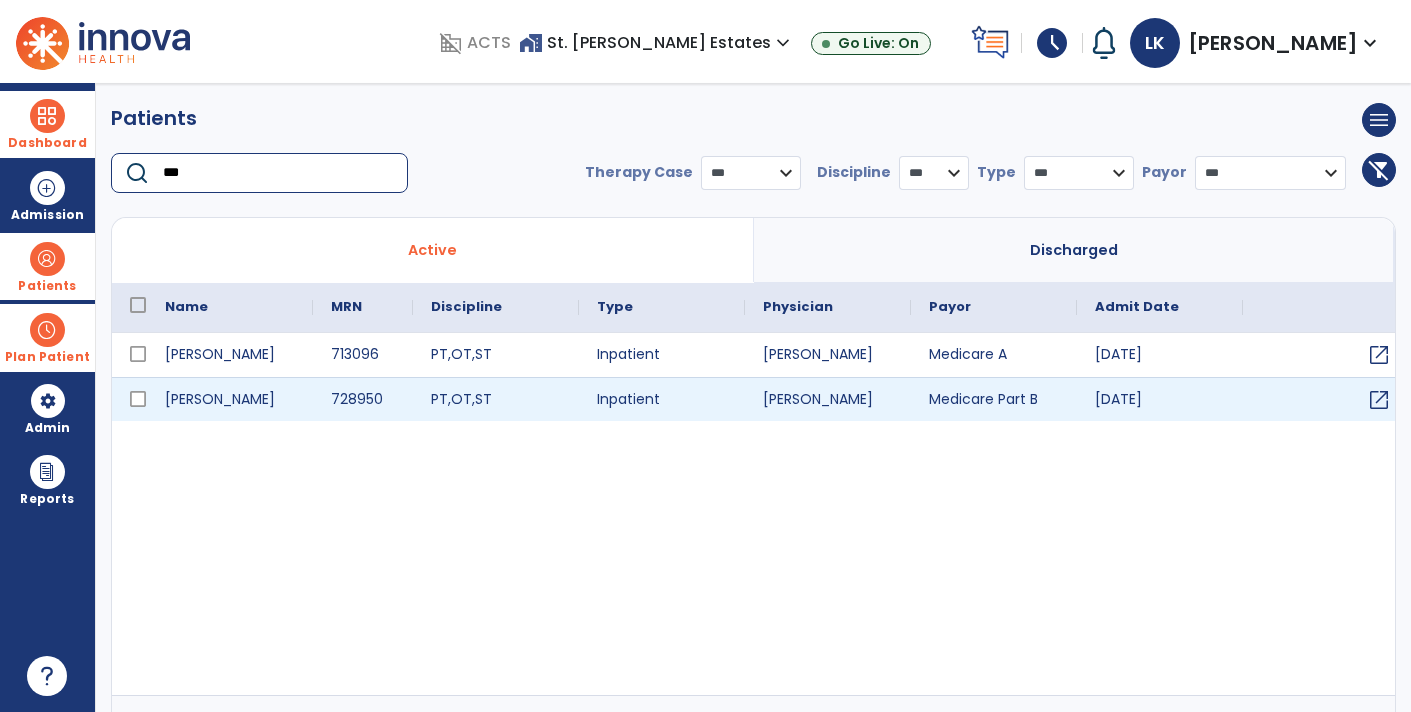 type on "***" 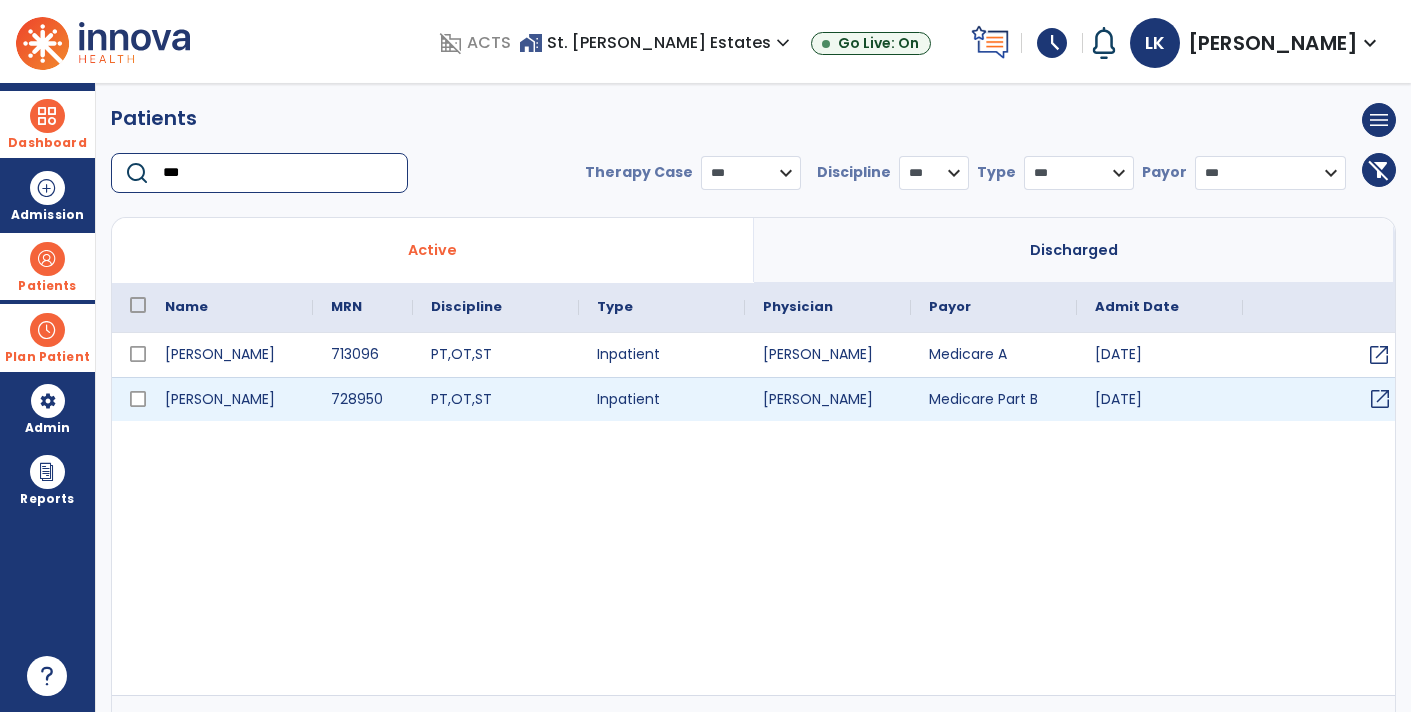 click on "open_in_new" at bounding box center [1380, 399] 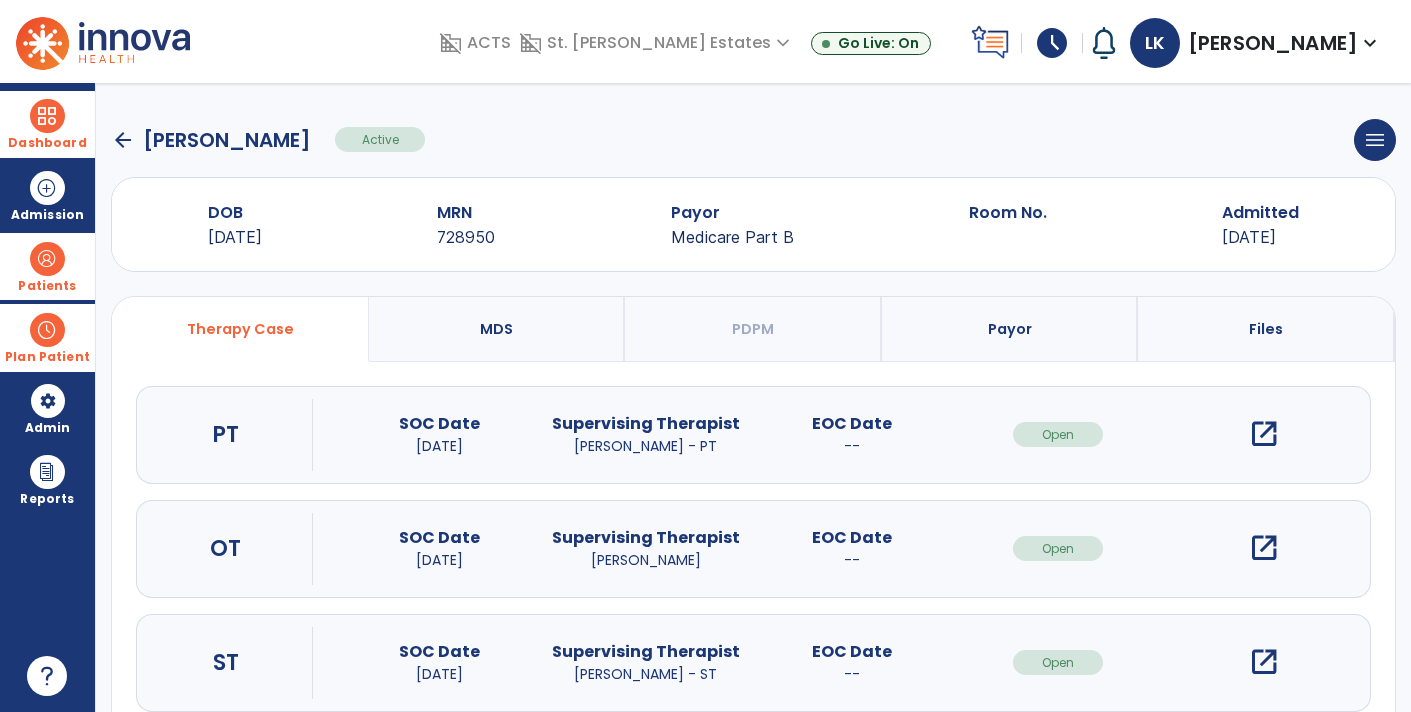 click on "open_in_new" at bounding box center (1264, 662) 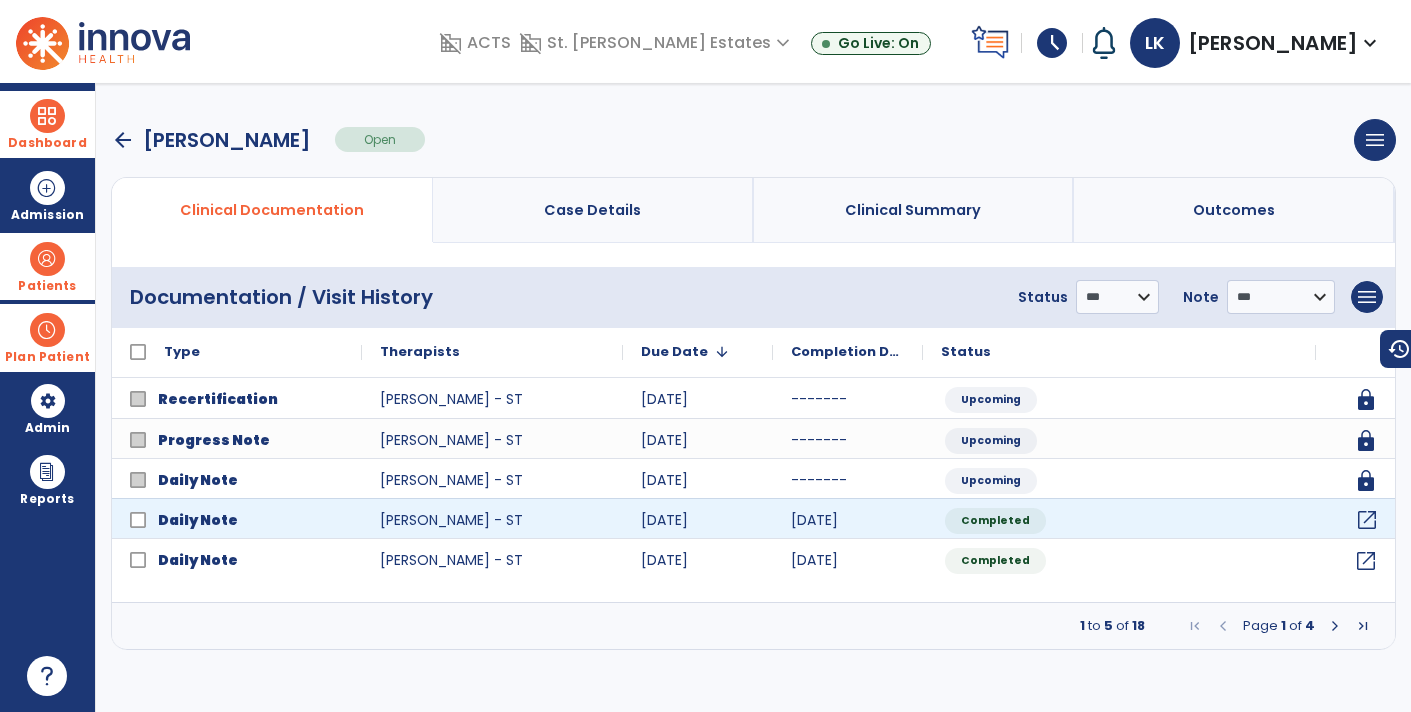 click on "open_in_new" 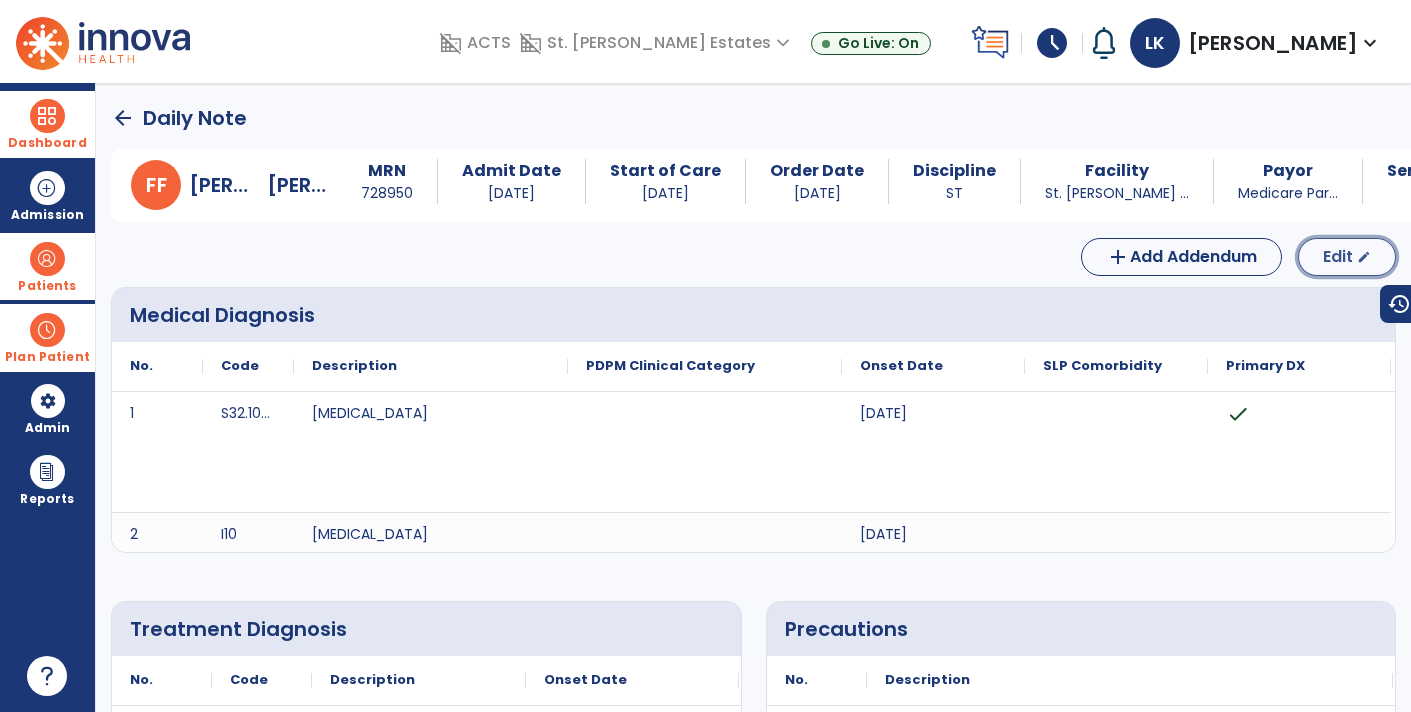 click on "Edit" 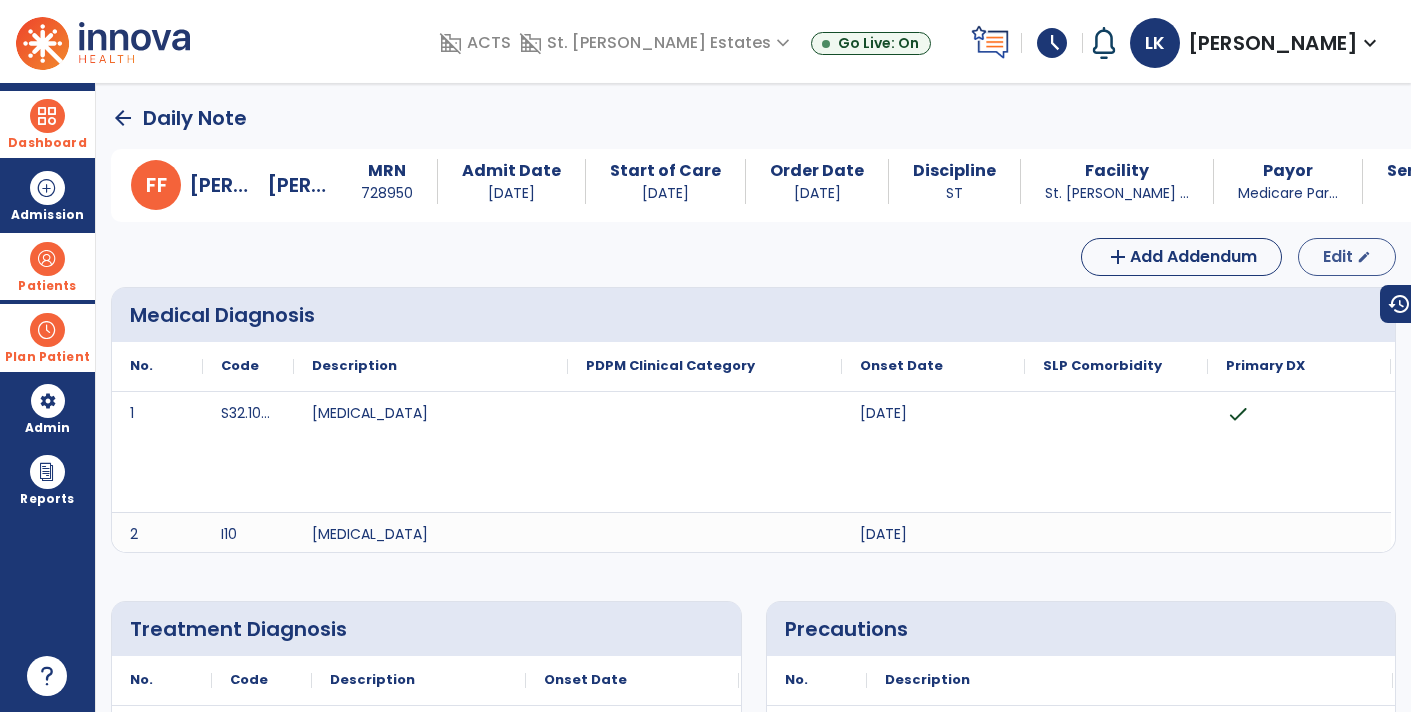 select on "*" 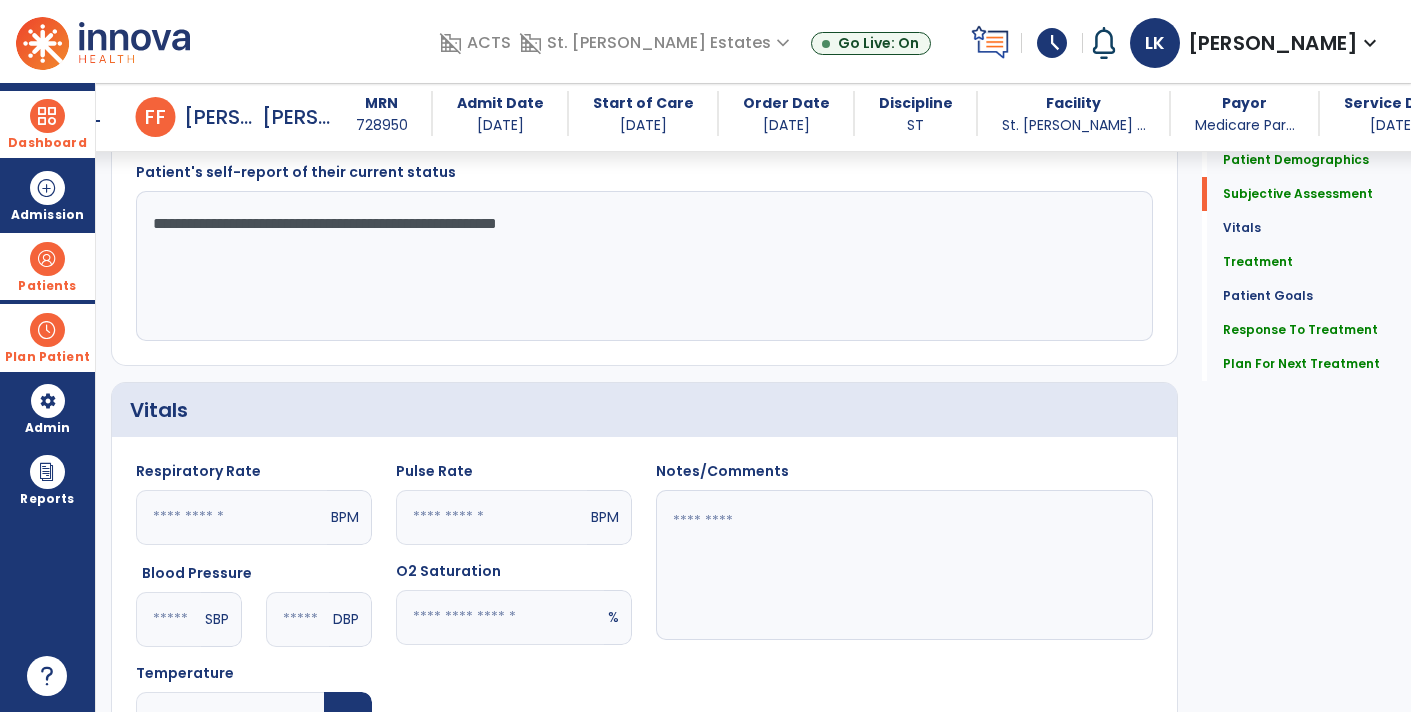 scroll, scrollTop: 480, scrollLeft: 0, axis: vertical 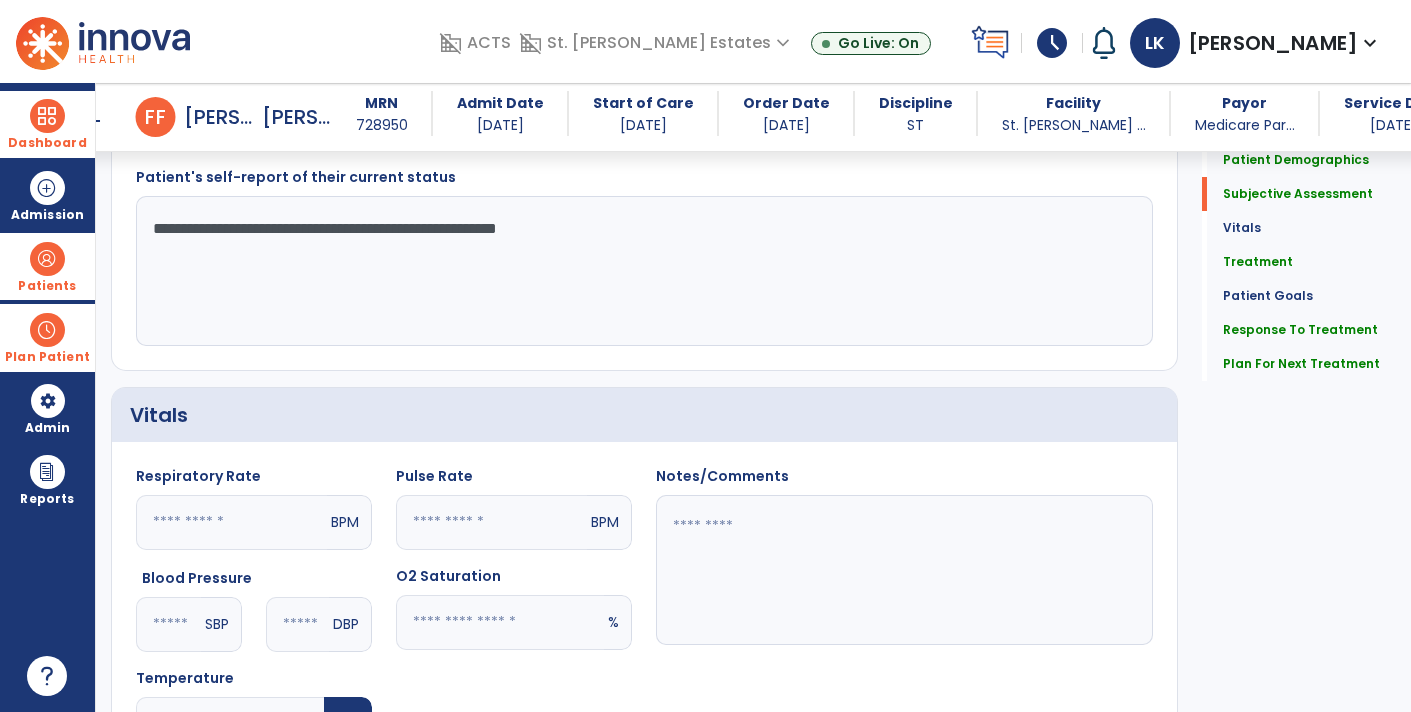 click on "**********" 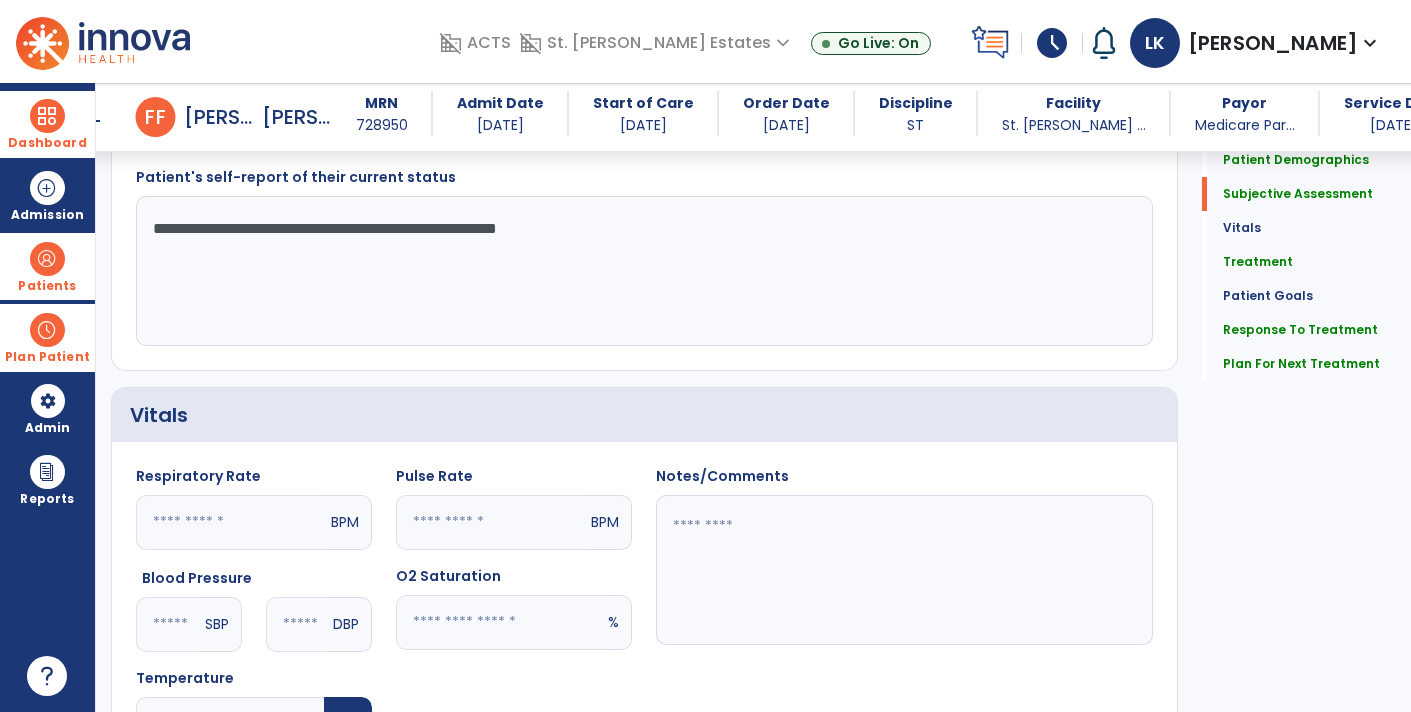 drag, startPoint x: 593, startPoint y: 228, endPoint x: 168, endPoint y: 236, distance: 425.0753 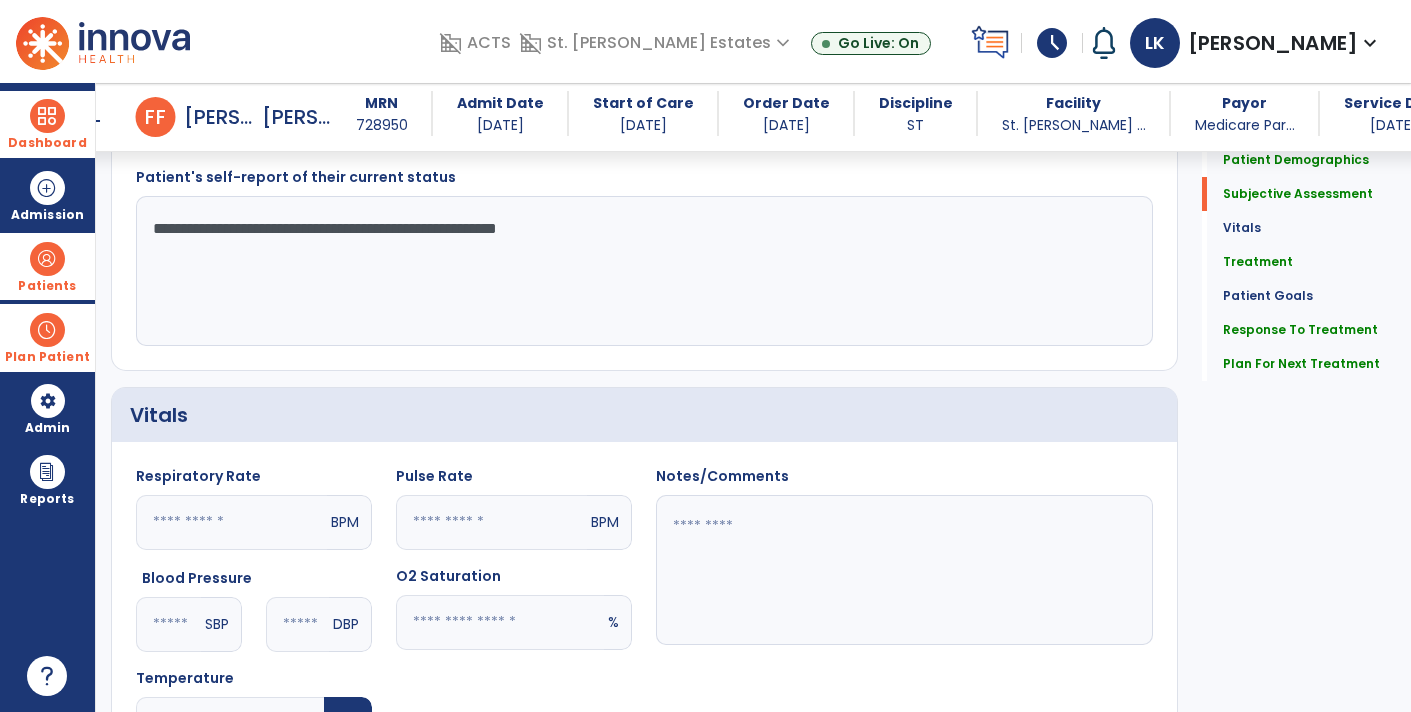 click on "**********" 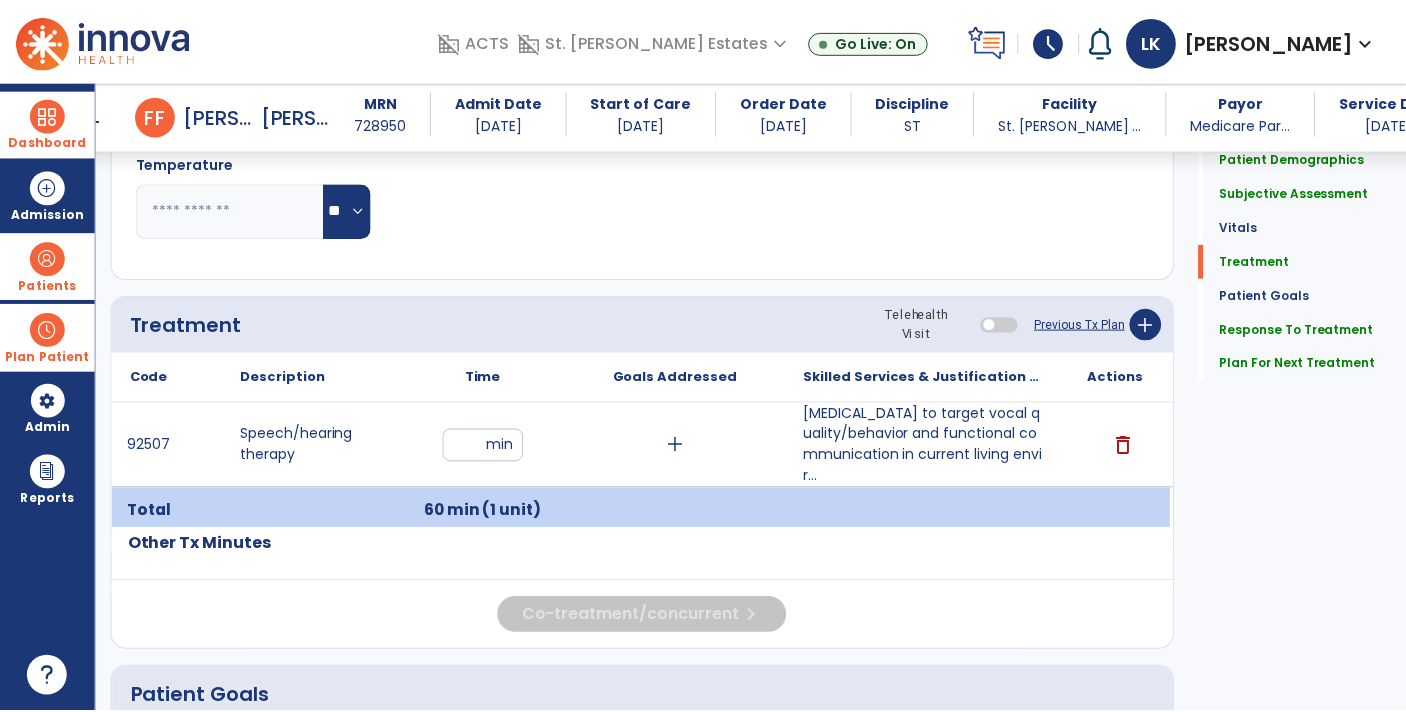 scroll, scrollTop: 1075, scrollLeft: 0, axis: vertical 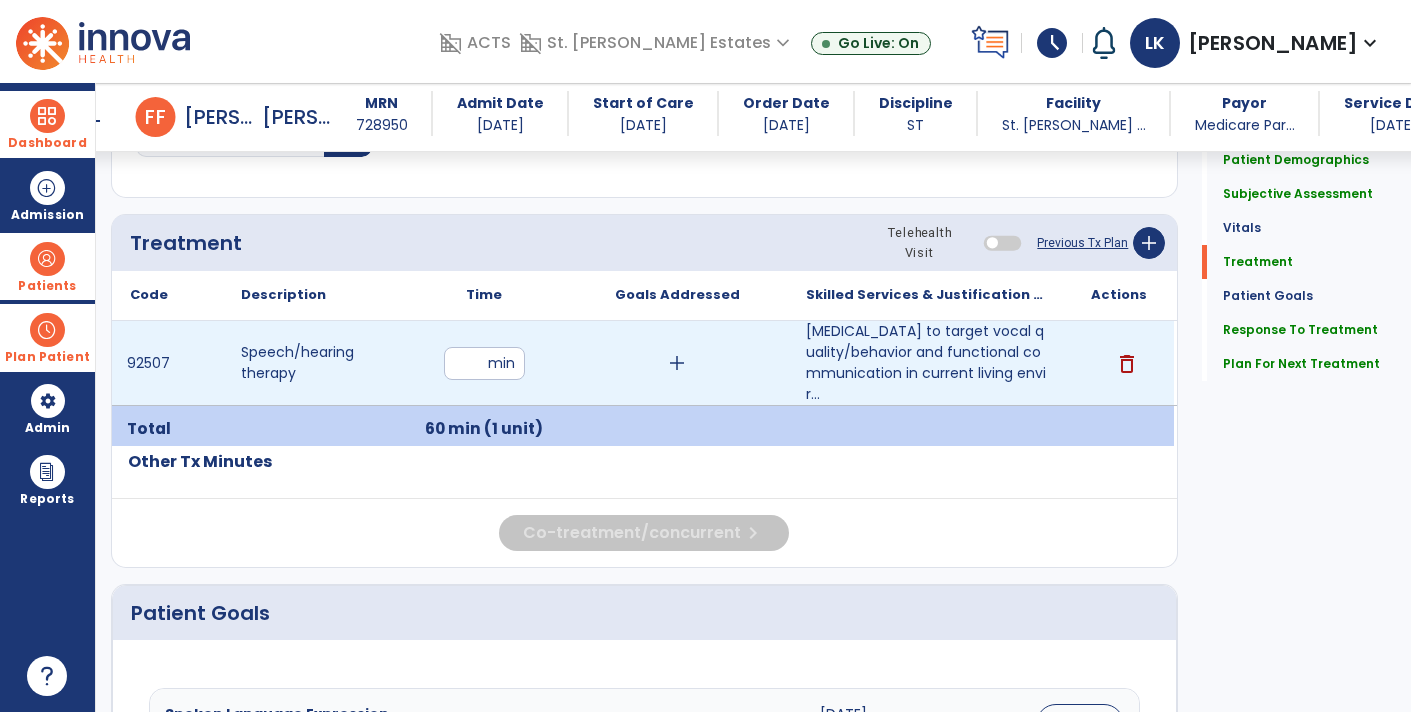 type on "**********" 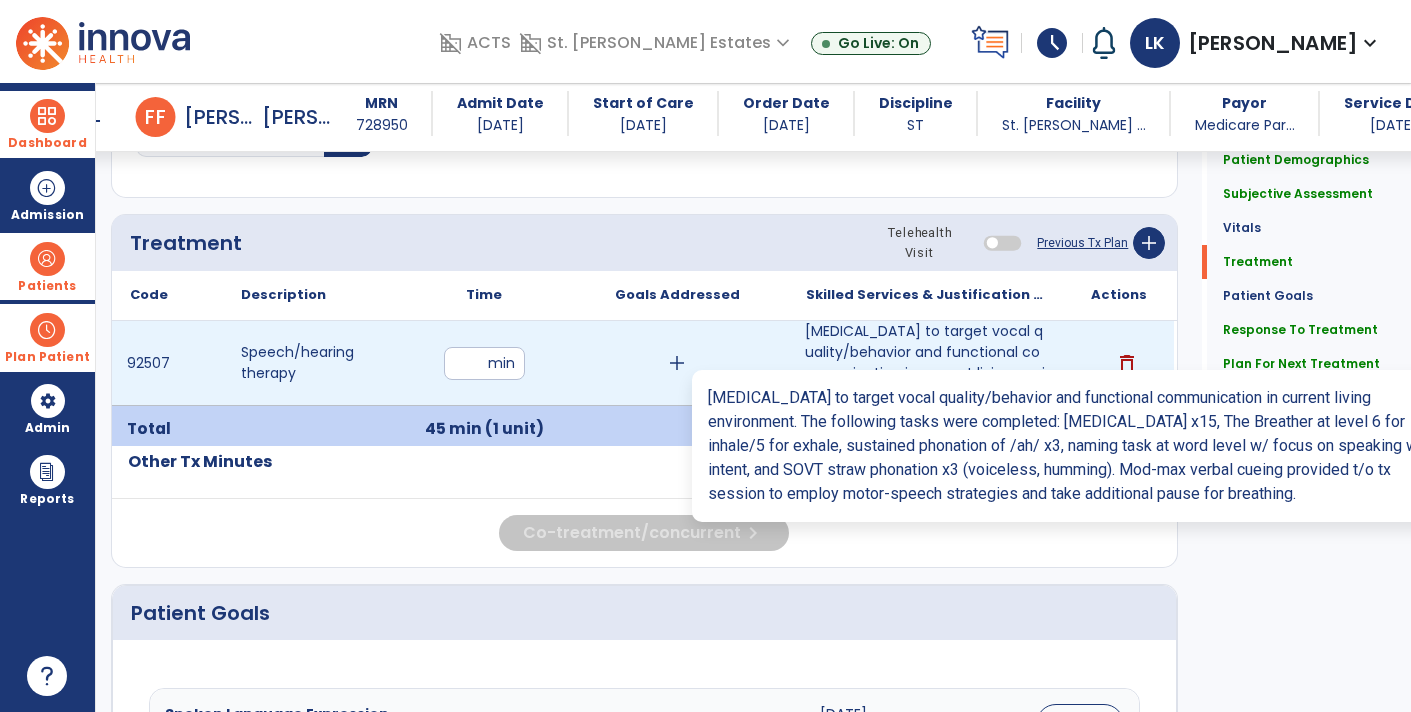 click on "[MEDICAL_DATA] to target vocal quality/behavior and functional communication in current living envir..." at bounding box center (926, 363) 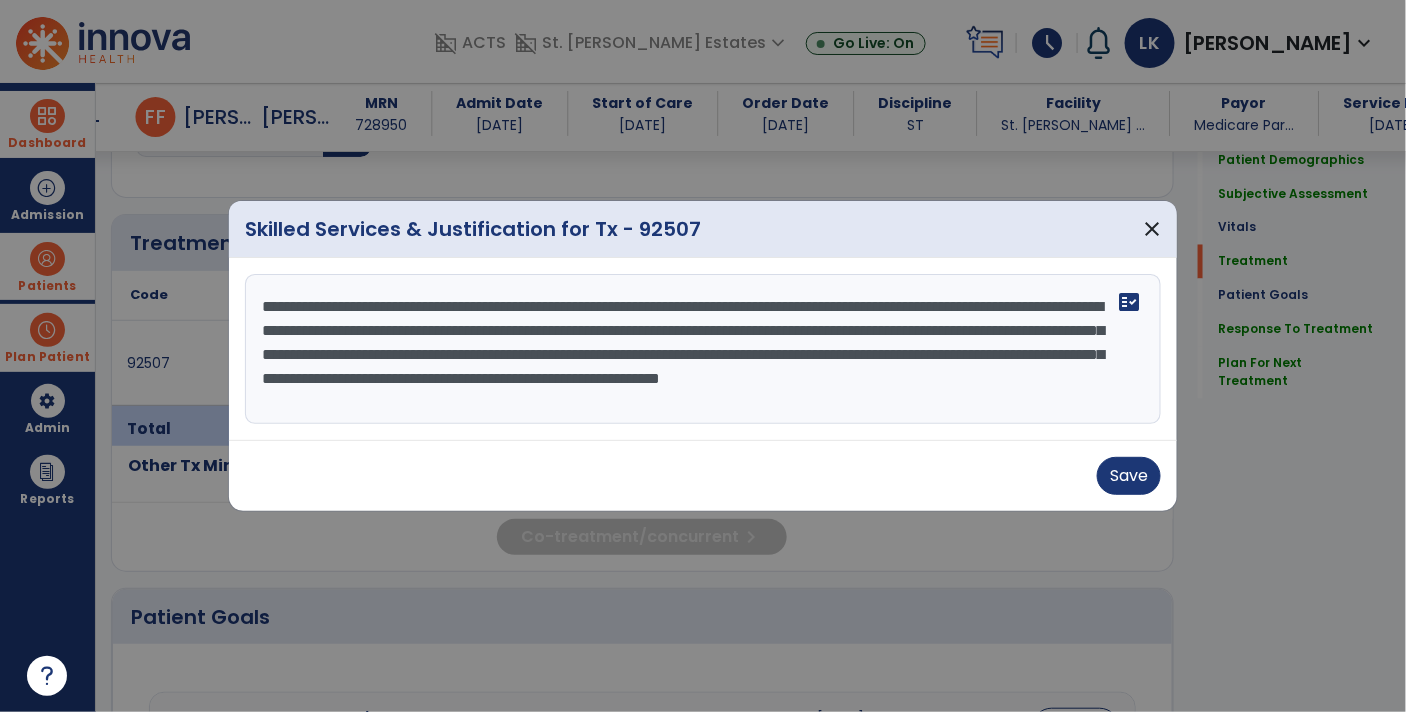 scroll, scrollTop: 1075, scrollLeft: 0, axis: vertical 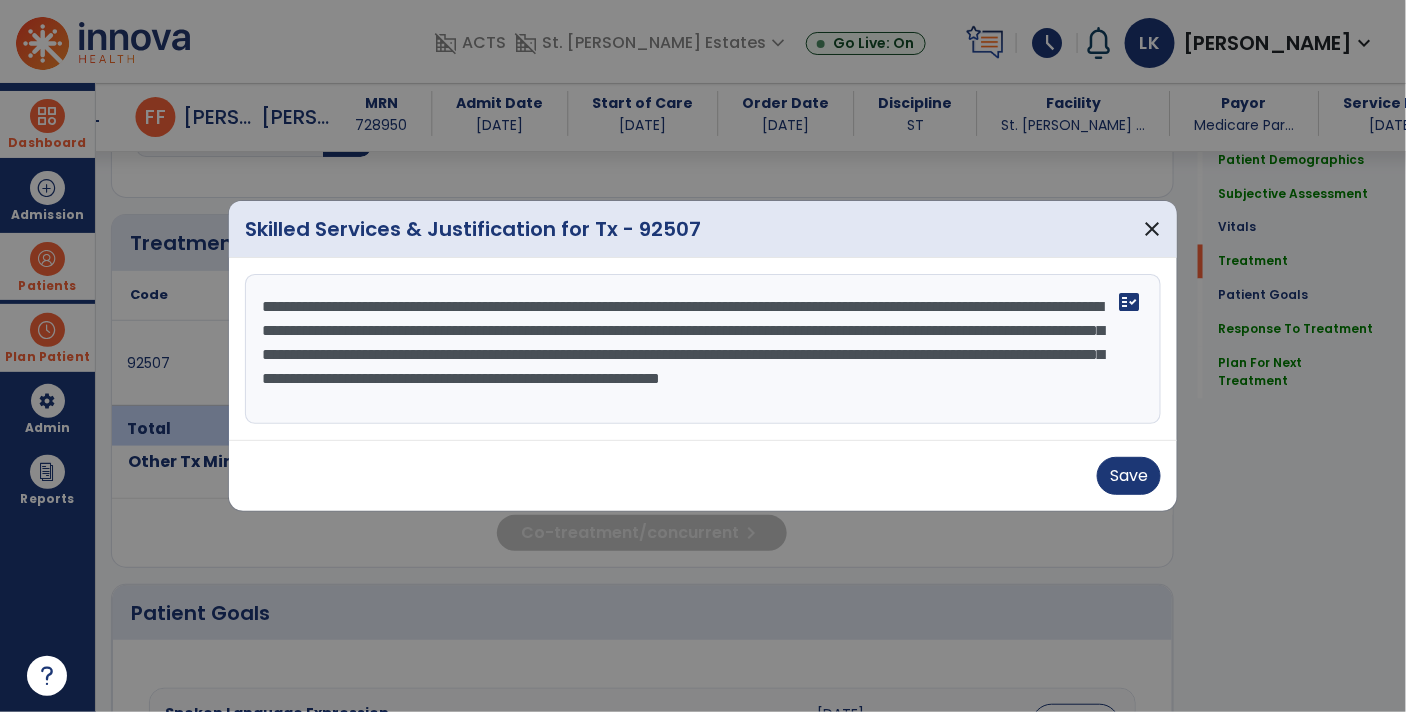 click on "**********" at bounding box center [703, 349] 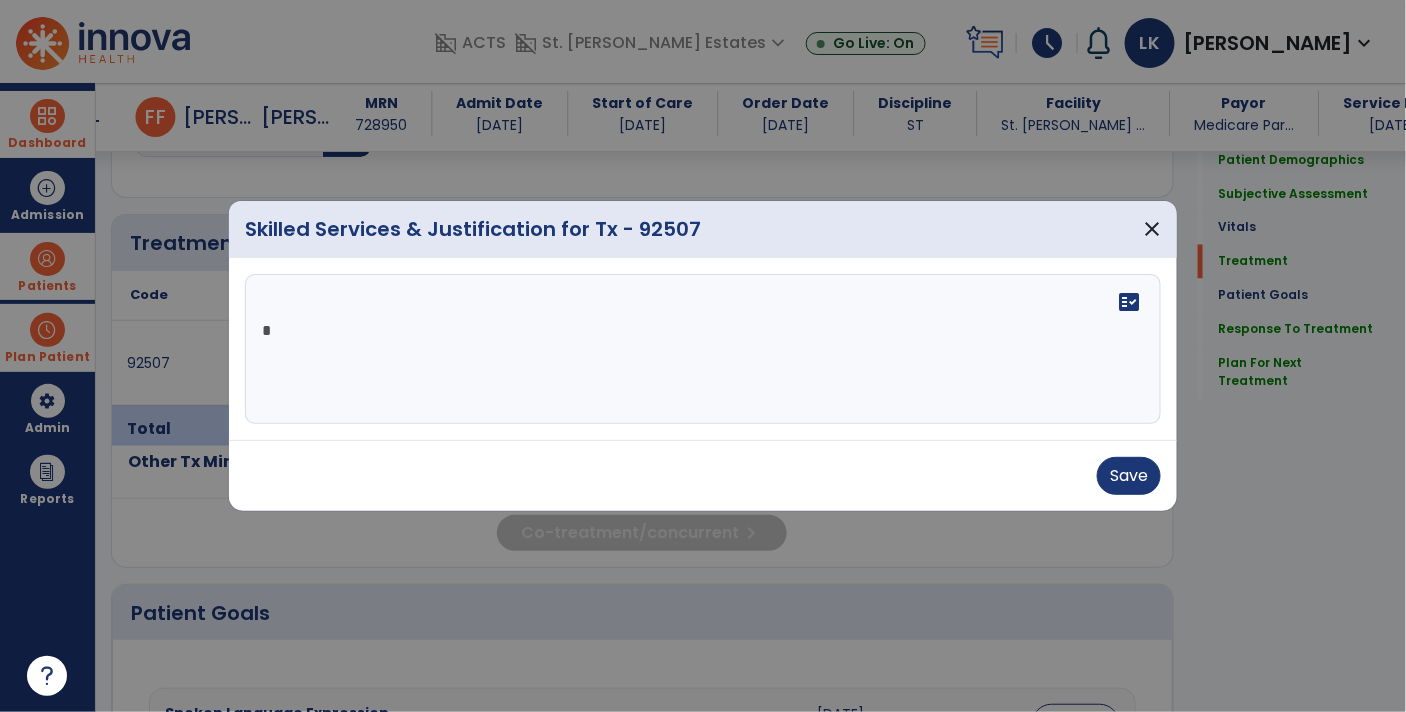 click at bounding box center (703, 349) 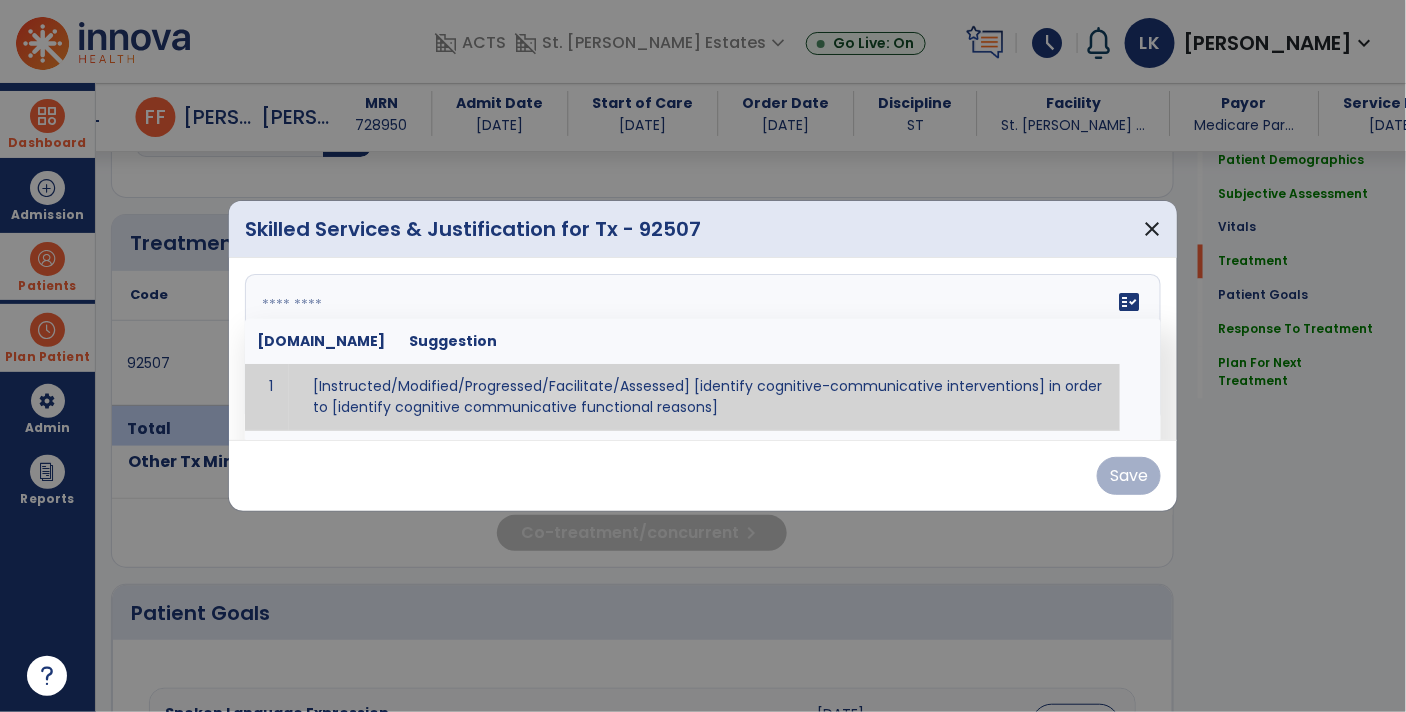 paste on "**********" 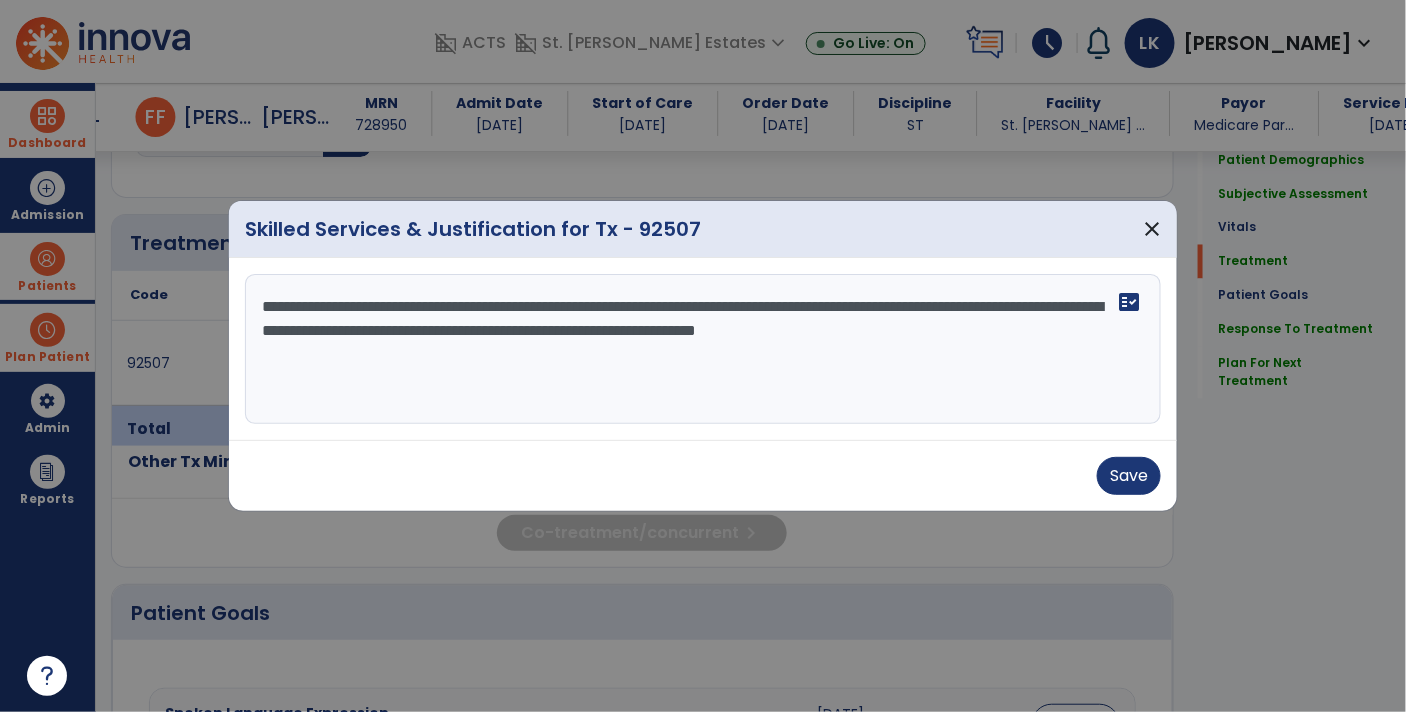 paste on "**********" 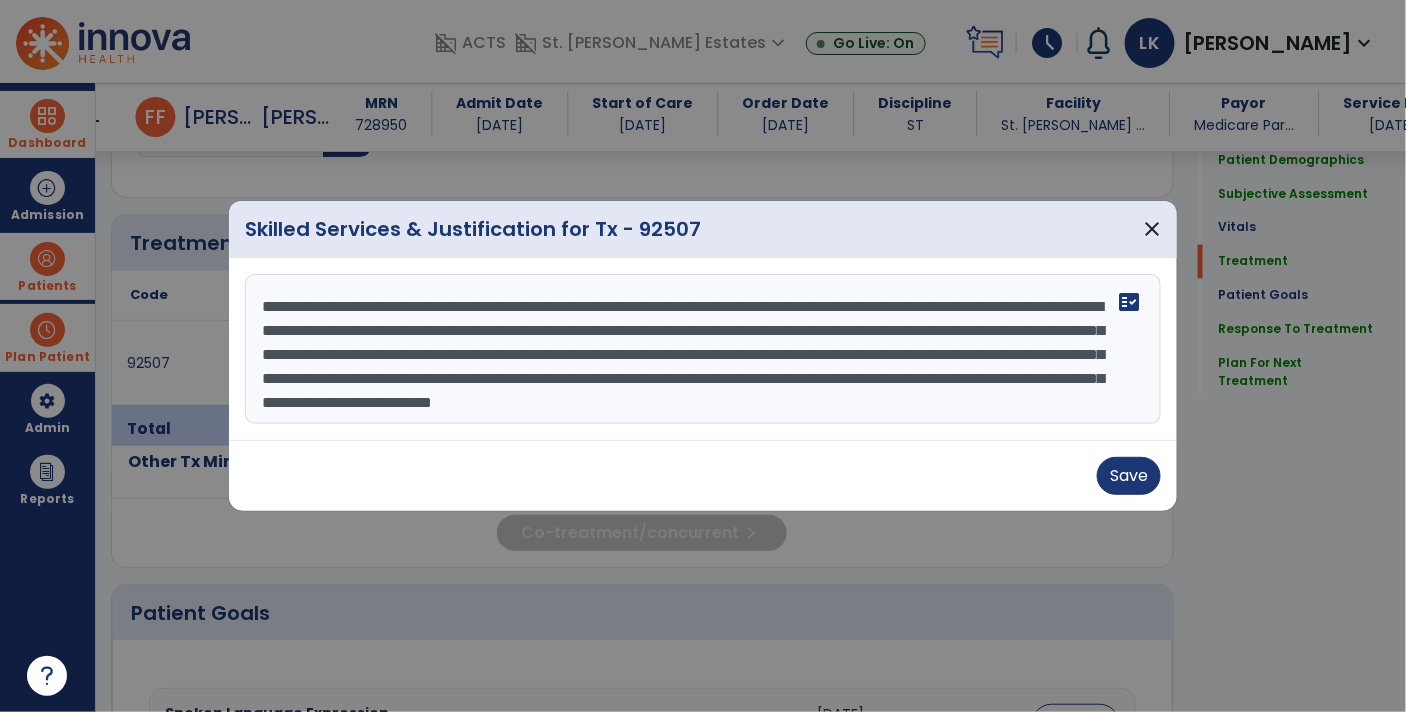 scroll, scrollTop: 15, scrollLeft: 0, axis: vertical 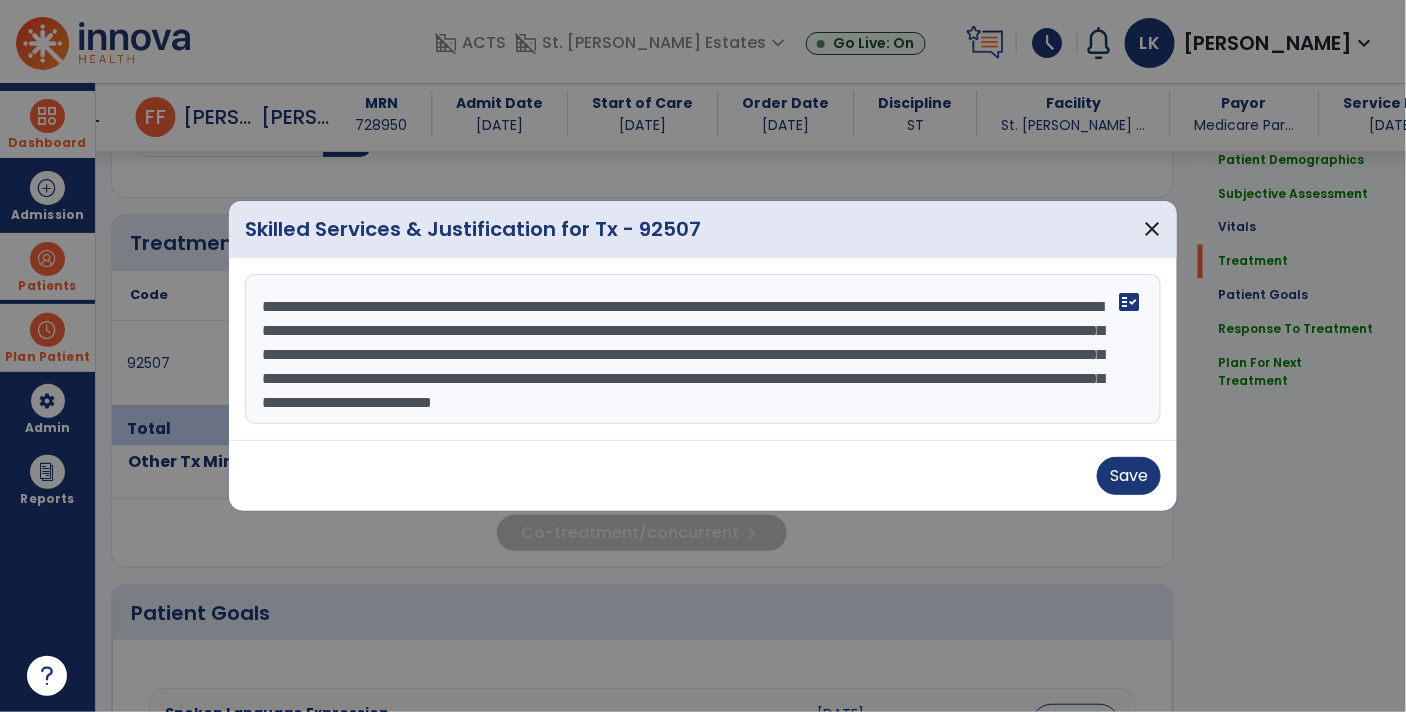 click on "**********" at bounding box center [703, 349] 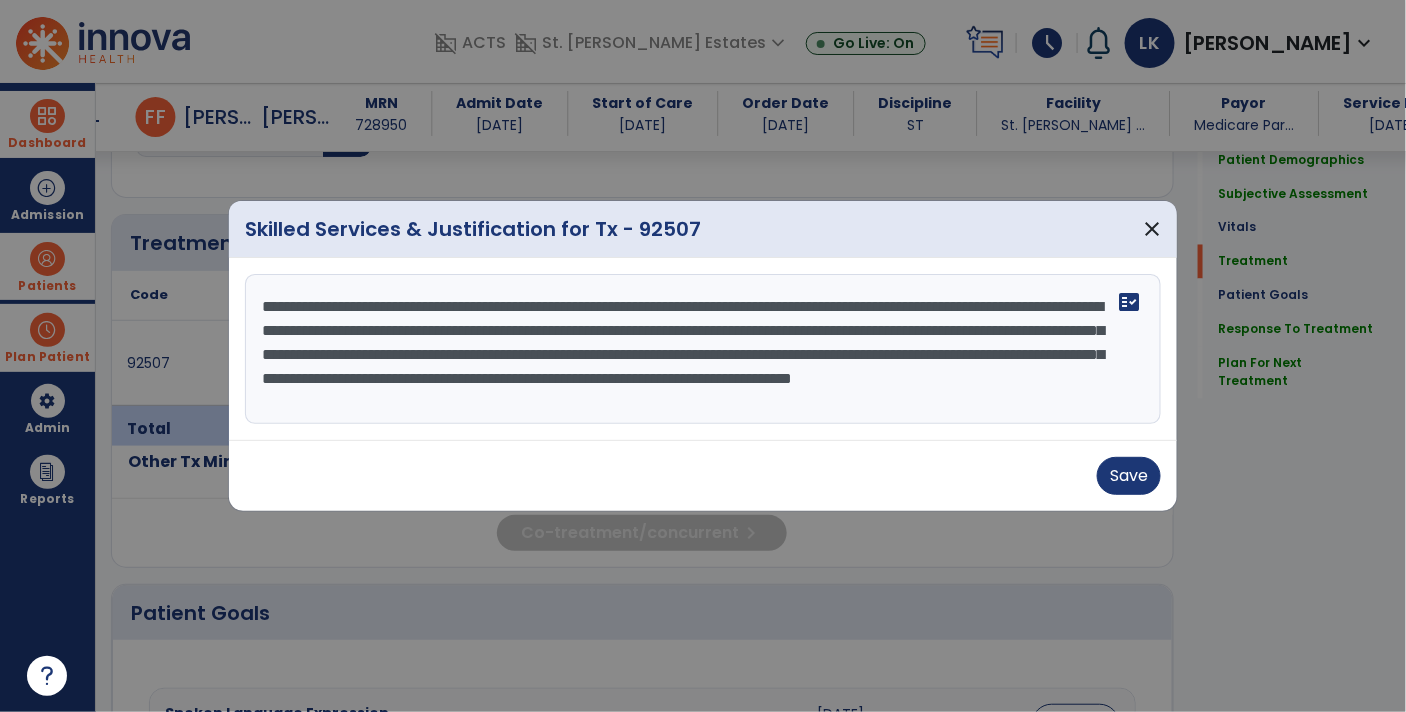 drag, startPoint x: 900, startPoint y: 343, endPoint x: 990, endPoint y: 341, distance: 90.02222 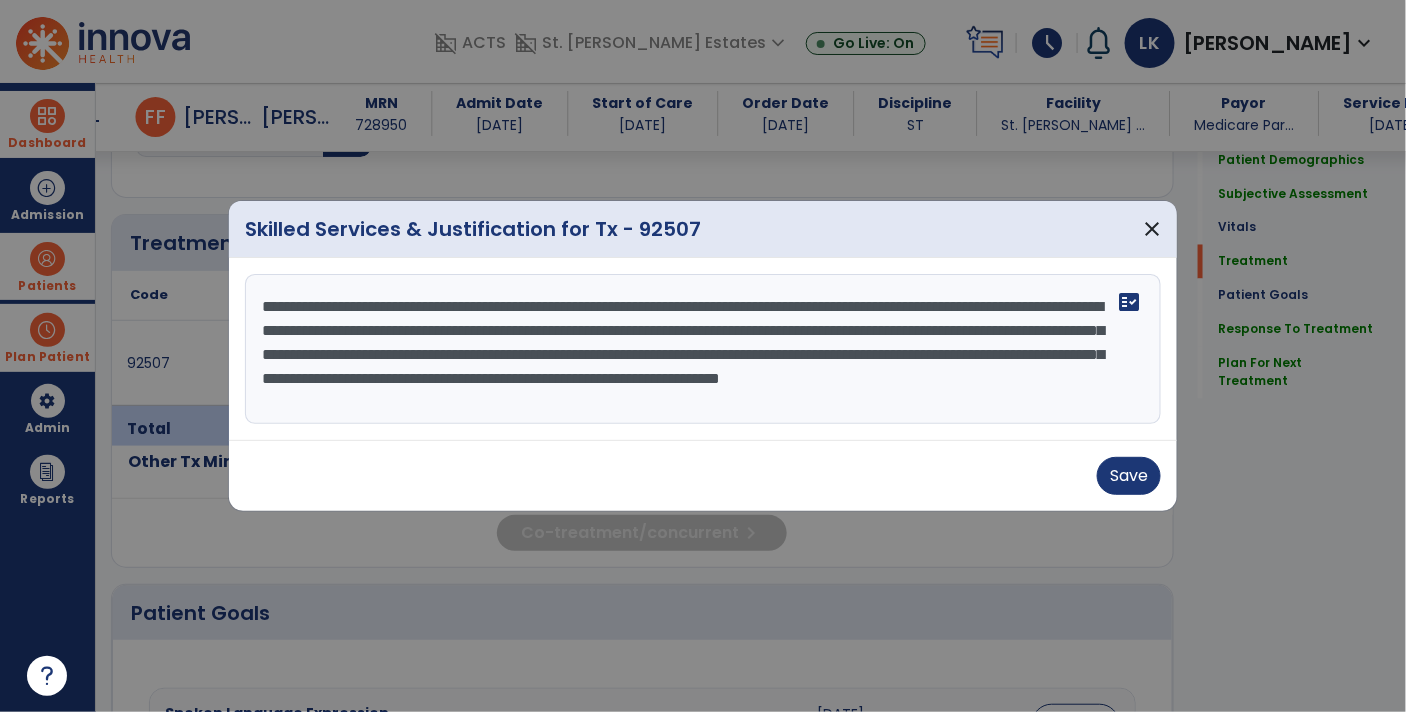 click on "**********" at bounding box center [703, 349] 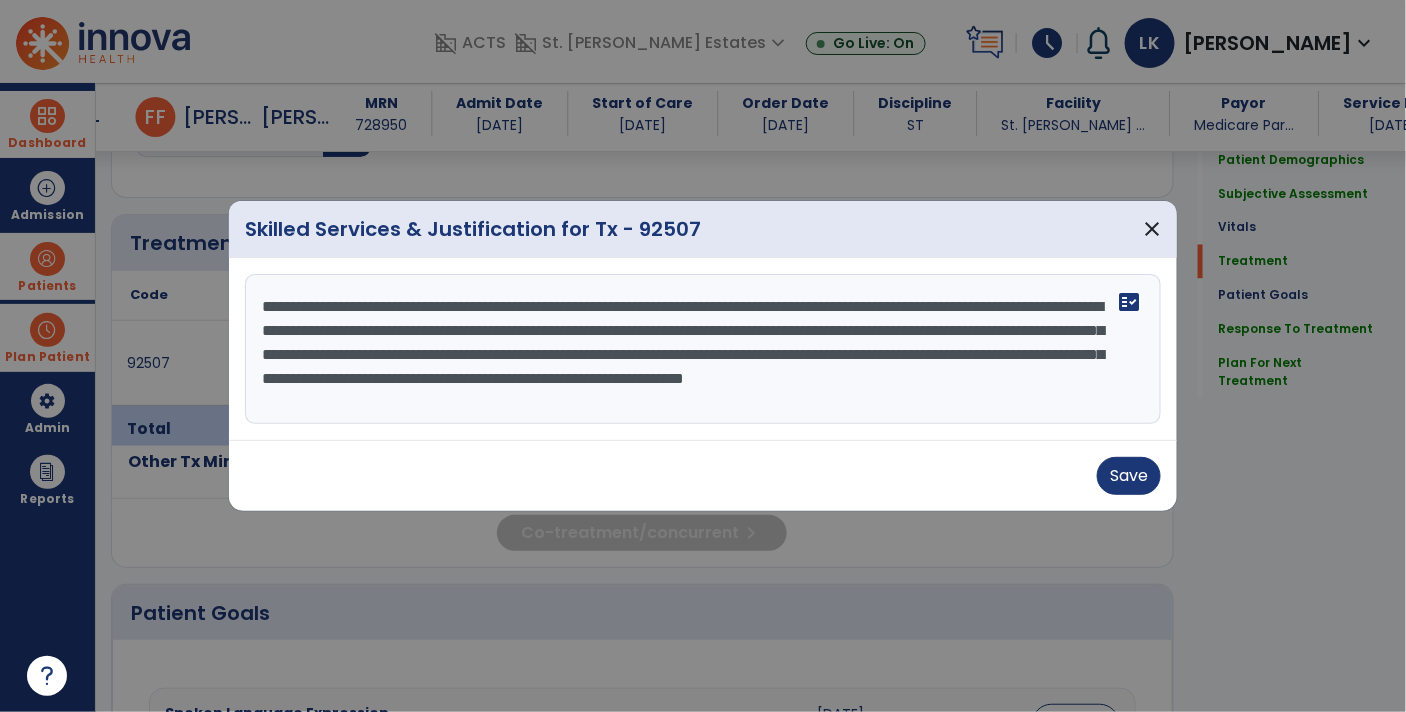 scroll, scrollTop: 0, scrollLeft: 0, axis: both 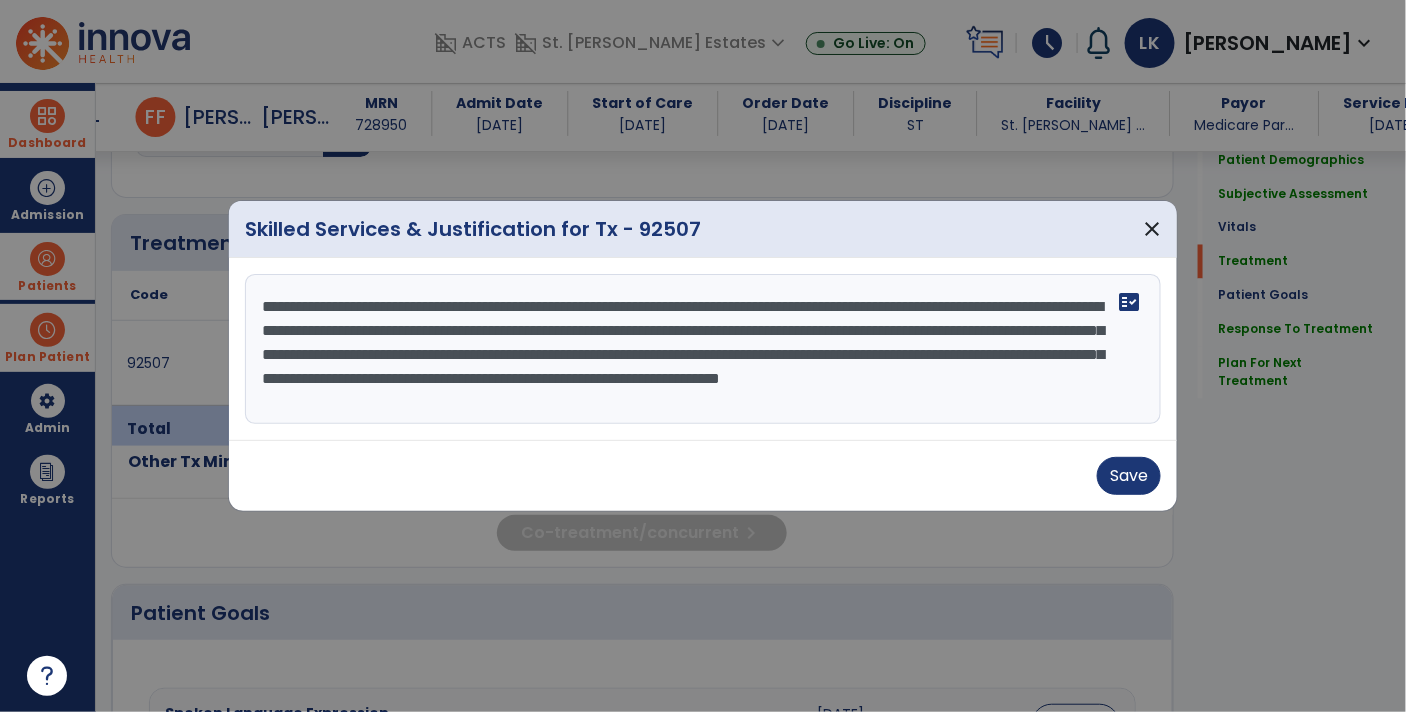 click on "**********" at bounding box center [703, 349] 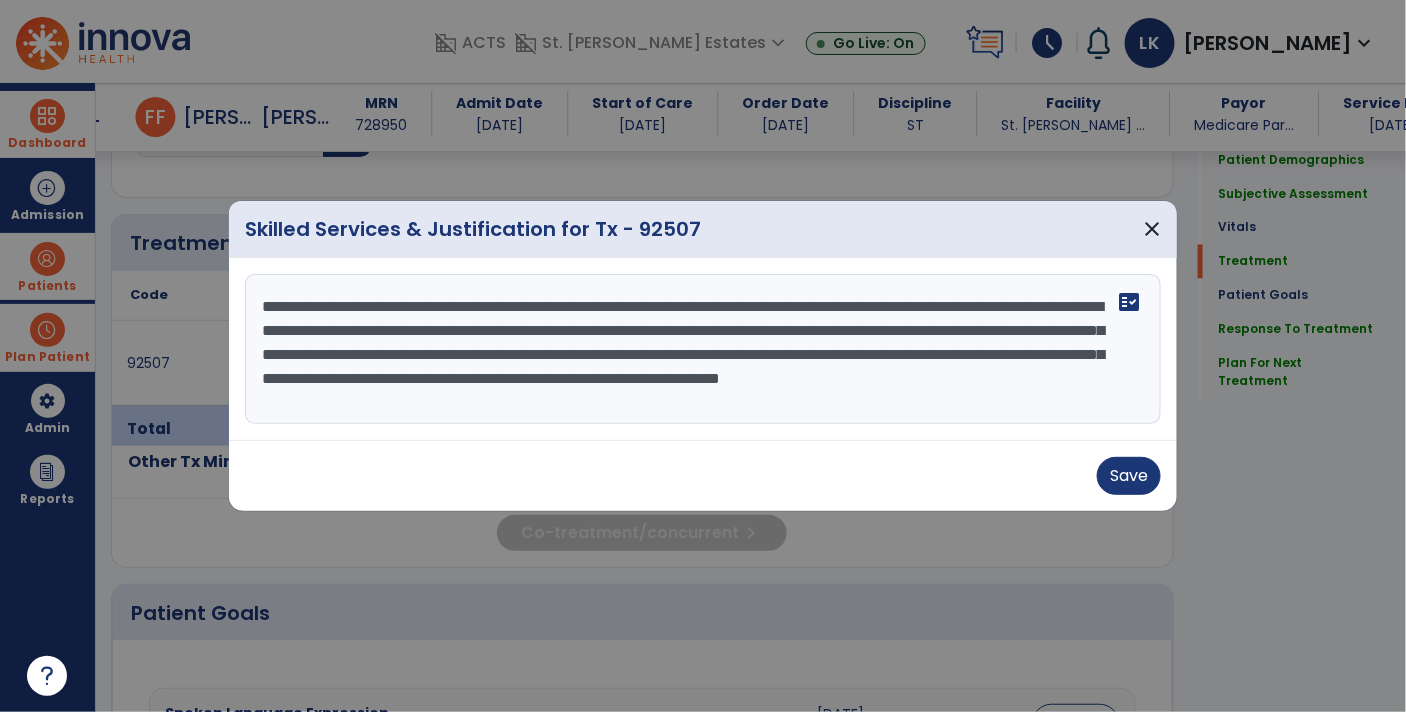 drag, startPoint x: 1036, startPoint y: 384, endPoint x: 1048, endPoint y: 403, distance: 22.472204 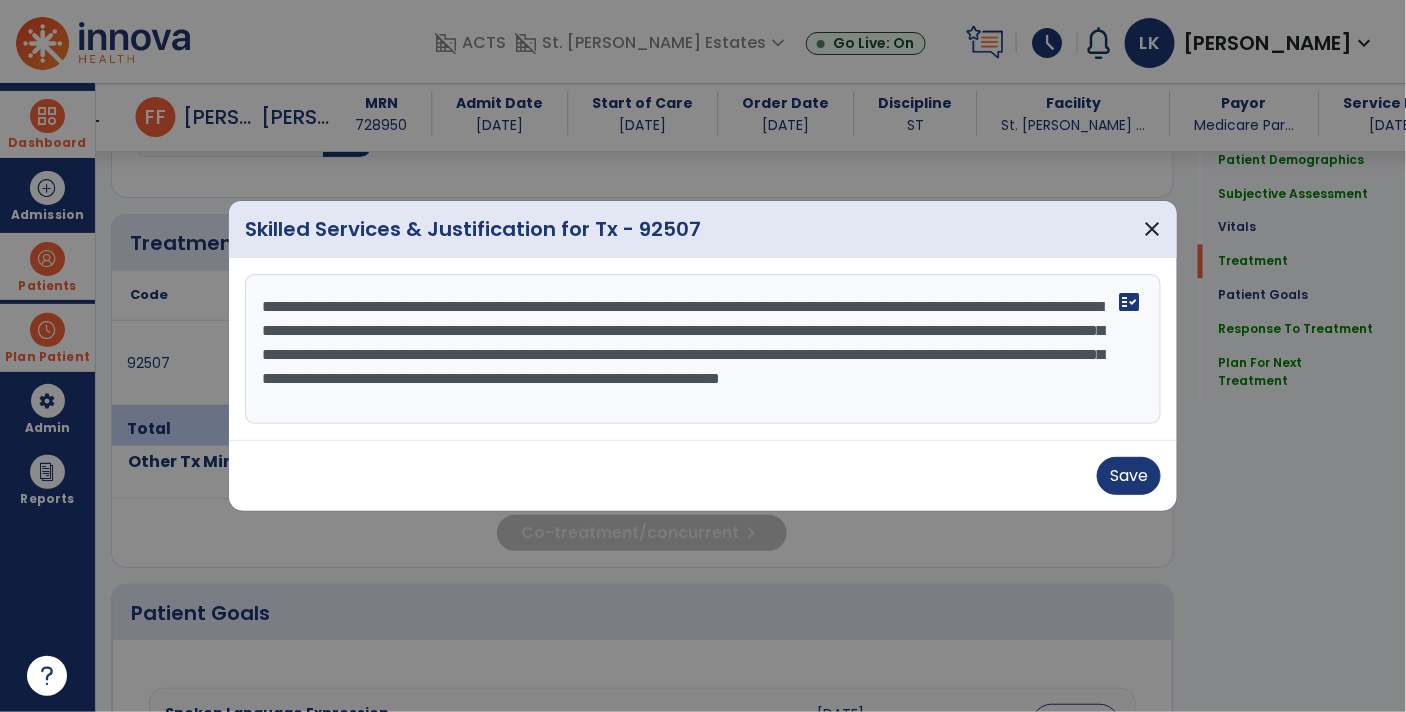click on "**********" at bounding box center (703, 349) 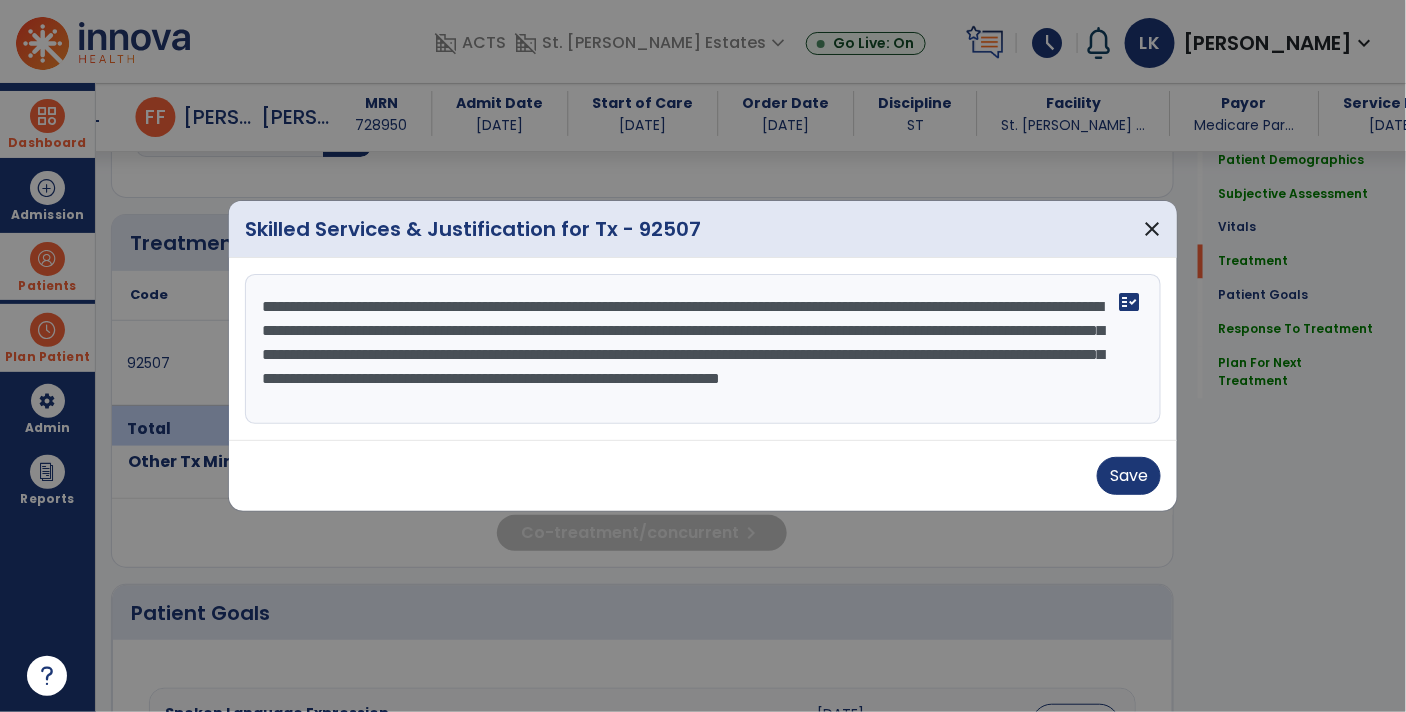 drag, startPoint x: 1048, startPoint y: 404, endPoint x: 963, endPoint y: 383, distance: 87.555695 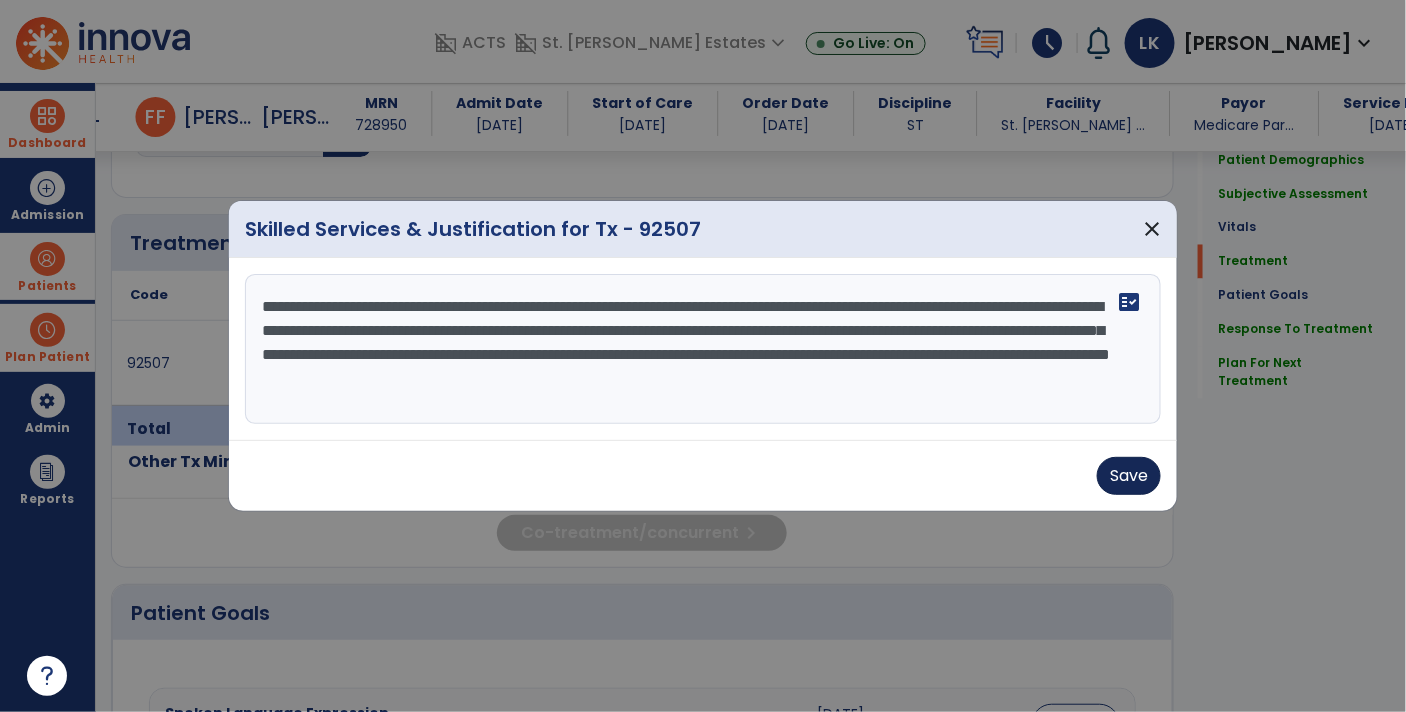 type on "**********" 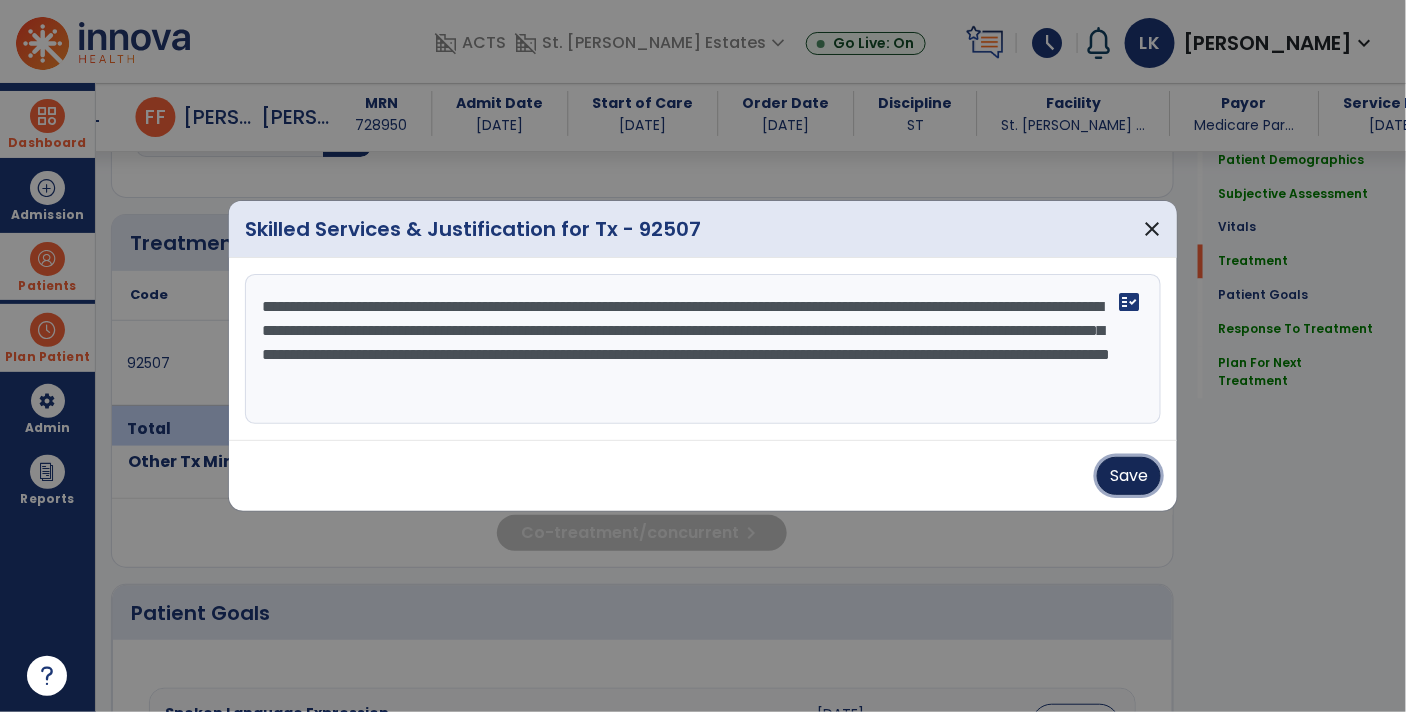 click on "Save" at bounding box center [1129, 476] 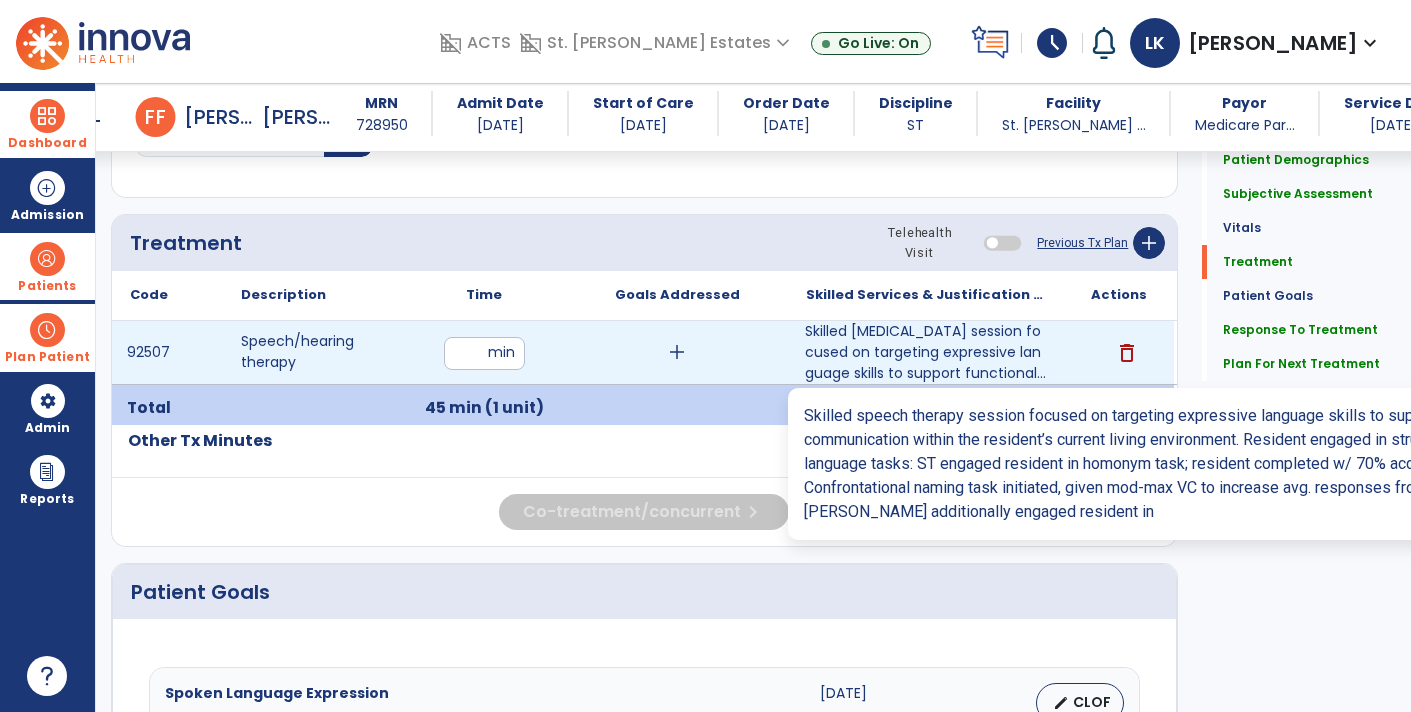 click on "Skilled [MEDICAL_DATA] session focused on targeting expressive language skills to support functional..." at bounding box center [926, 352] 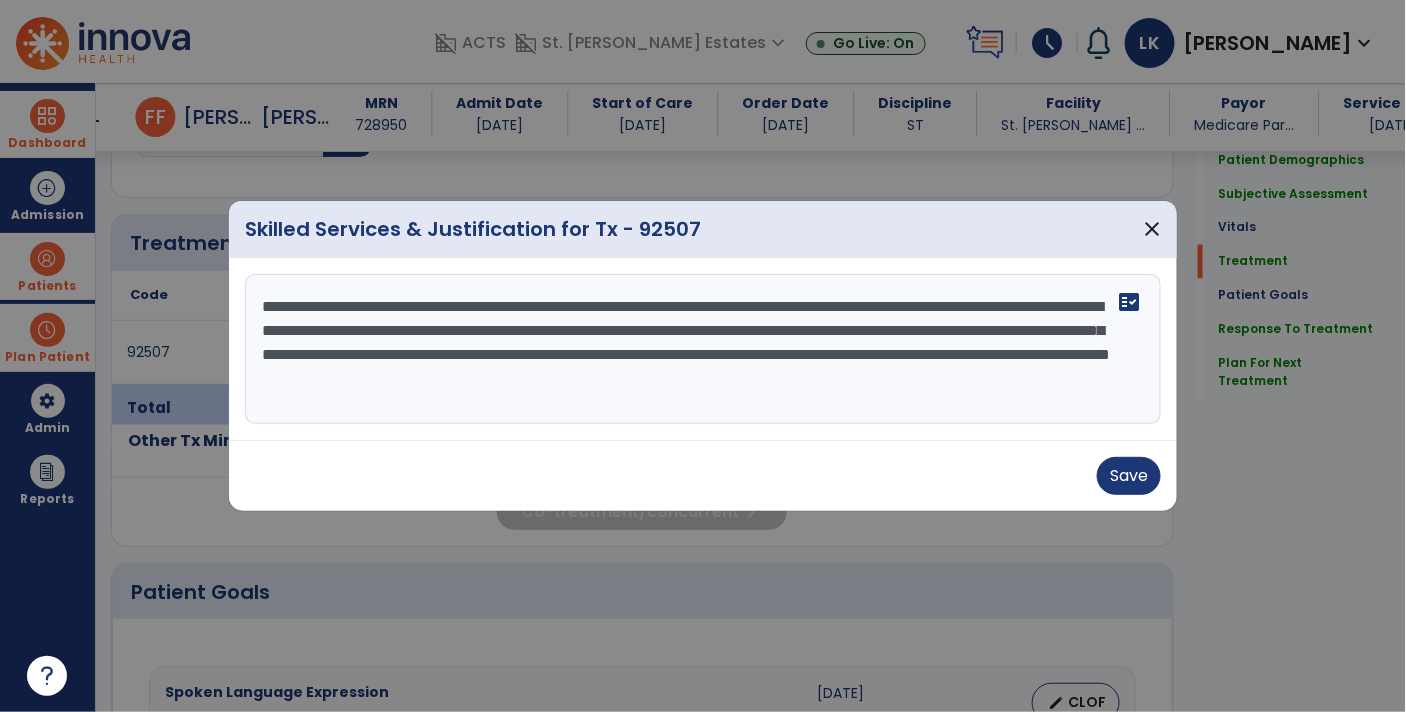 scroll, scrollTop: 1075, scrollLeft: 0, axis: vertical 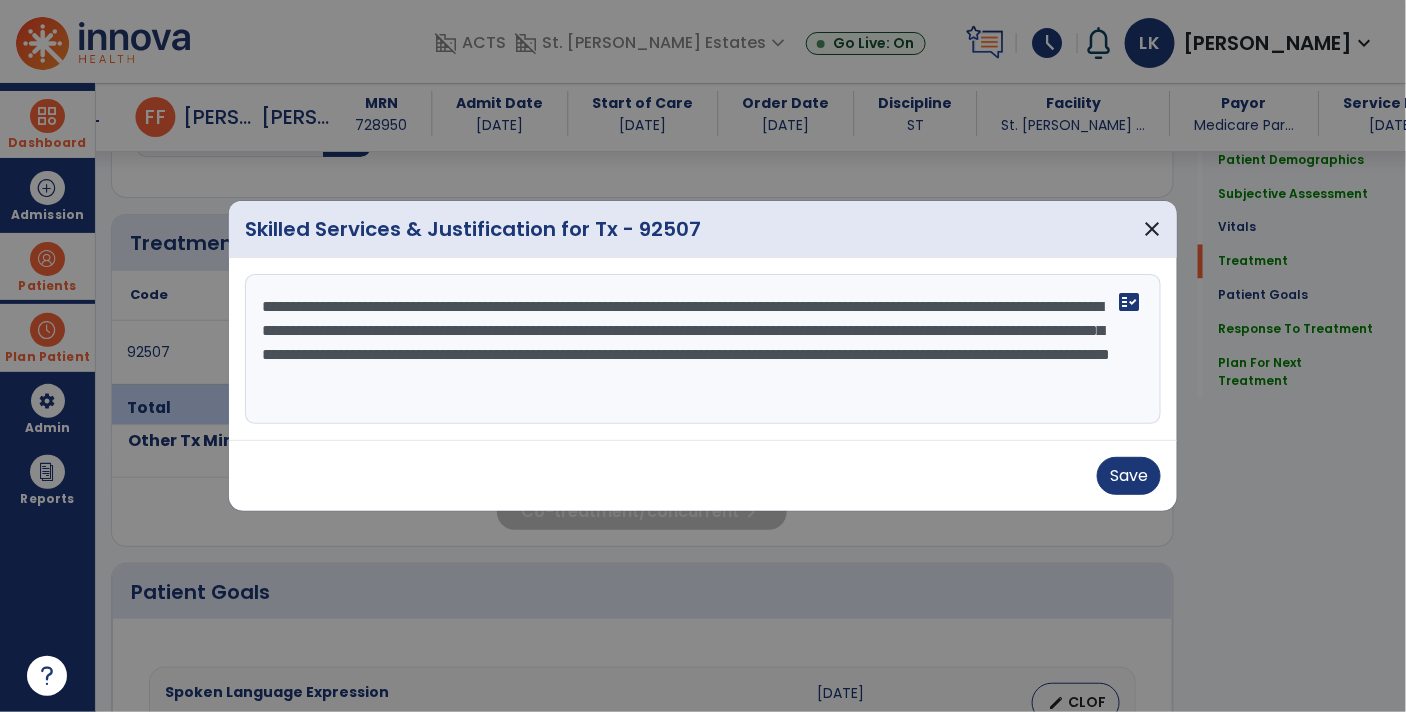 click on "**********" at bounding box center [703, 349] 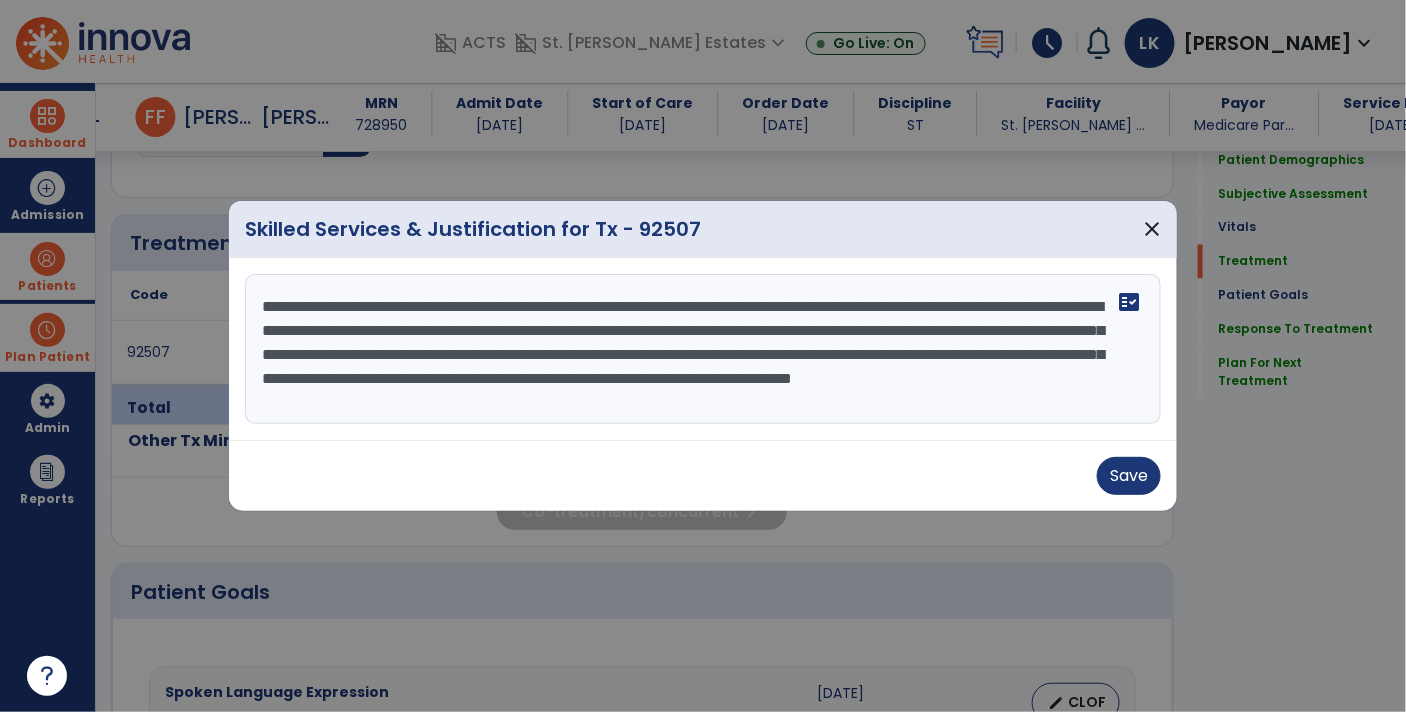 scroll, scrollTop: 15, scrollLeft: 0, axis: vertical 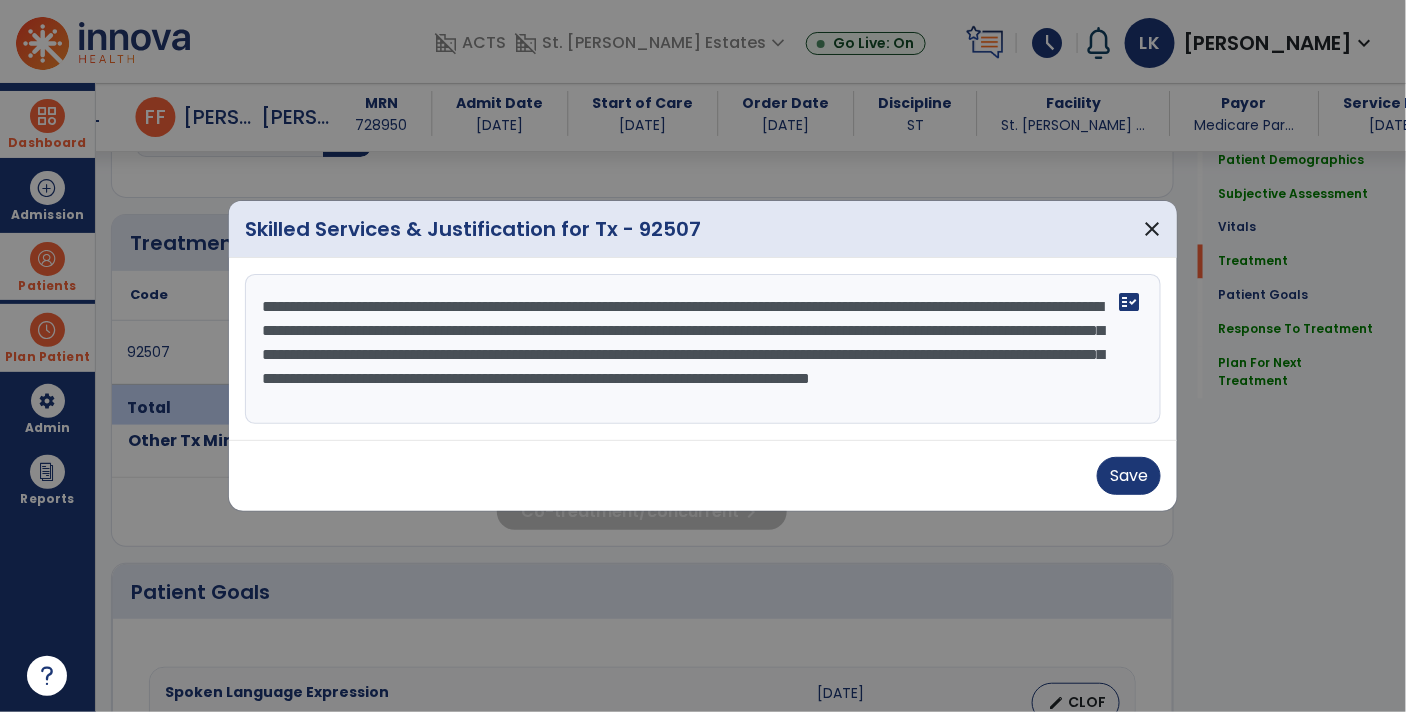 type on "**********" 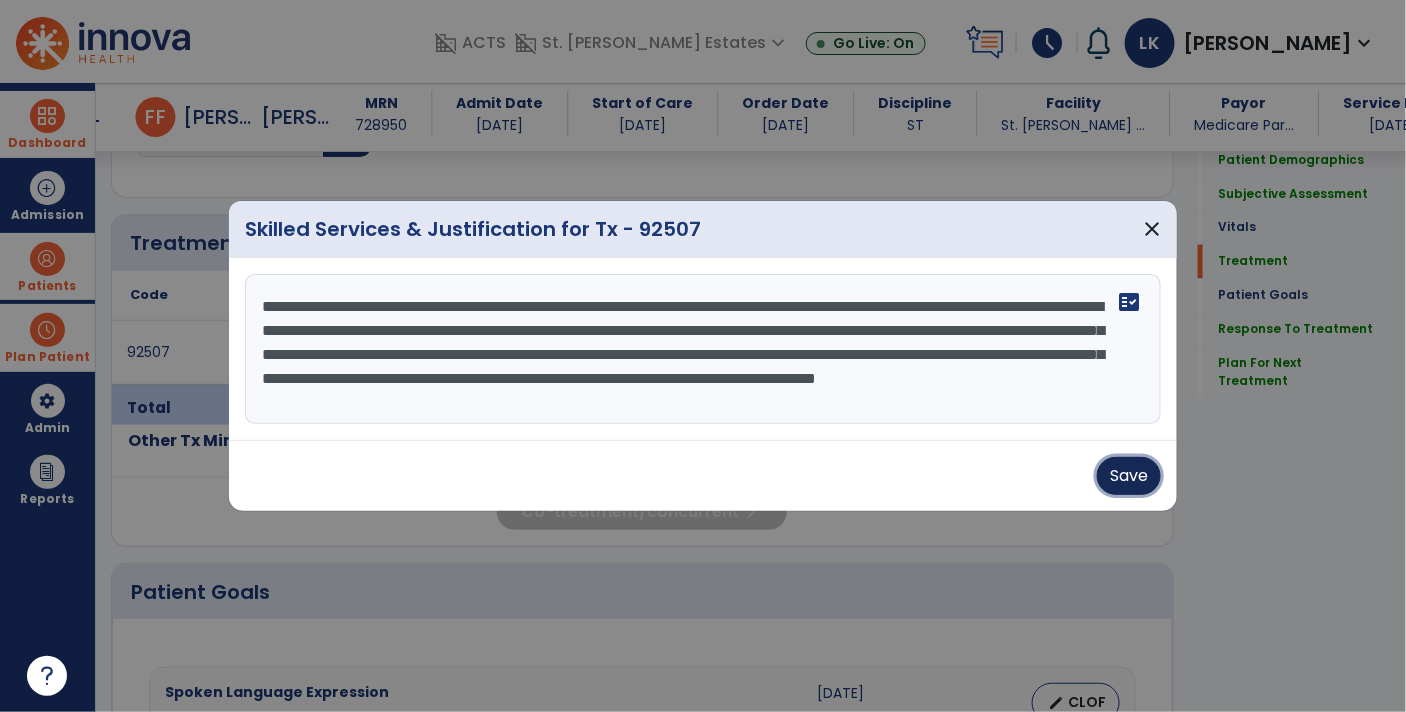 click on "Save" at bounding box center (1129, 476) 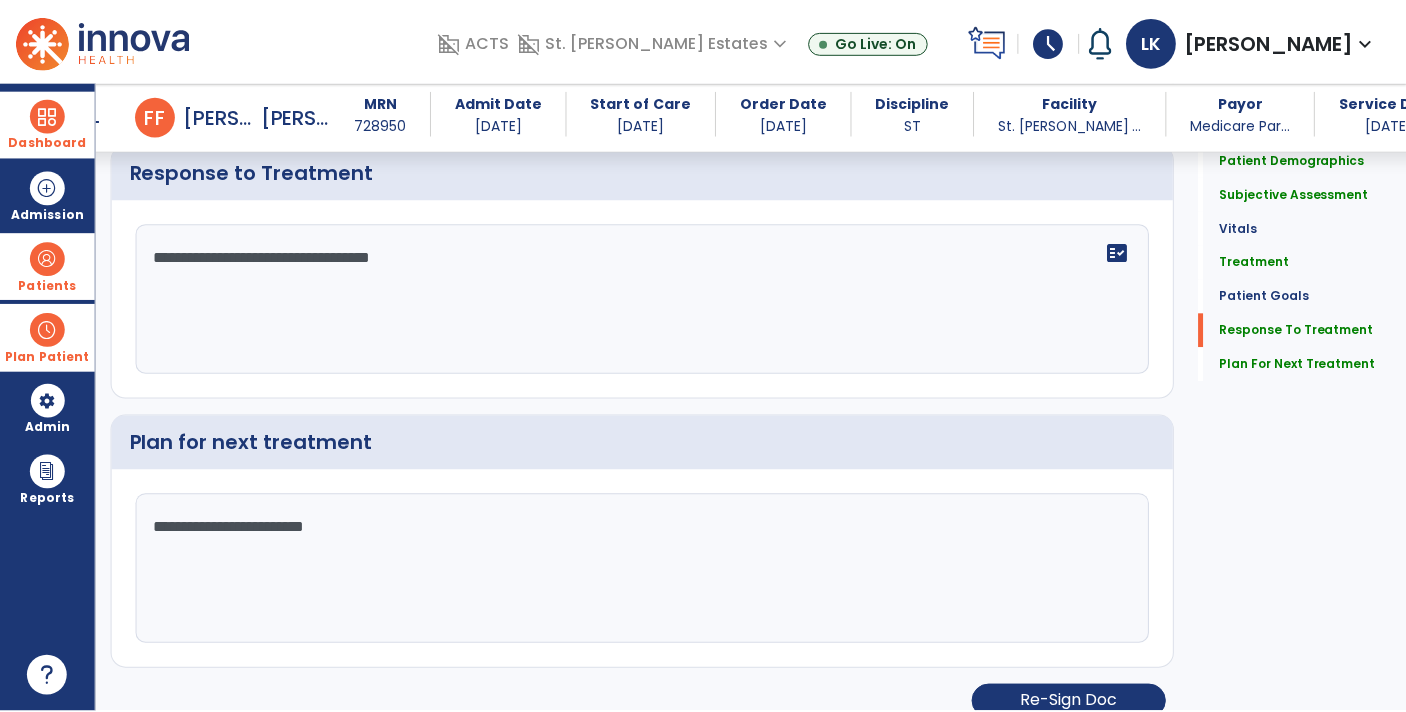 scroll, scrollTop: 2511, scrollLeft: 0, axis: vertical 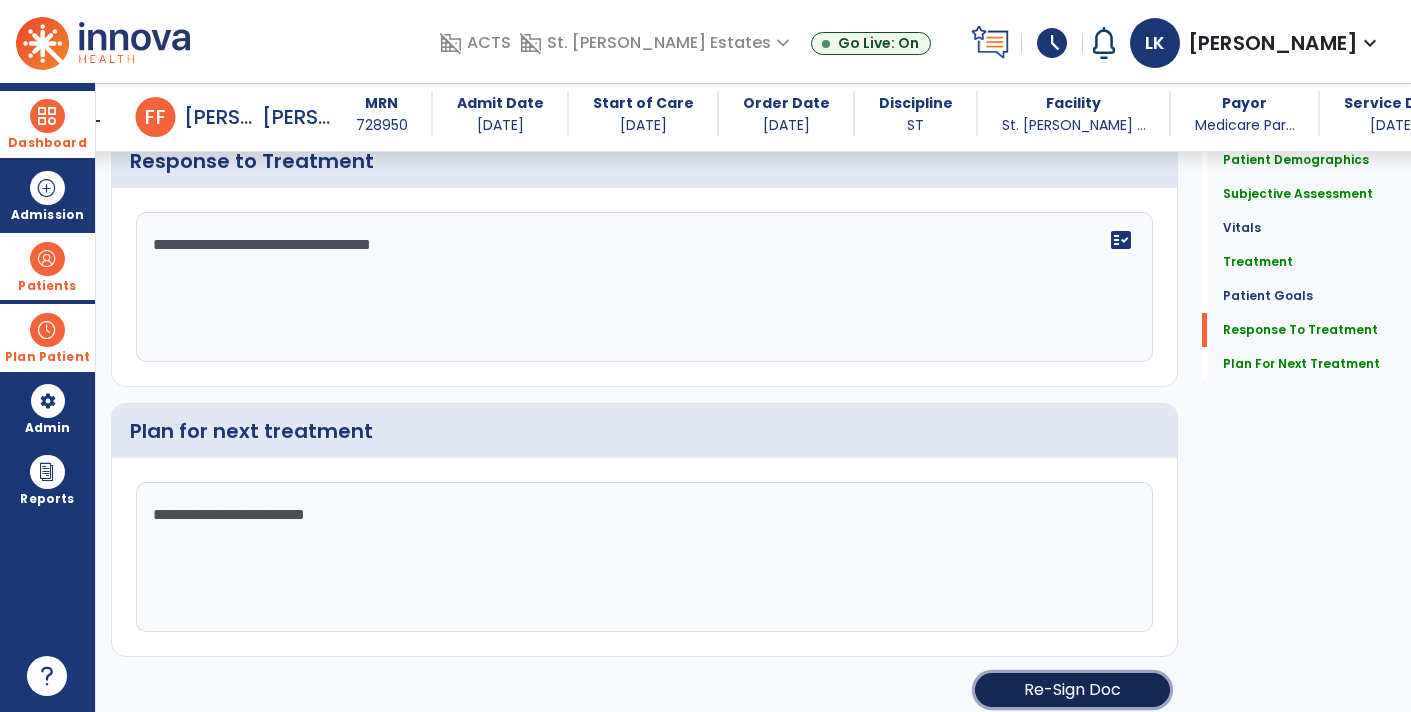click on "Re-Sign Doc" 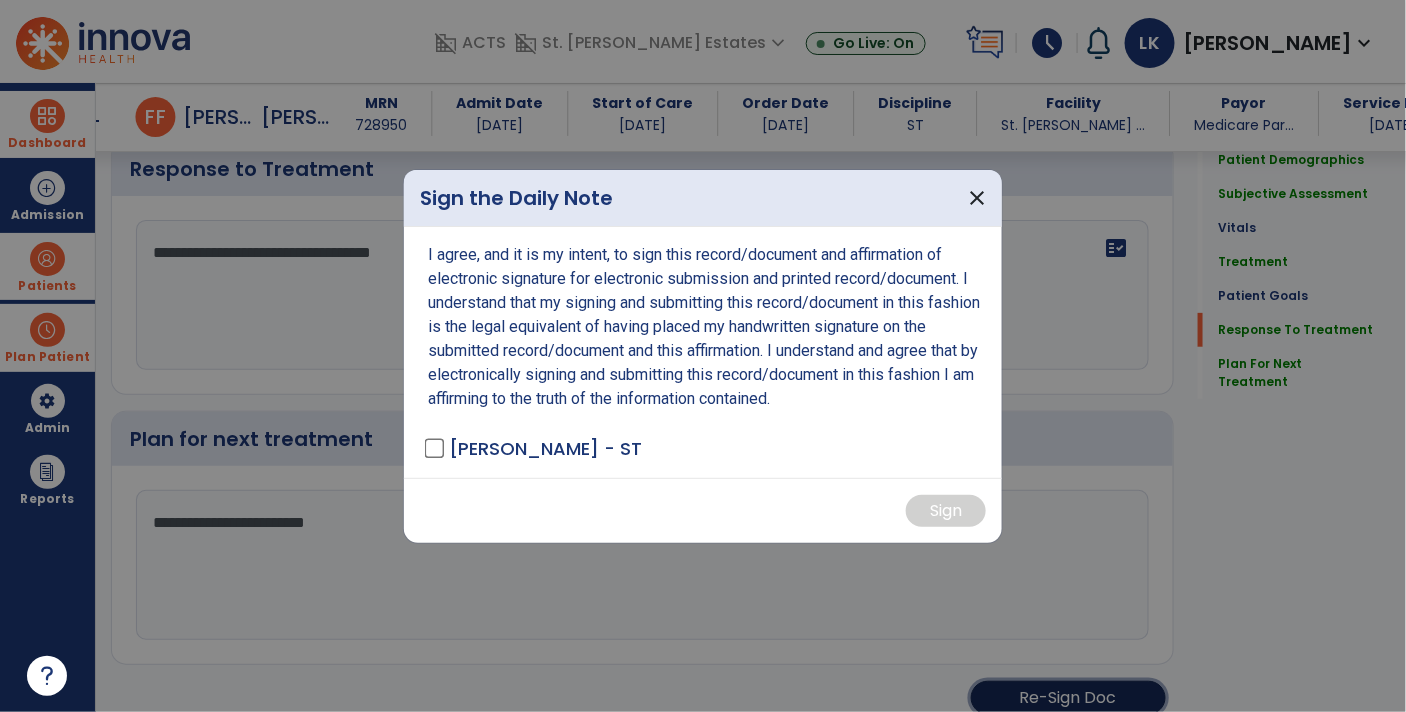 scroll, scrollTop: 2511, scrollLeft: 0, axis: vertical 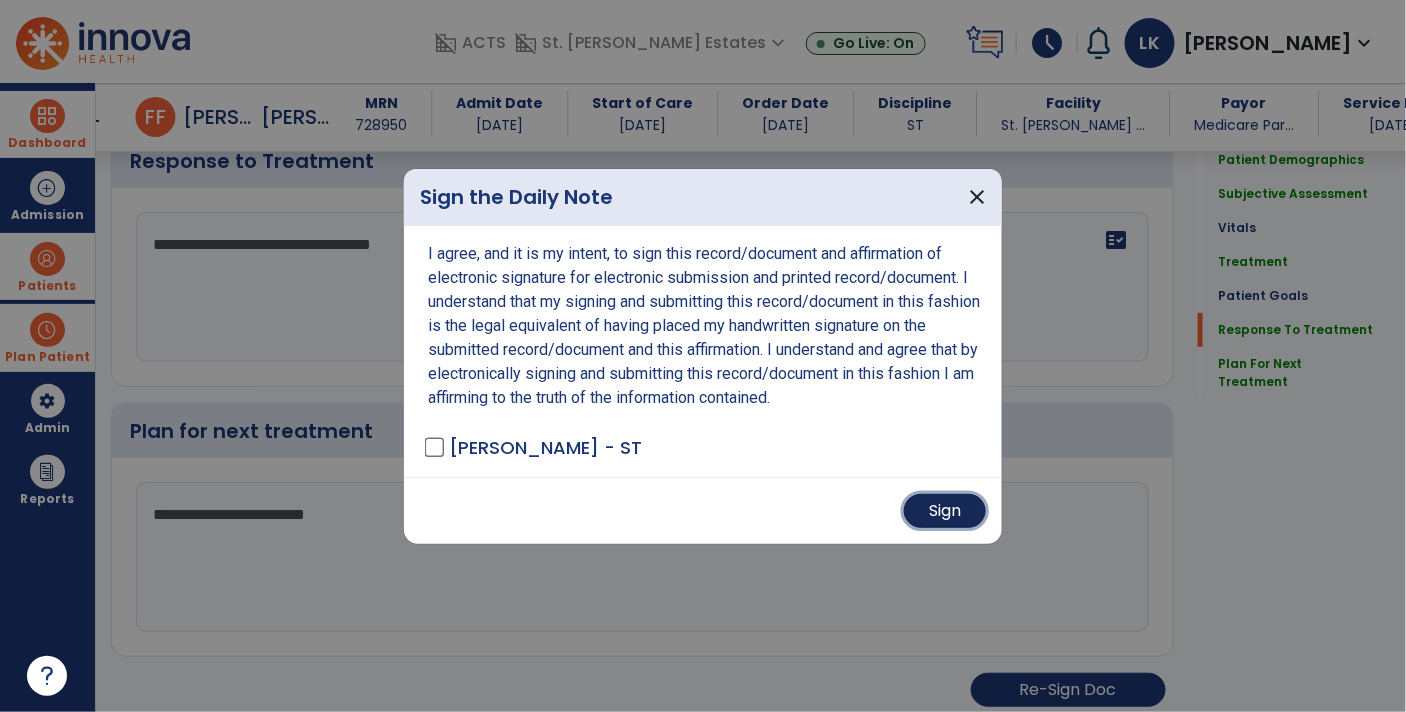 click on "Sign" at bounding box center (945, 511) 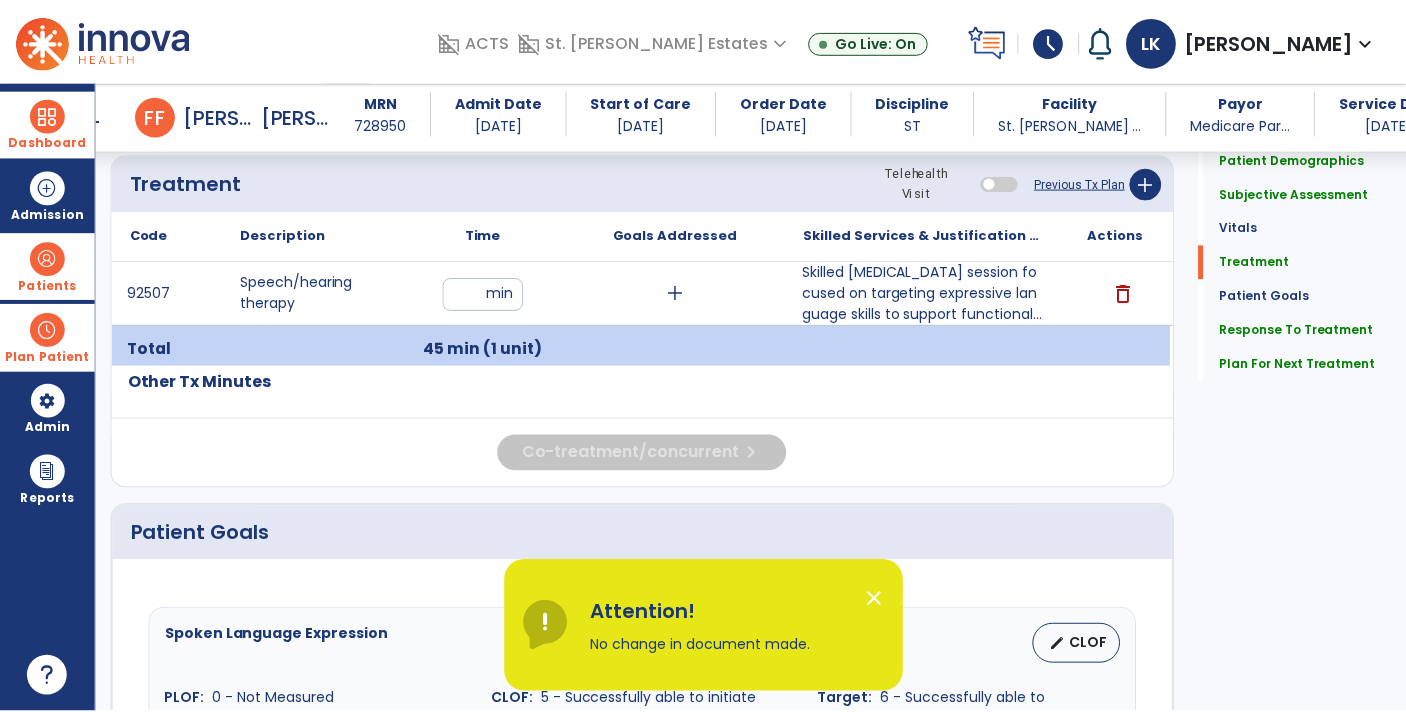 scroll, scrollTop: 1125, scrollLeft: 0, axis: vertical 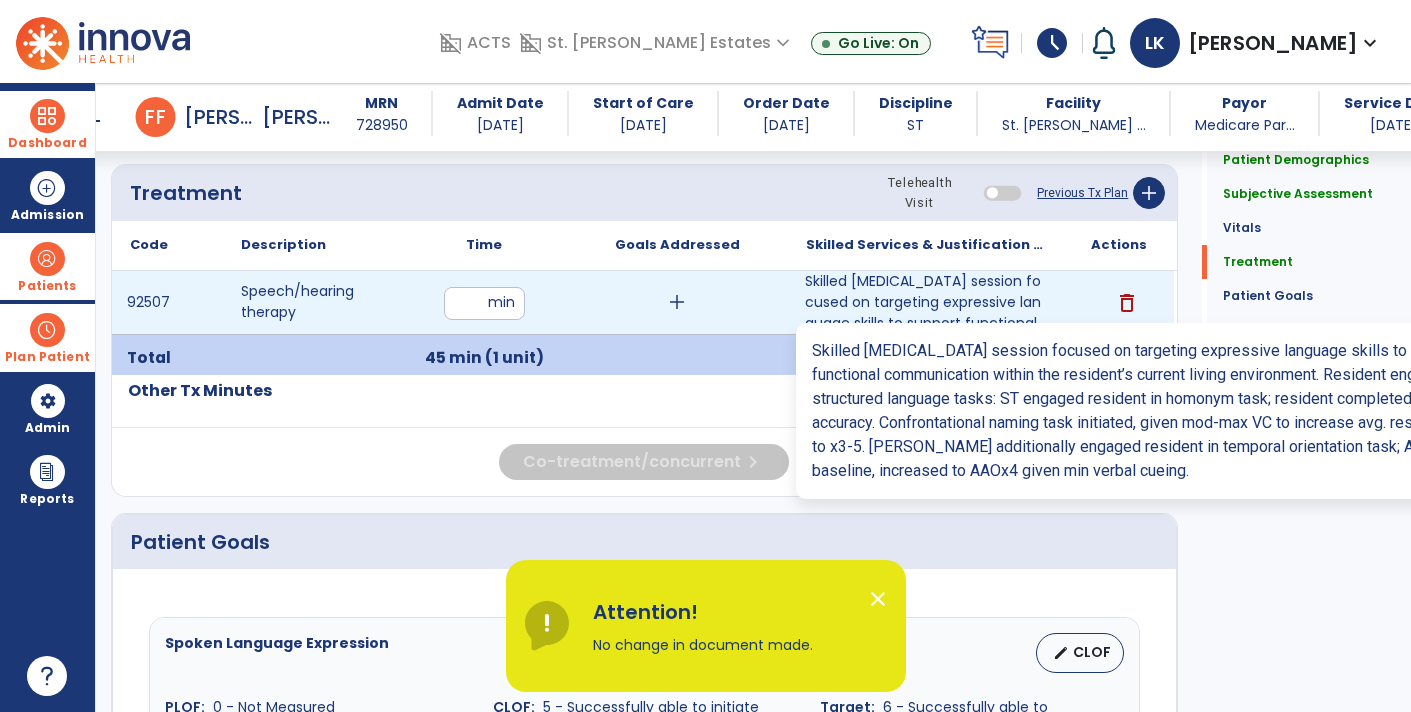 click on "Skilled [MEDICAL_DATA] session focused on targeting expressive language skills to support functional..." at bounding box center (926, 302) 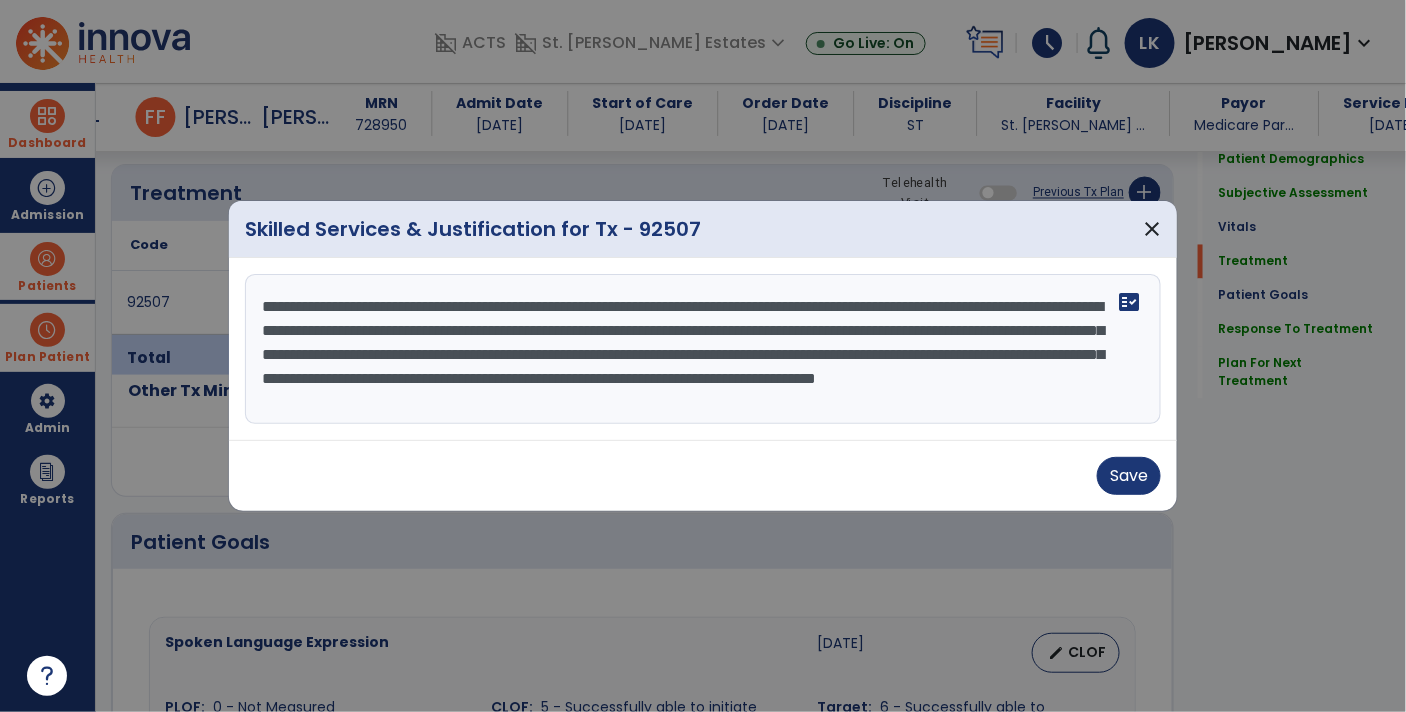 scroll, scrollTop: 1125, scrollLeft: 0, axis: vertical 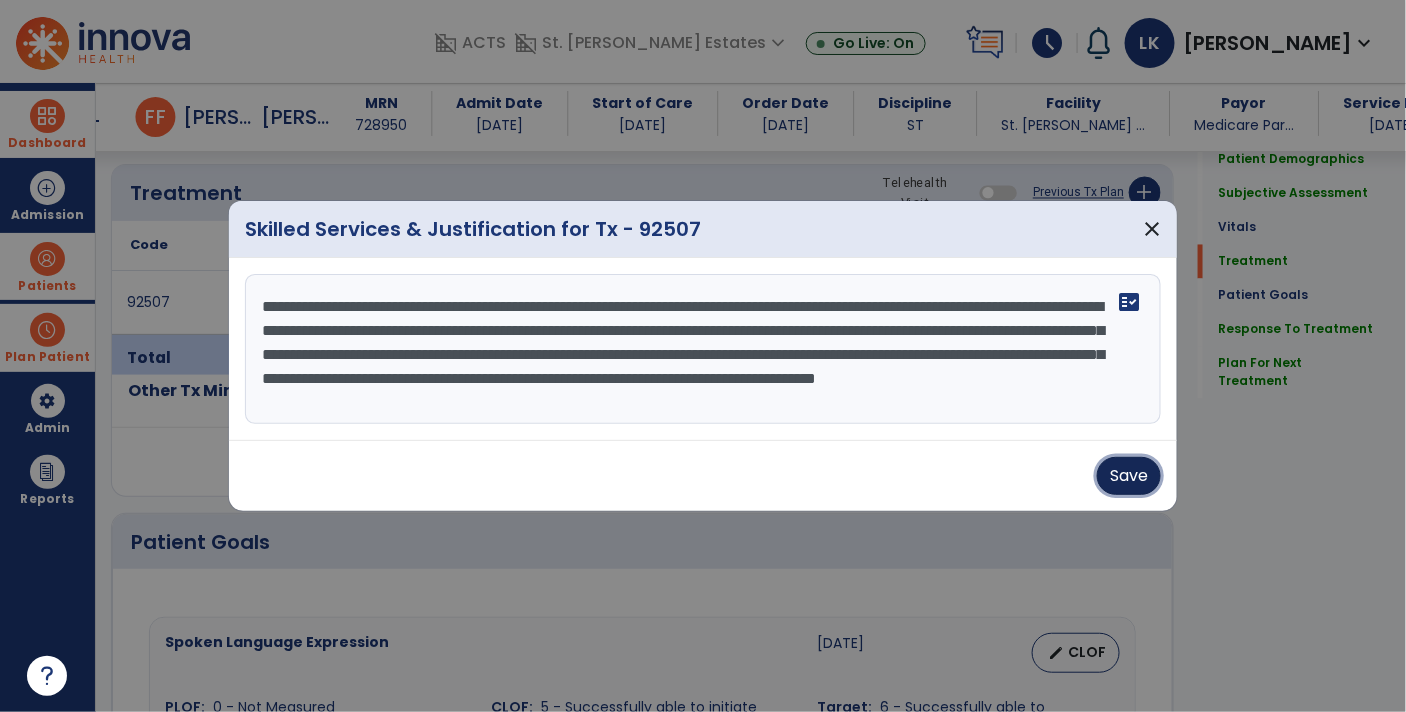 click on "Save" at bounding box center (1129, 476) 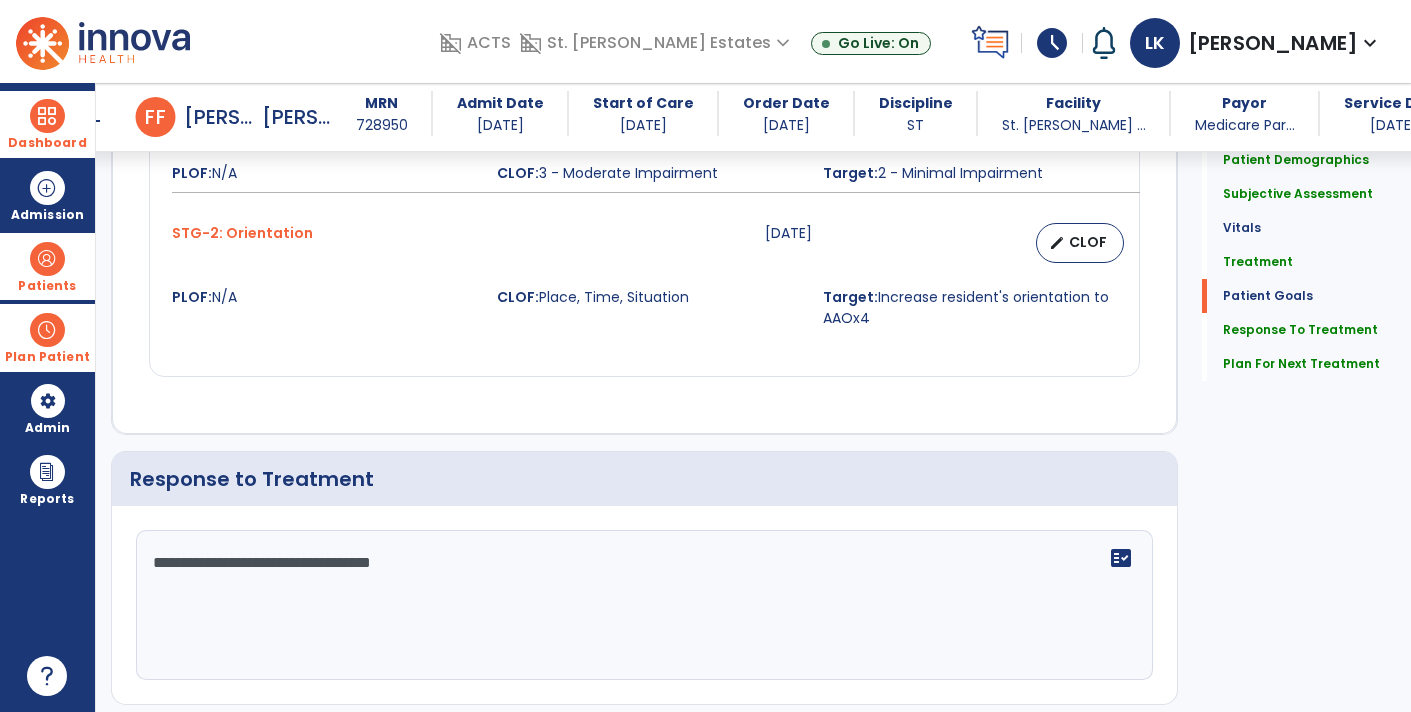 scroll, scrollTop: 2192, scrollLeft: 0, axis: vertical 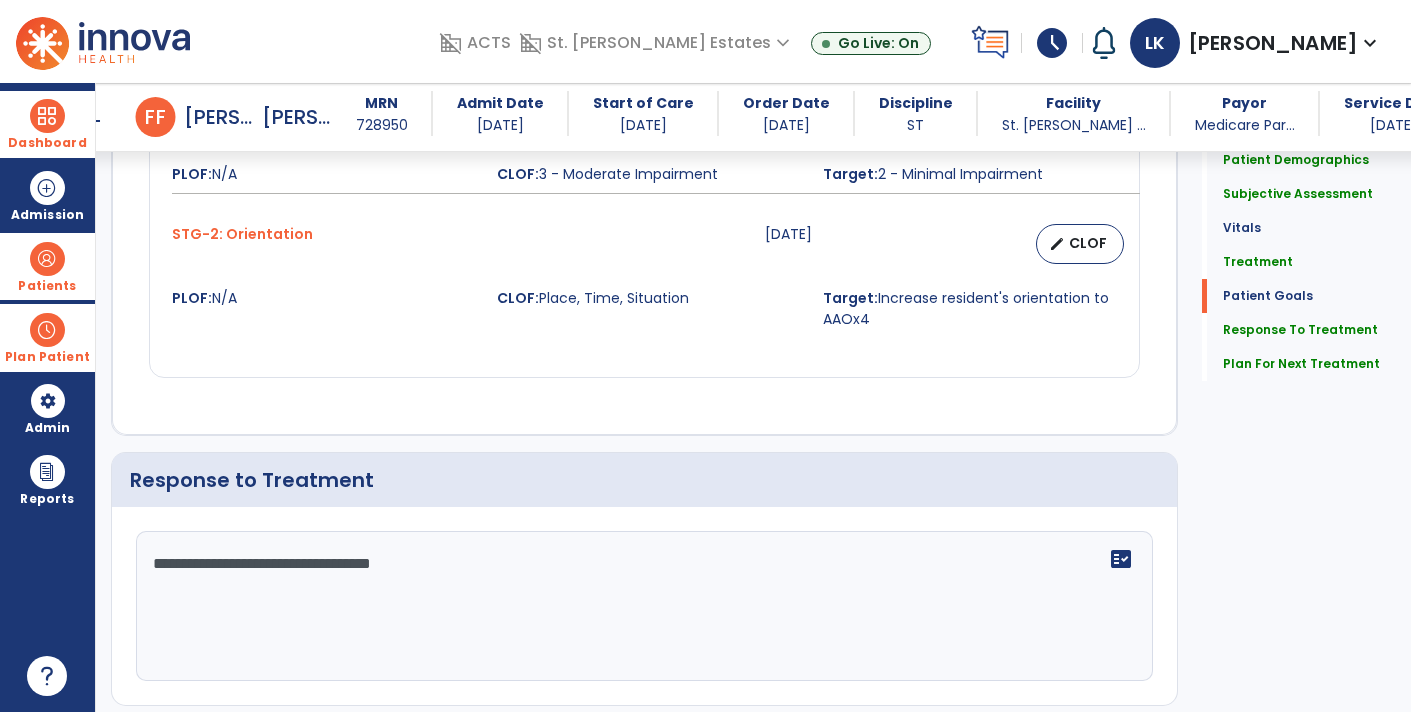 click on "**********" 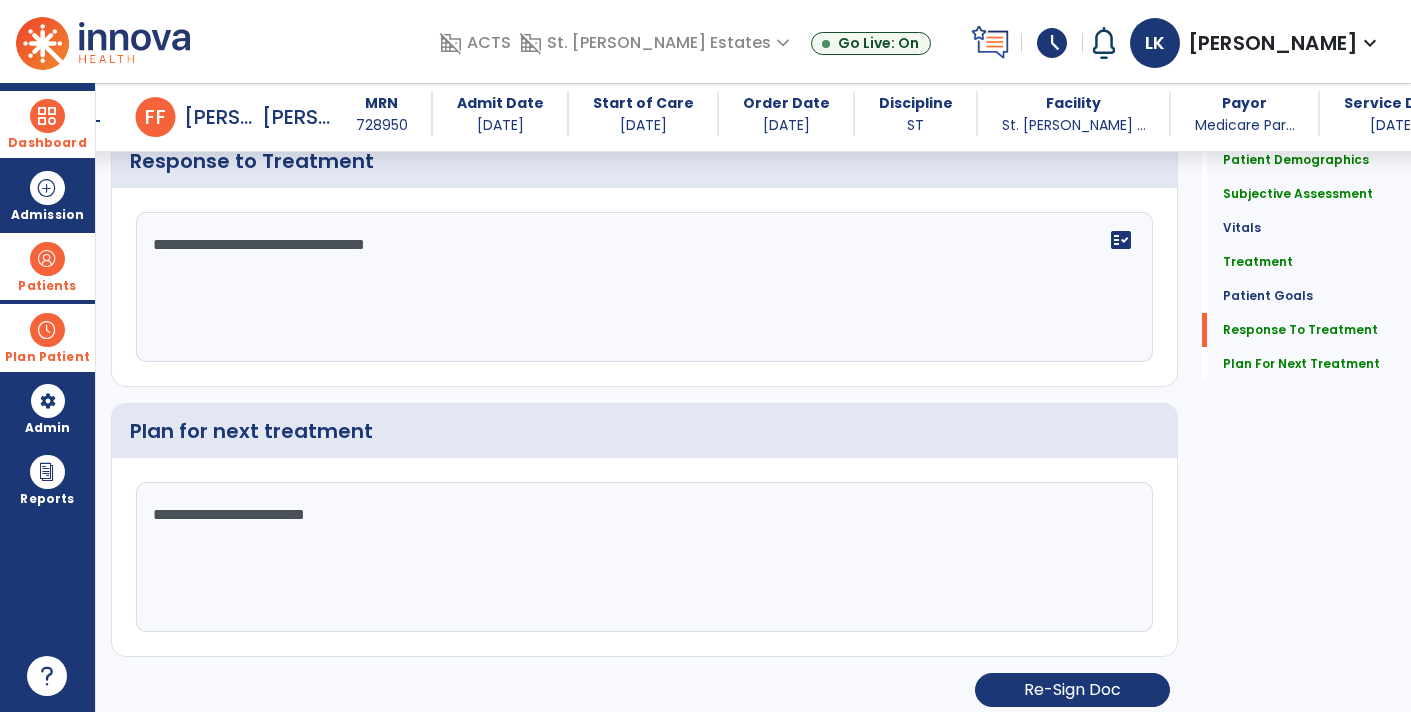 scroll, scrollTop: 2511, scrollLeft: 0, axis: vertical 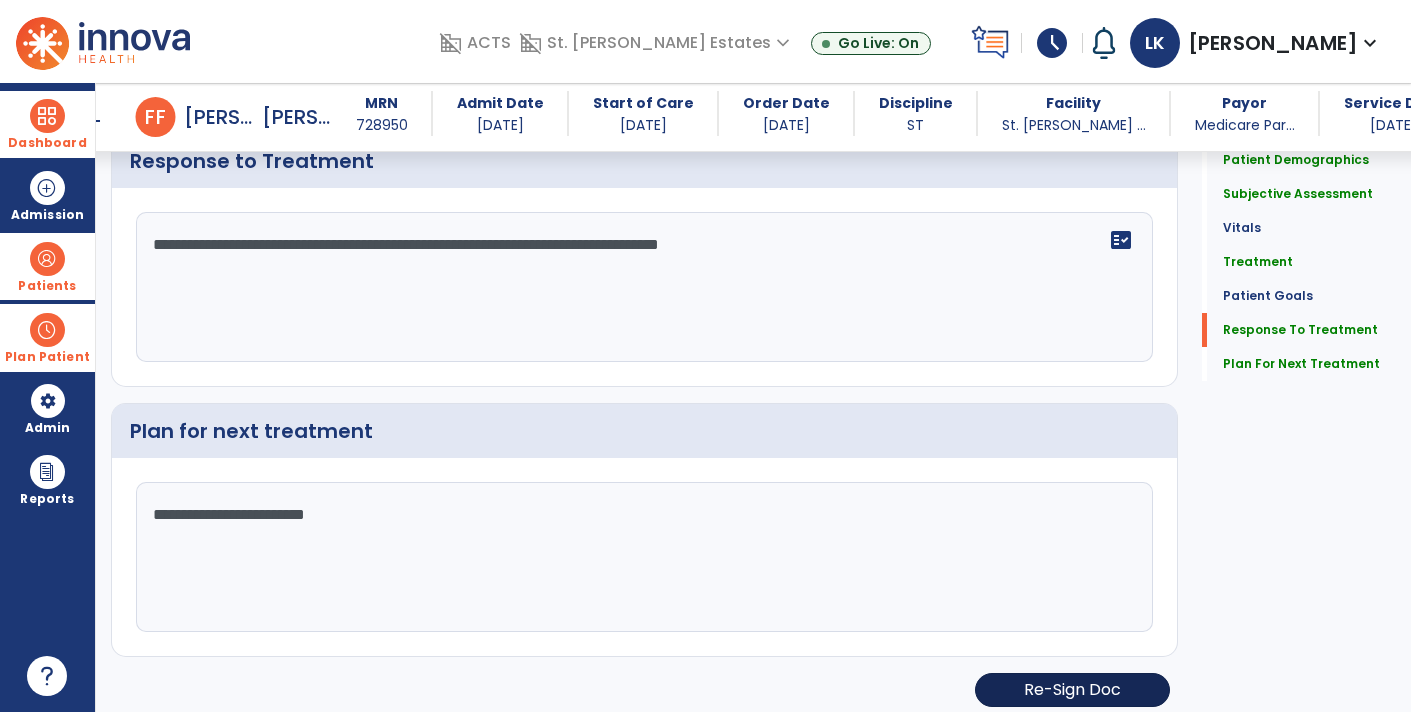 type on "**********" 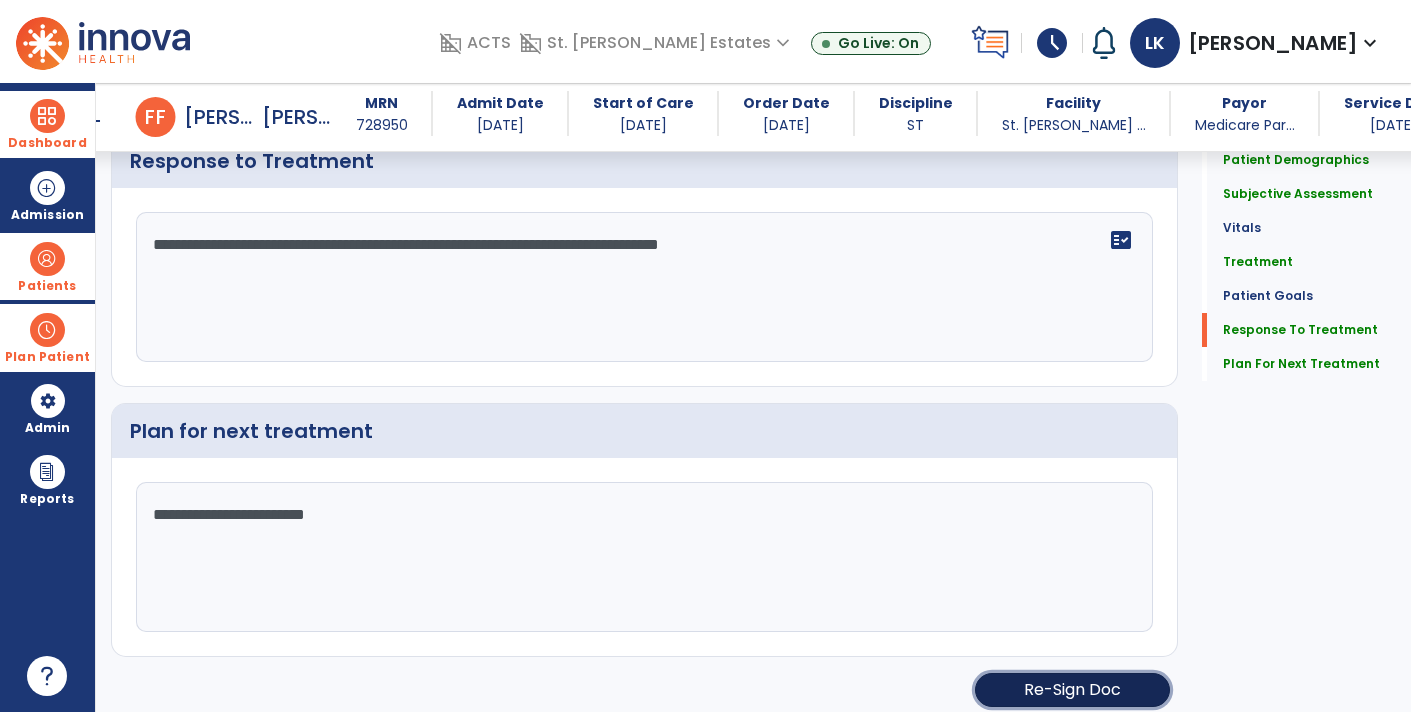 click on "Re-Sign Doc" 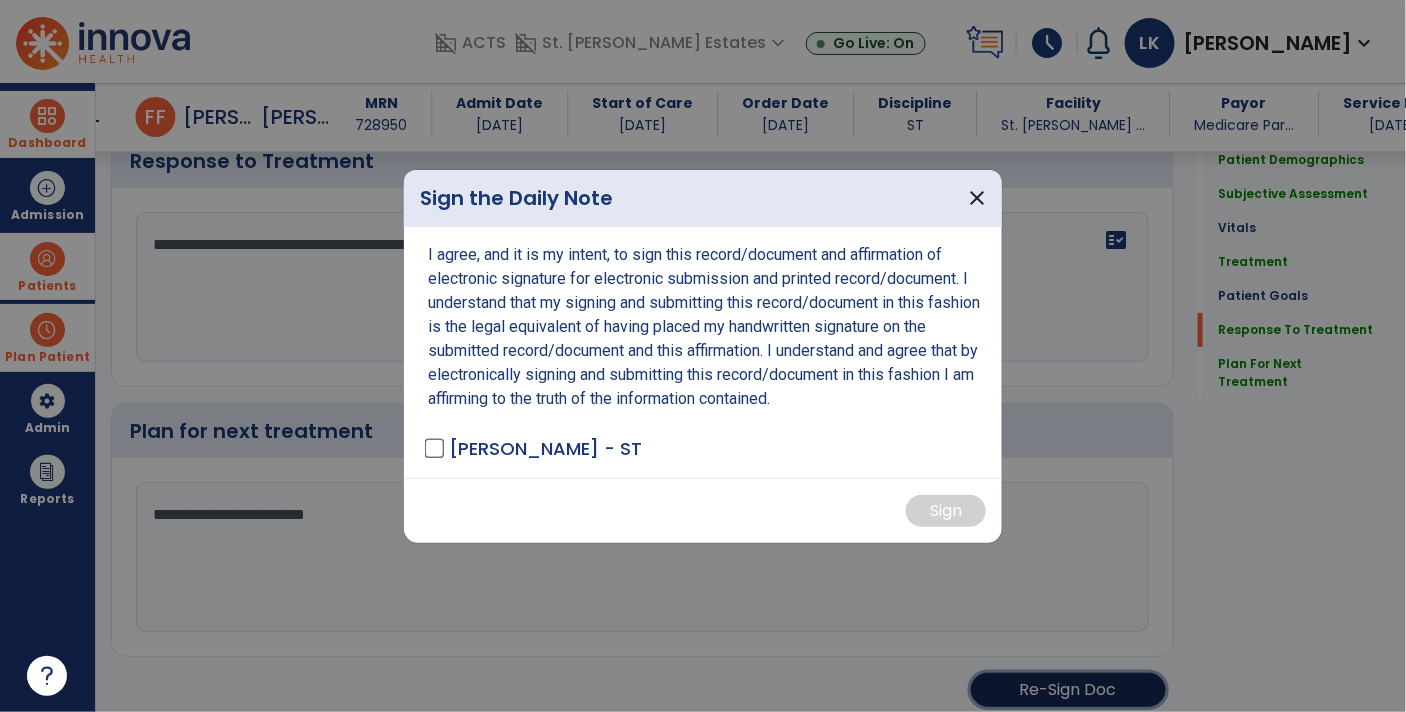 scroll, scrollTop: 2511, scrollLeft: 0, axis: vertical 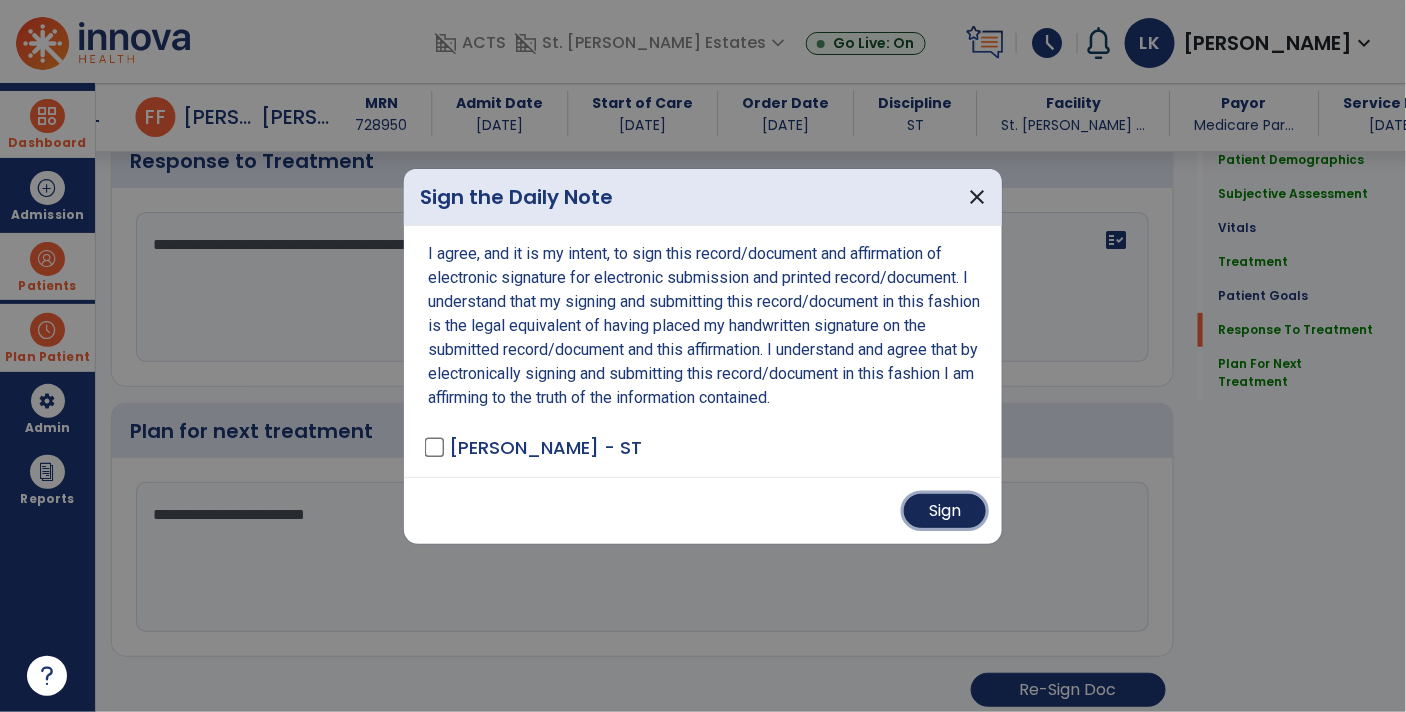 click on "Sign" at bounding box center (945, 511) 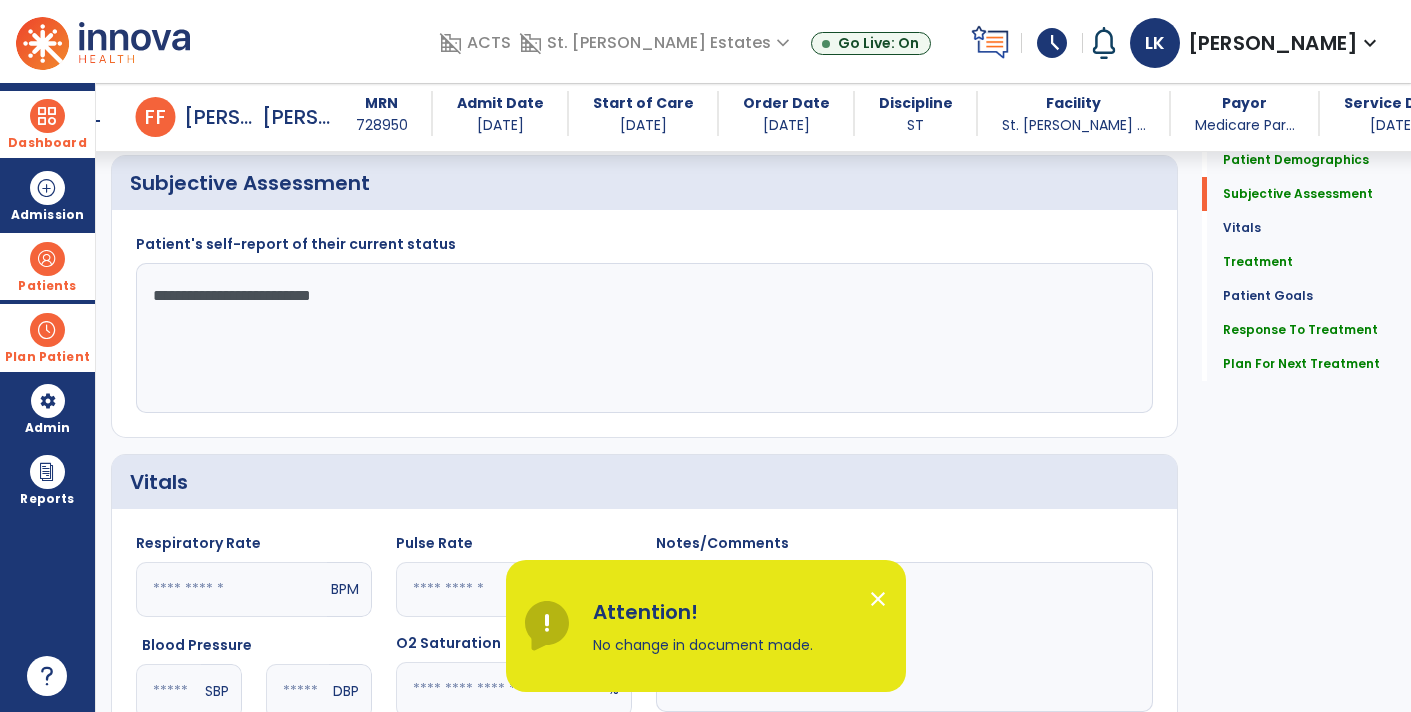 scroll, scrollTop: 0, scrollLeft: 0, axis: both 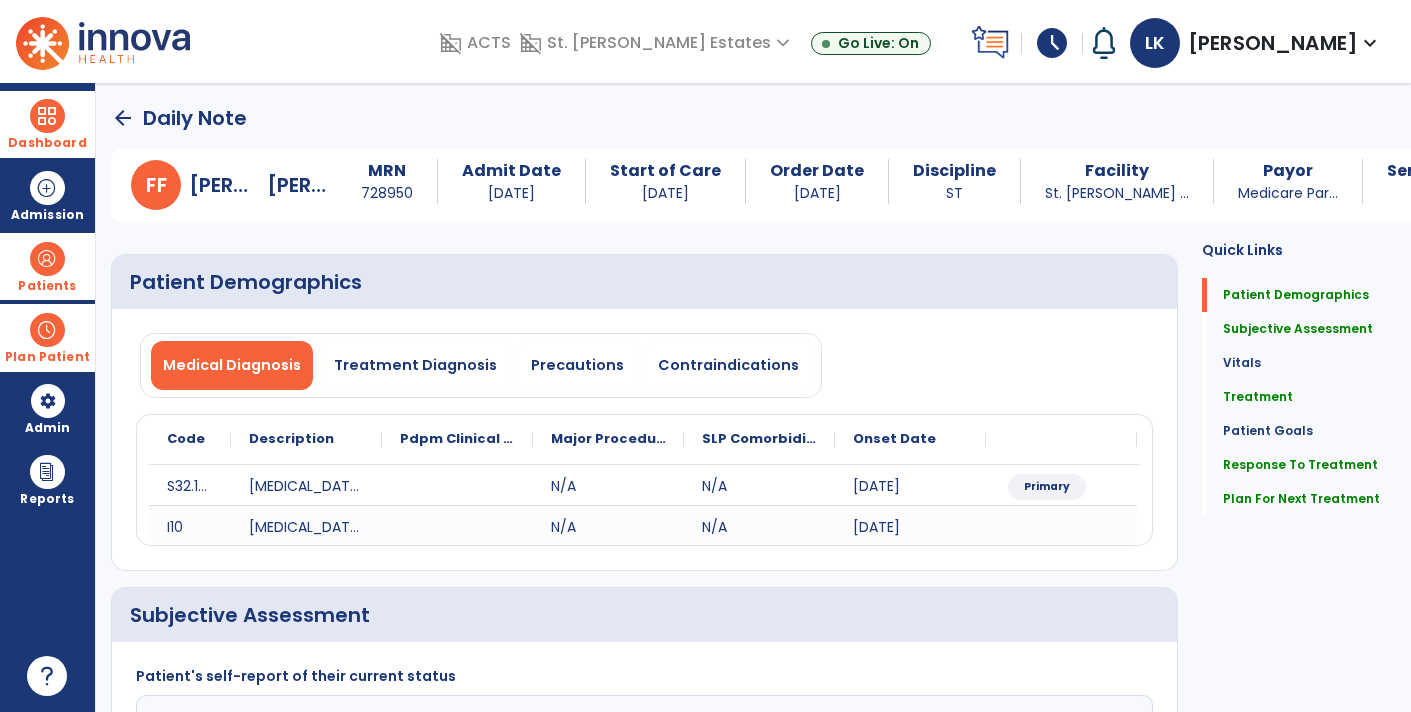 click at bounding box center [47, 259] 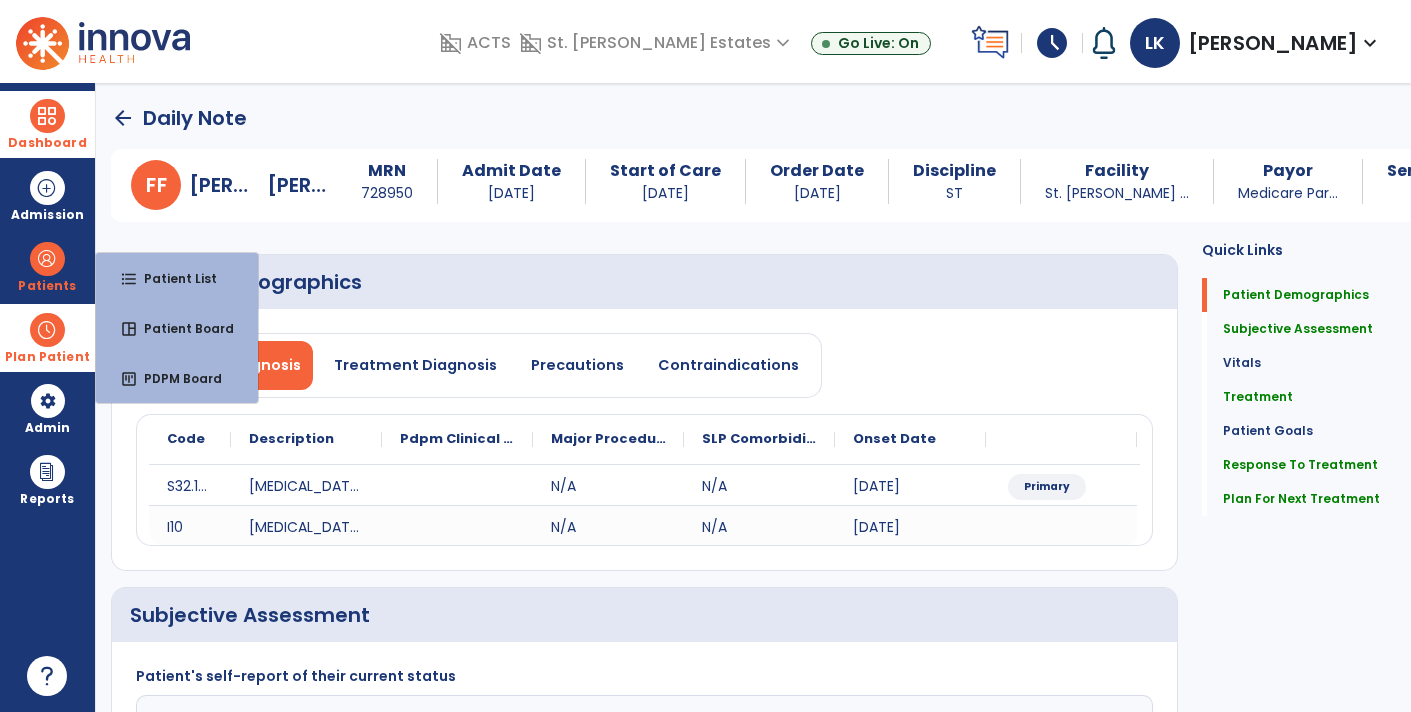 click on "Patient Demographics  Medical Diagnosis   Treatment Diagnosis   Precautions   Contraindications
Code
Description
Pdpm Clinical Category
S32.10XD" 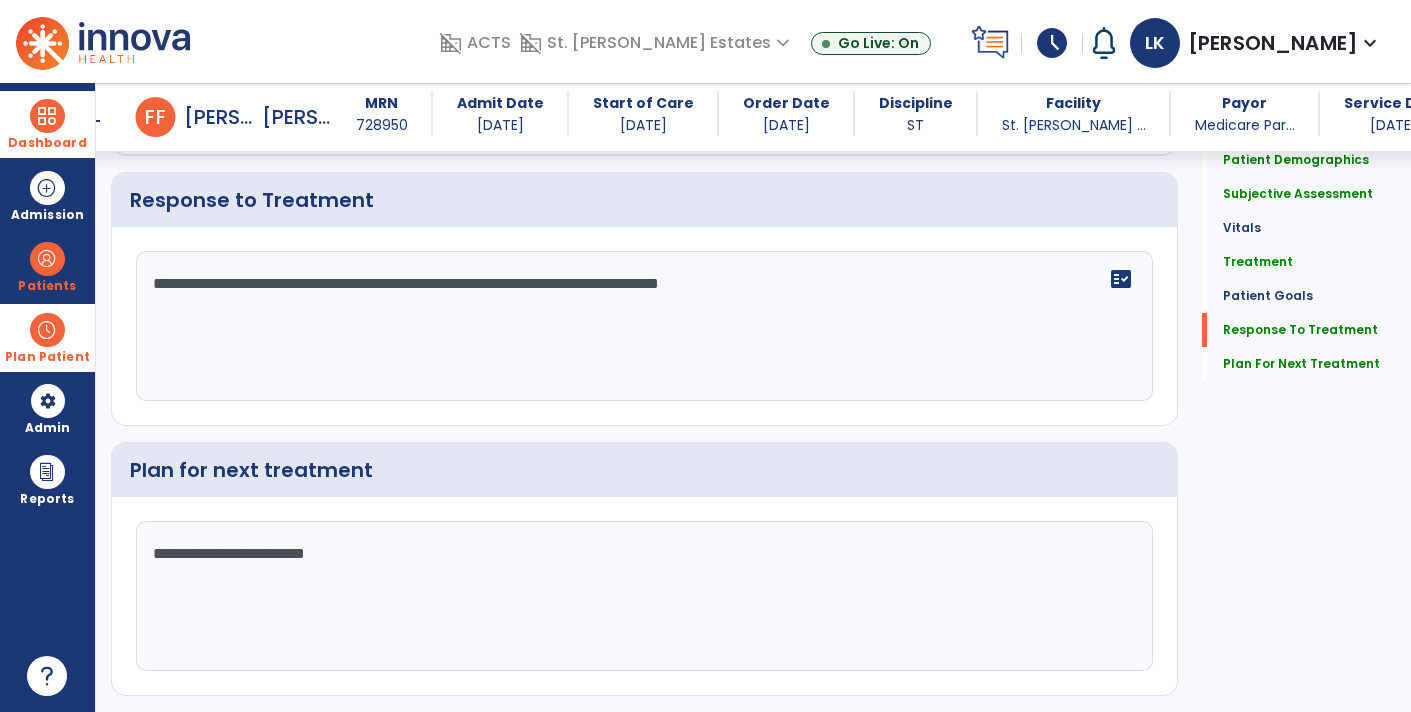 scroll, scrollTop: 2511, scrollLeft: 0, axis: vertical 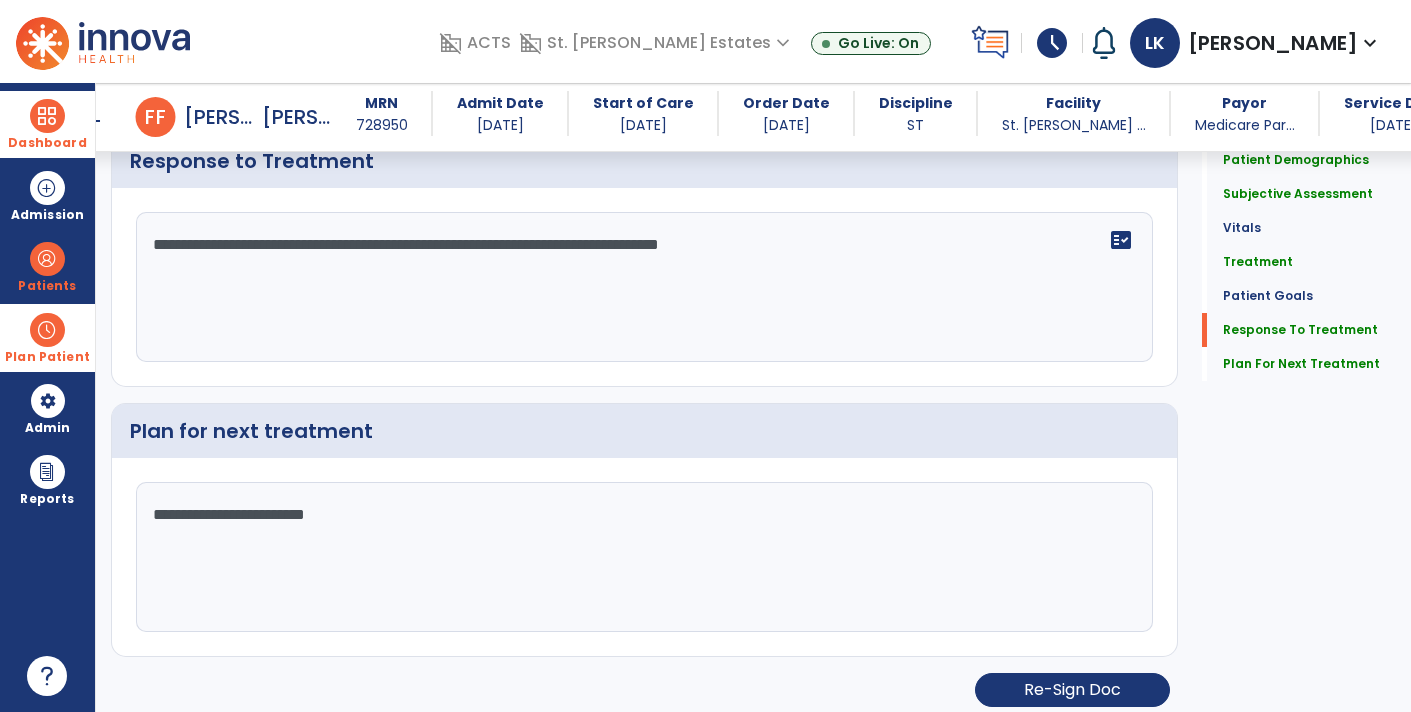 click on "**********" 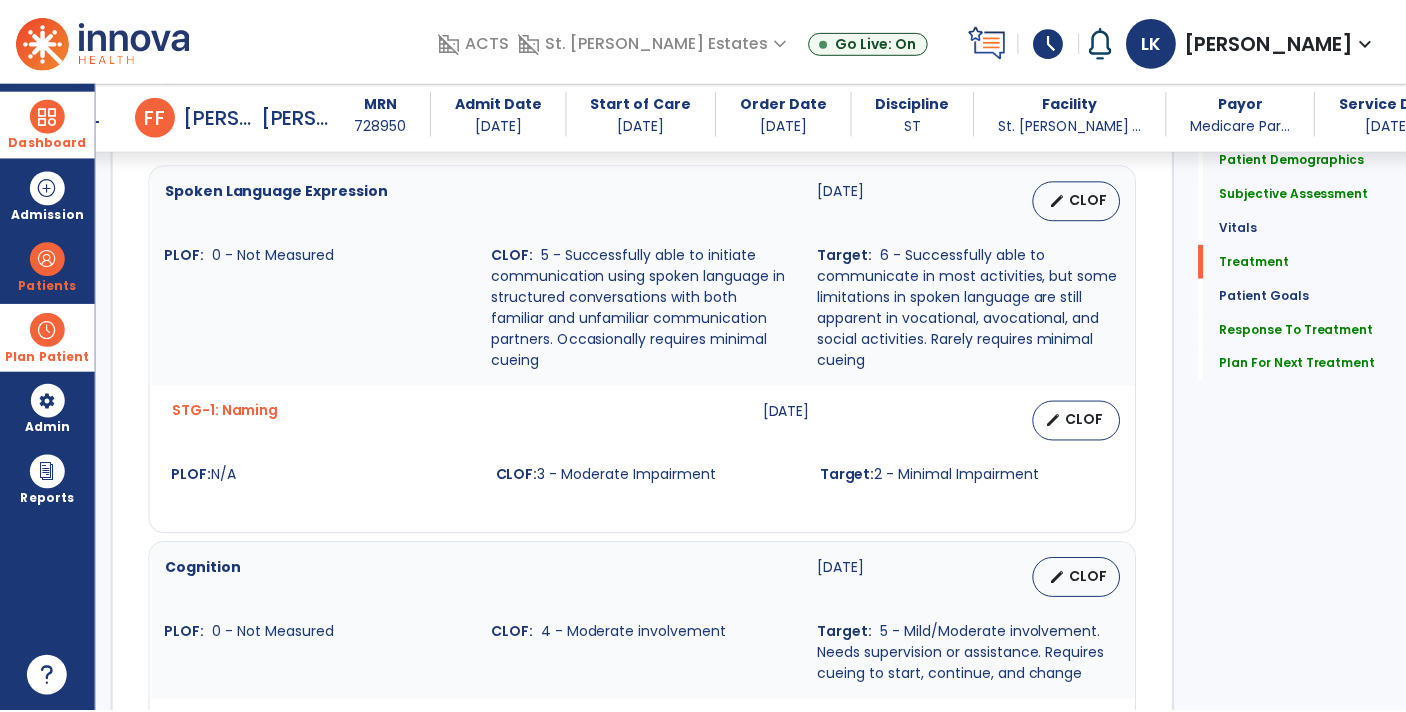 scroll, scrollTop: 837, scrollLeft: 0, axis: vertical 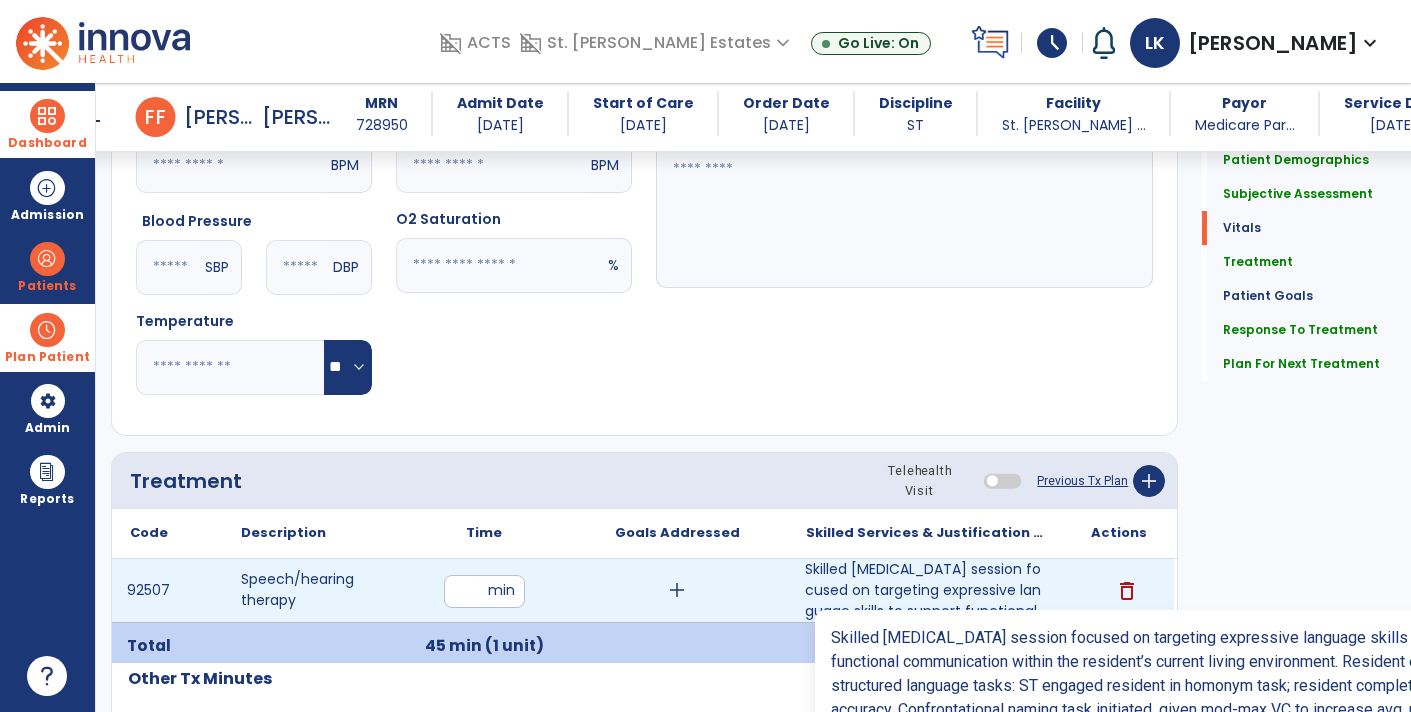 click on "Skilled [MEDICAL_DATA] session focused on targeting expressive language skills to support functional..." at bounding box center (926, 590) 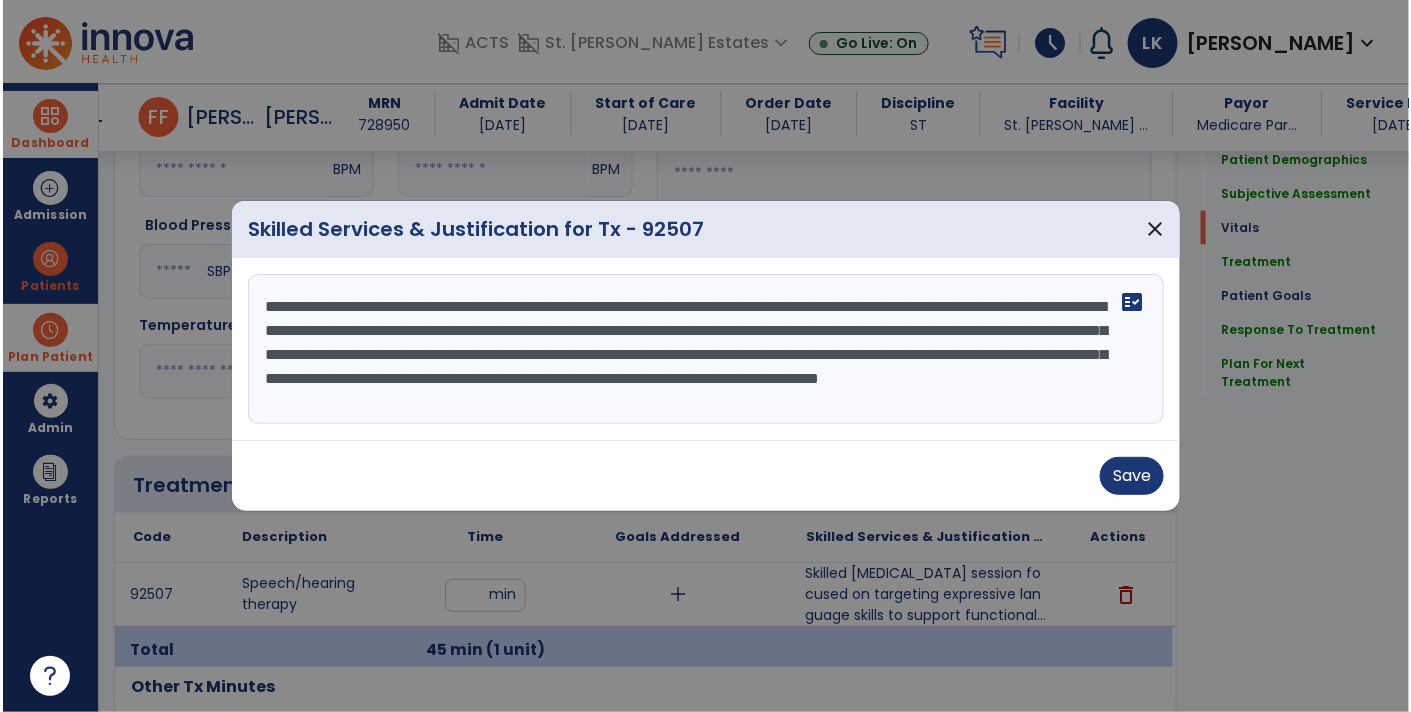 scroll, scrollTop: 837, scrollLeft: 0, axis: vertical 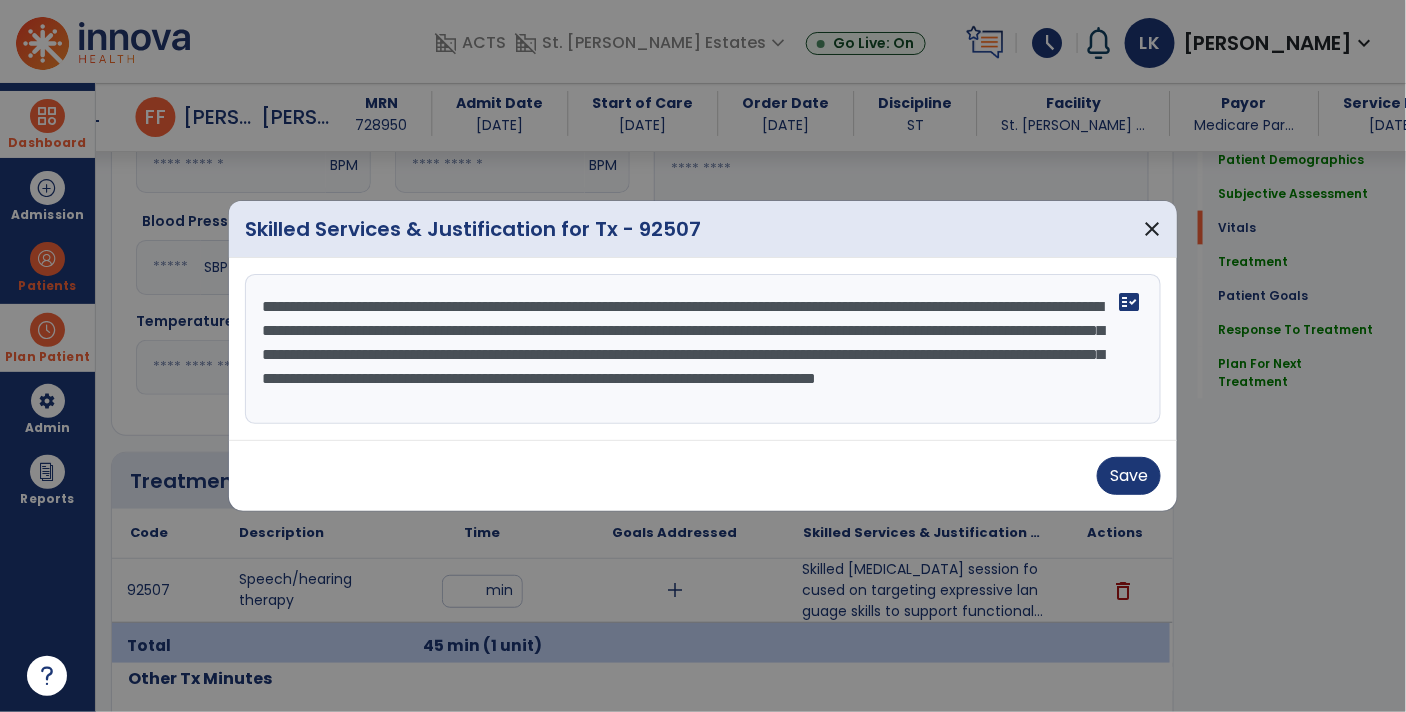 click on "**********" at bounding box center (703, 349) 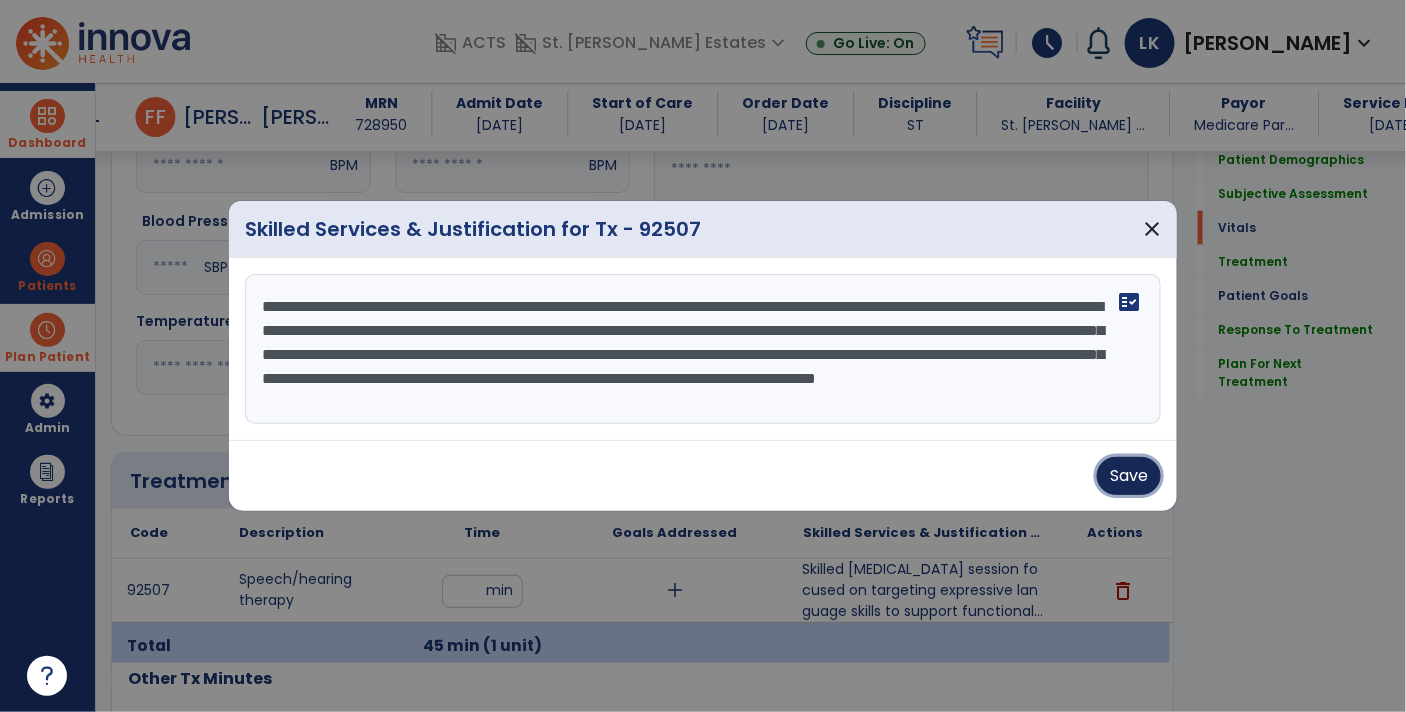 click on "Save" at bounding box center (1129, 476) 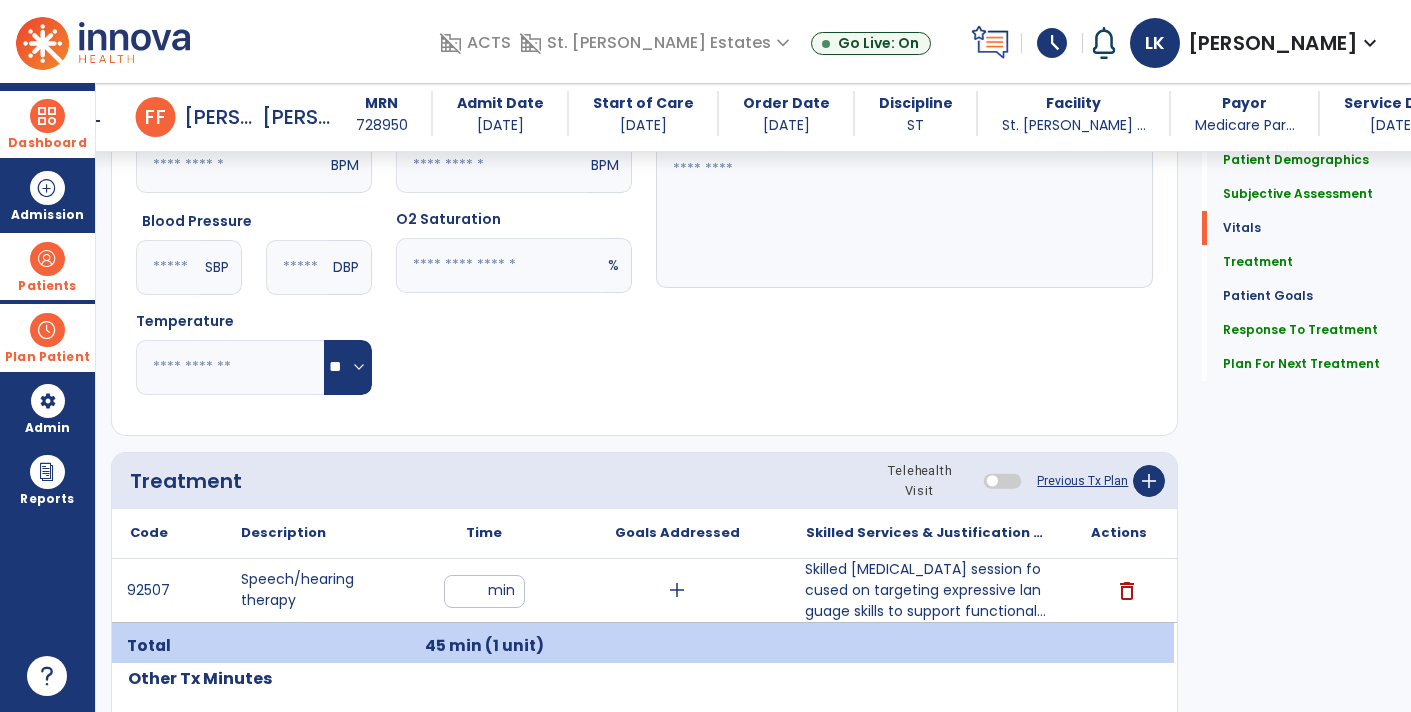 click on "Patients" at bounding box center (47, 266) 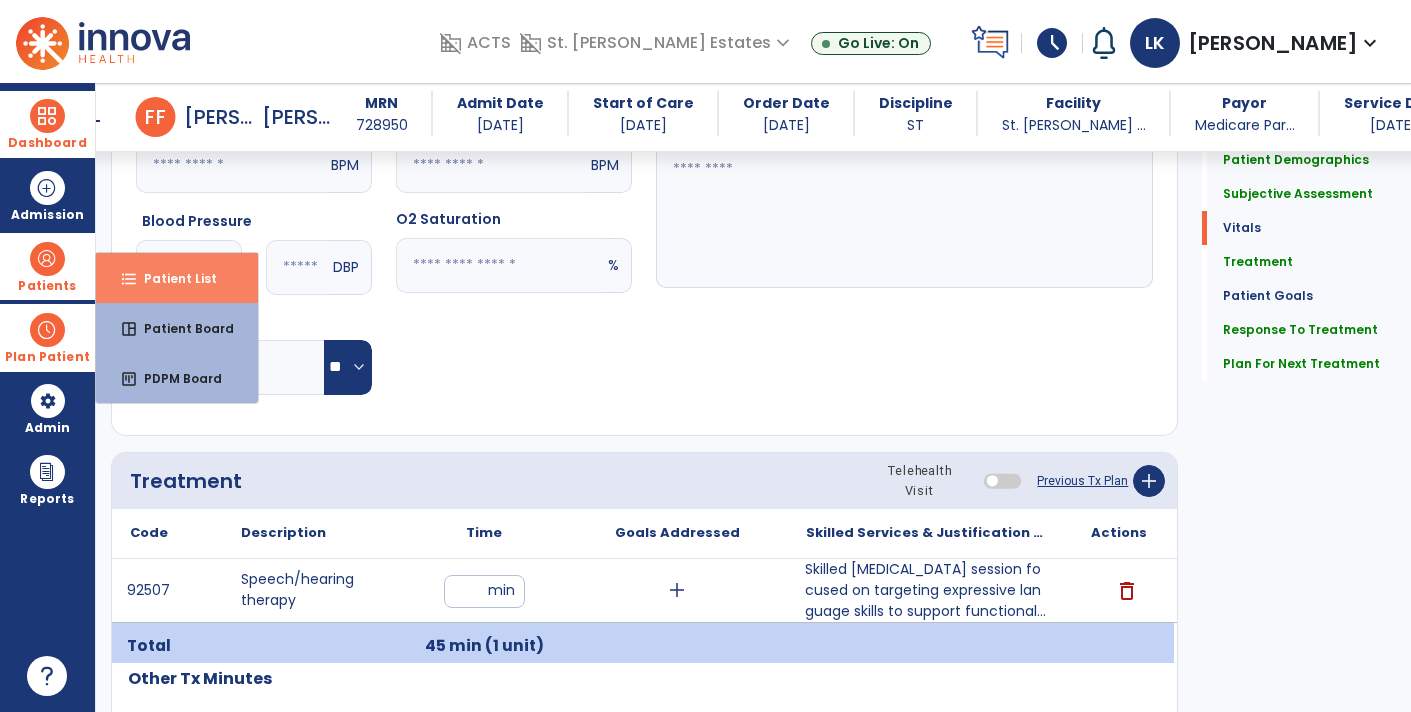 click on "Patient List" at bounding box center [172, 278] 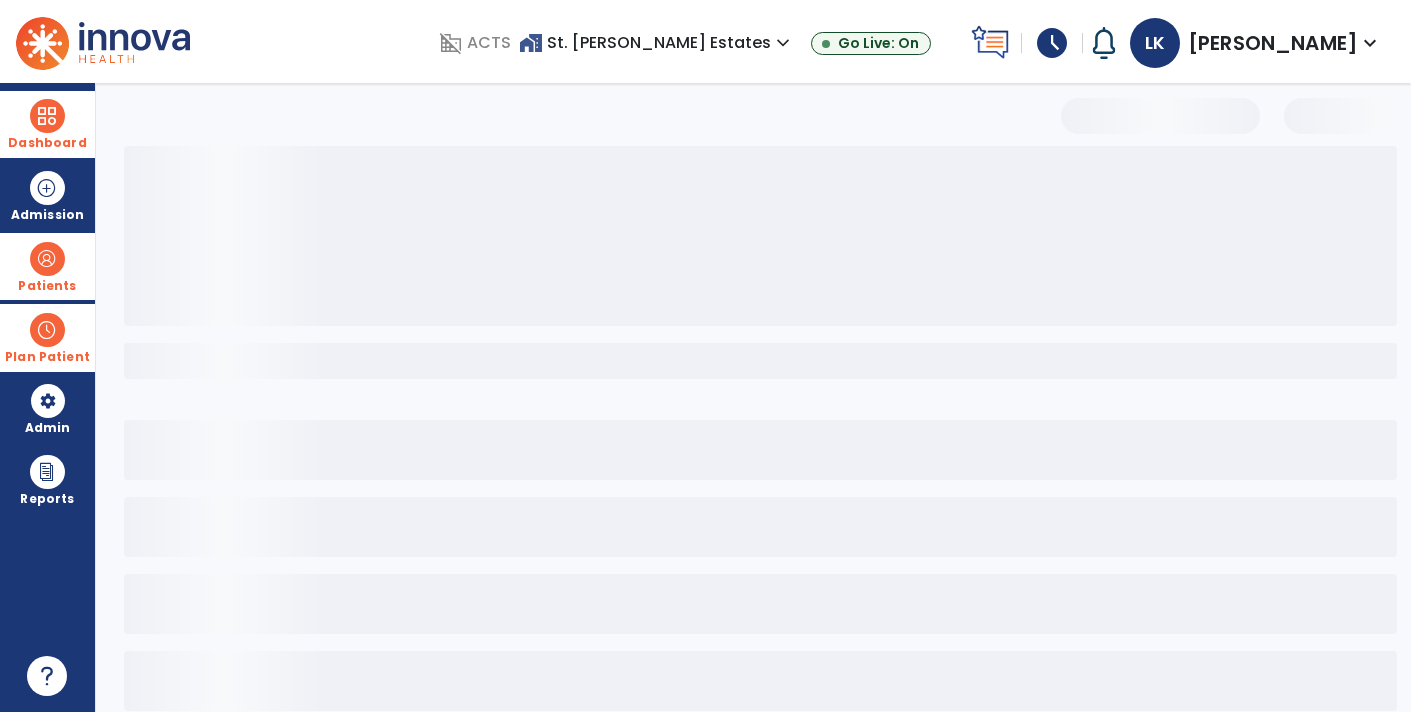scroll, scrollTop: 30, scrollLeft: 0, axis: vertical 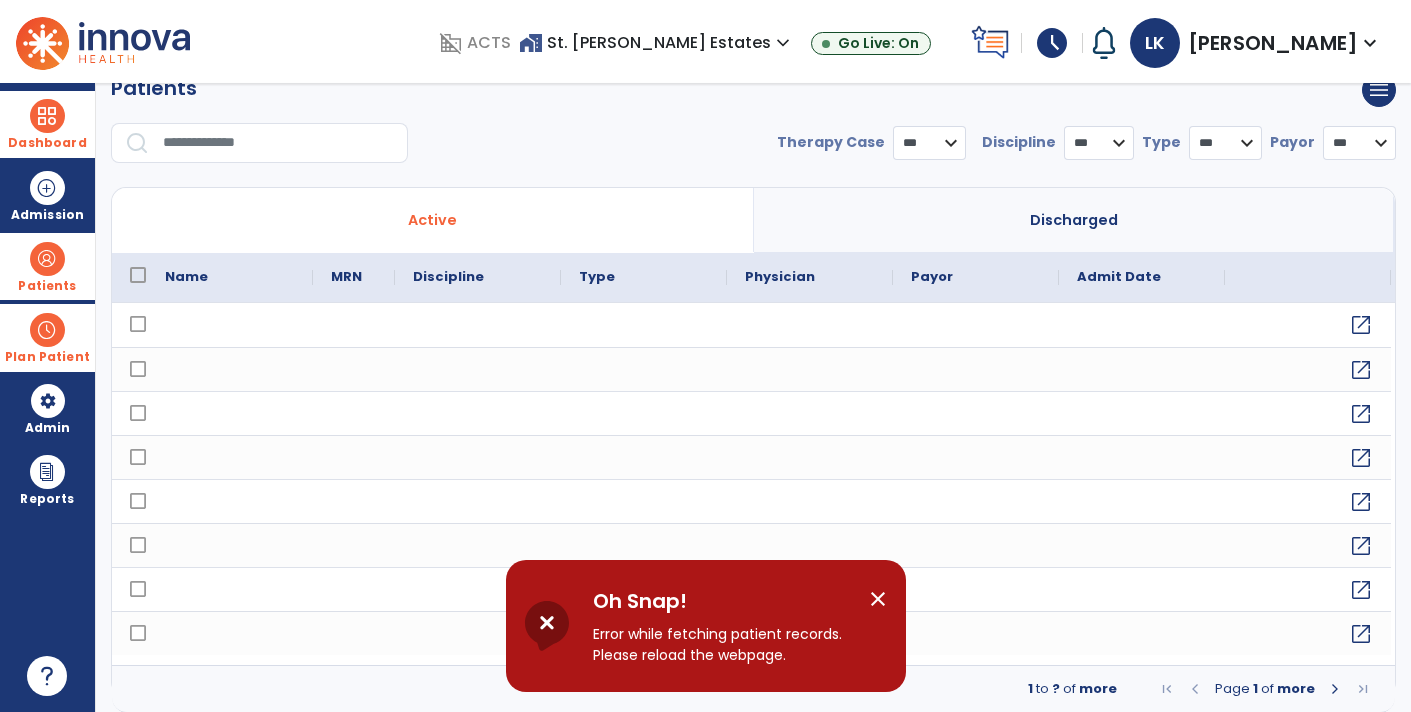 click on "close" at bounding box center [878, 599] 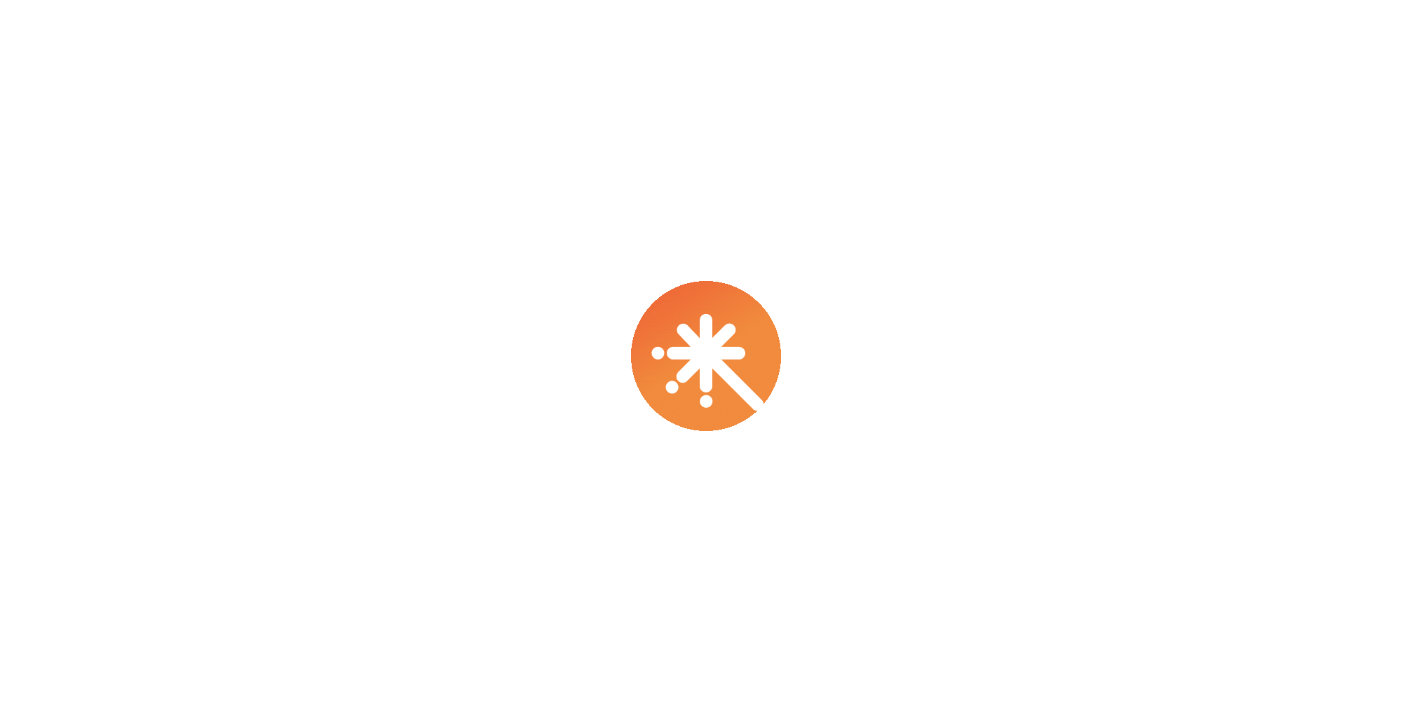 scroll, scrollTop: 0, scrollLeft: 0, axis: both 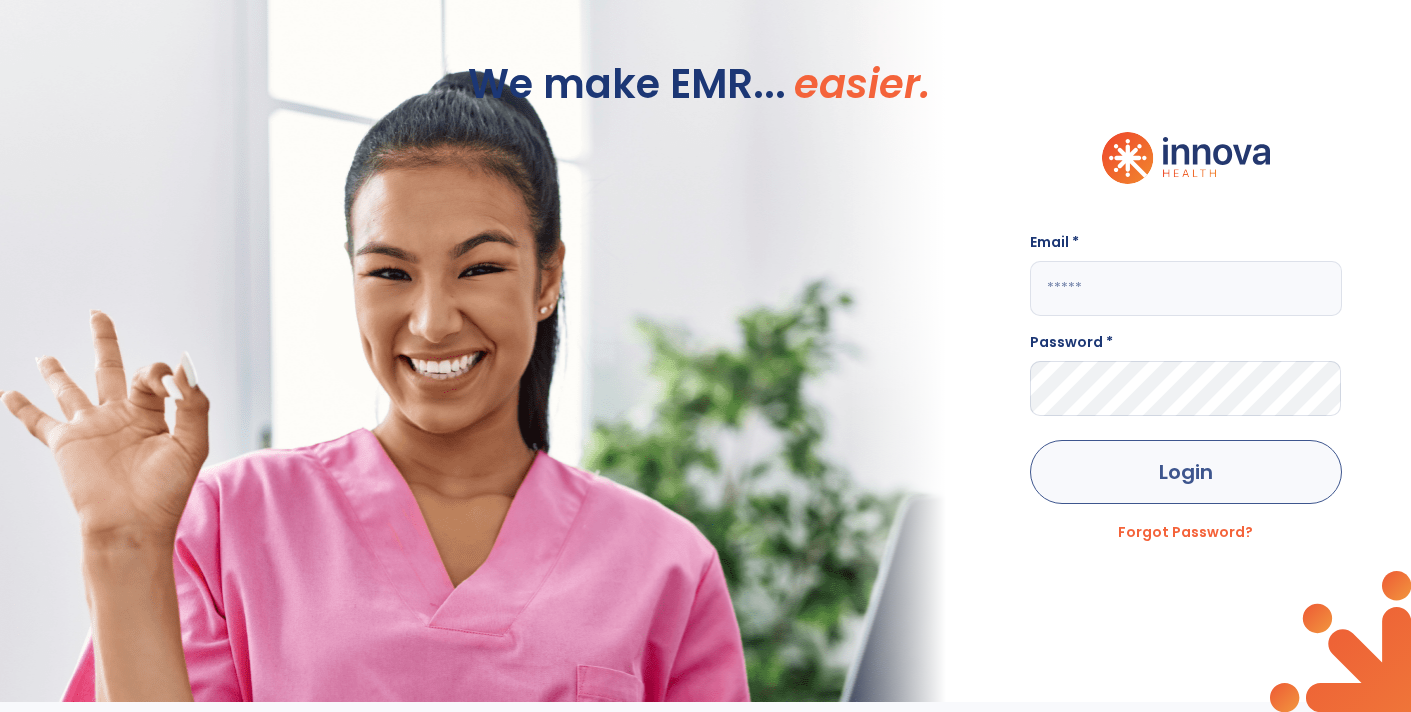 type on "**********" 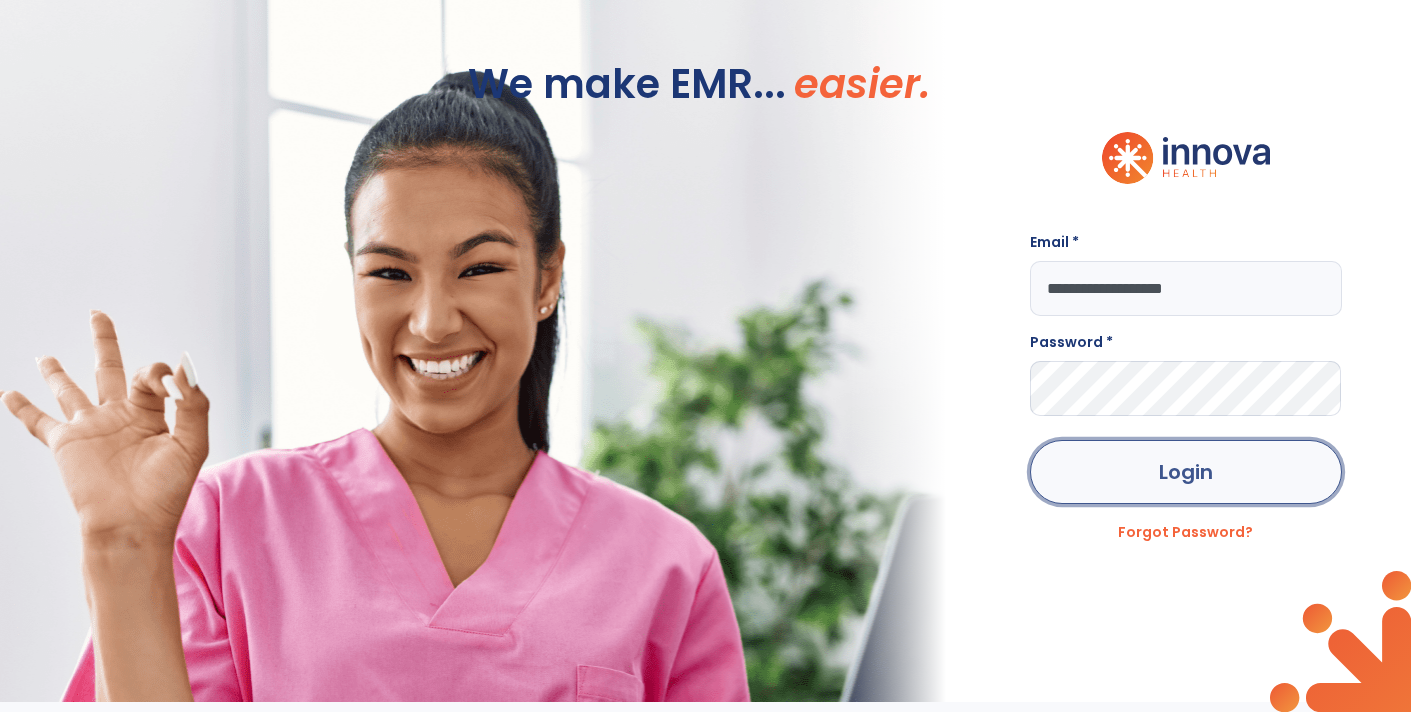 click on "Login" 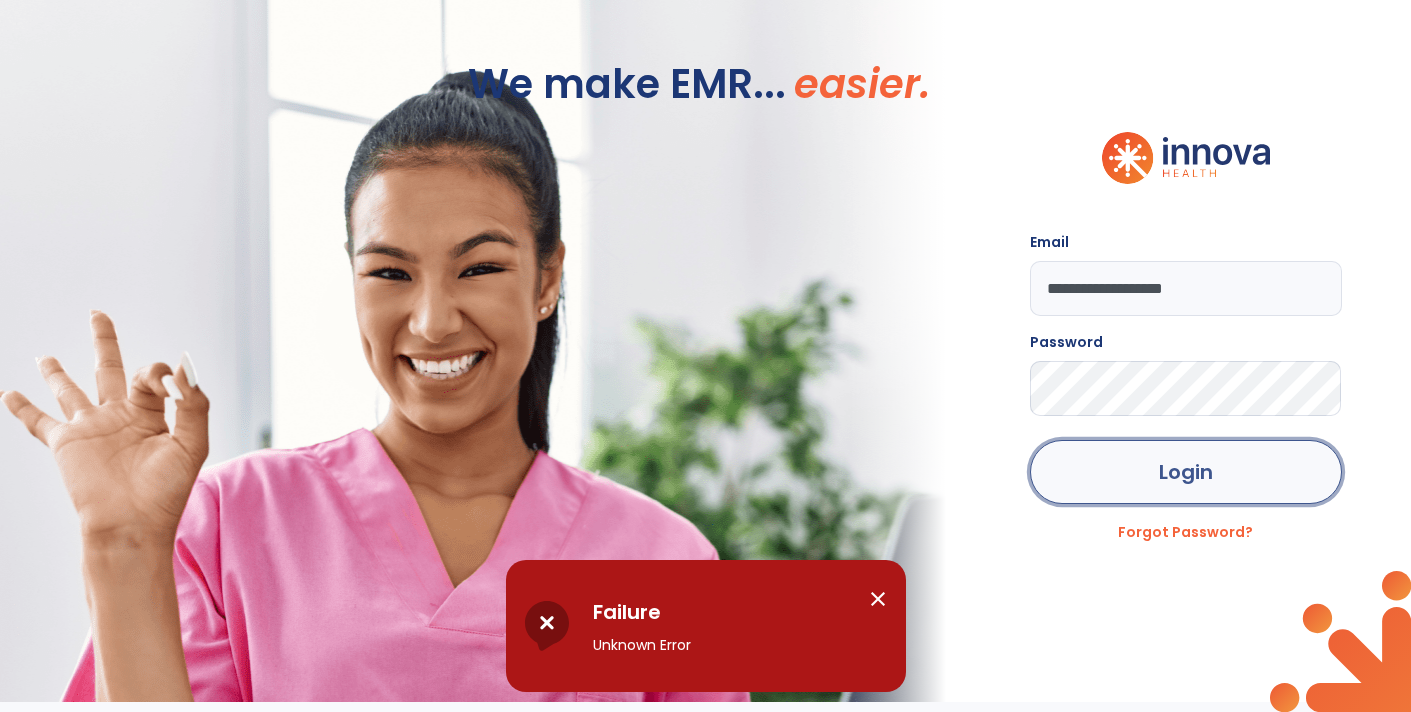 click on "Login" 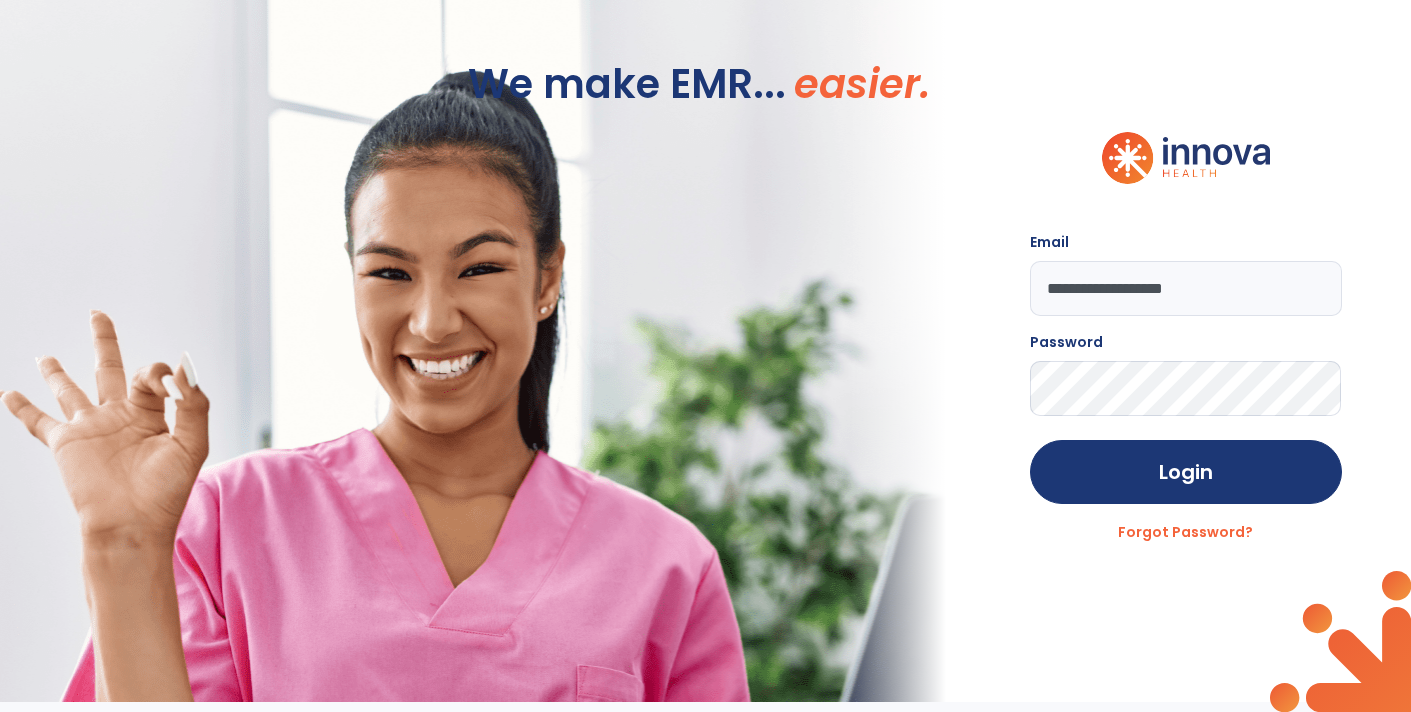 click on "We make EMR... easier." 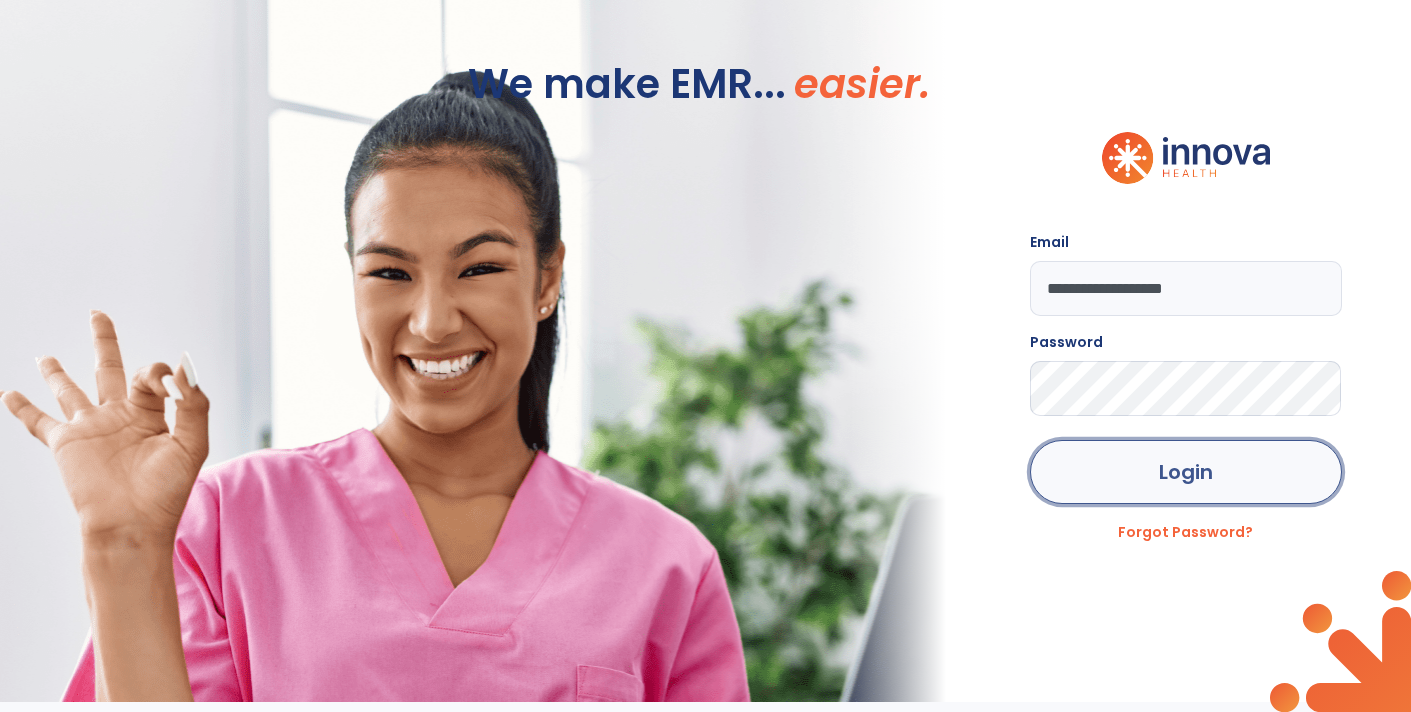 click on "Login" 